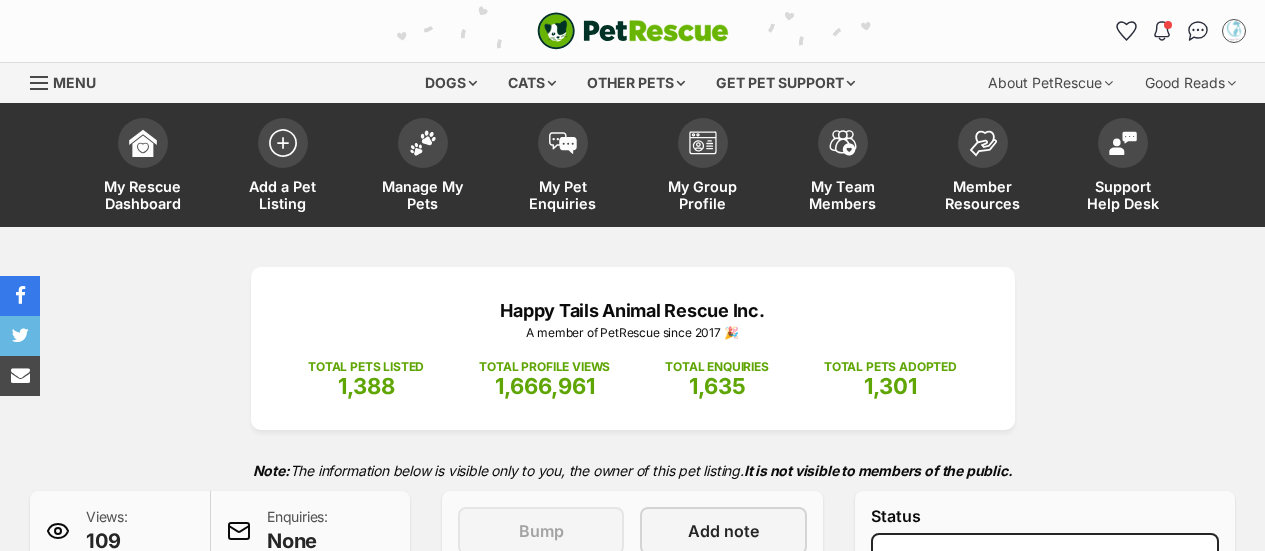scroll, scrollTop: 0, scrollLeft: 0, axis: both 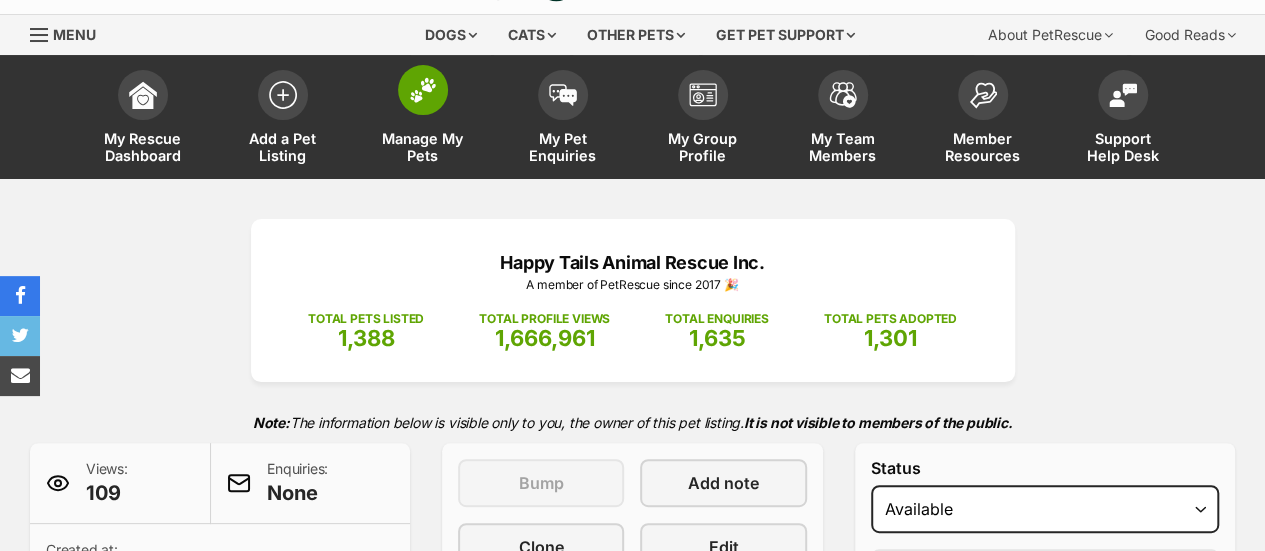 click at bounding box center [423, 90] 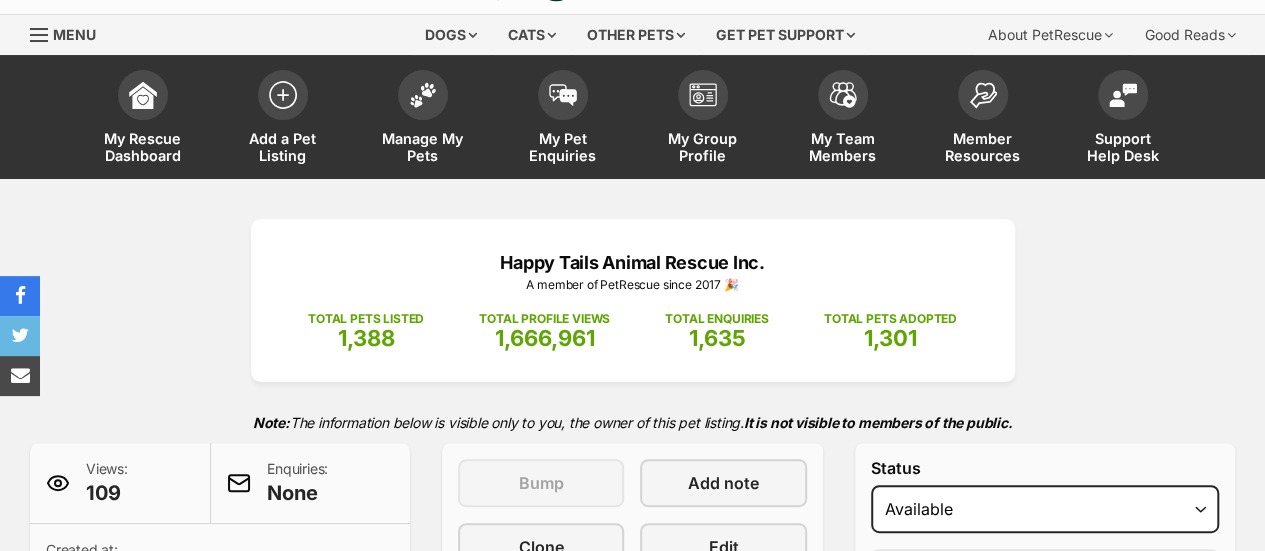 scroll, scrollTop: 0, scrollLeft: 0, axis: both 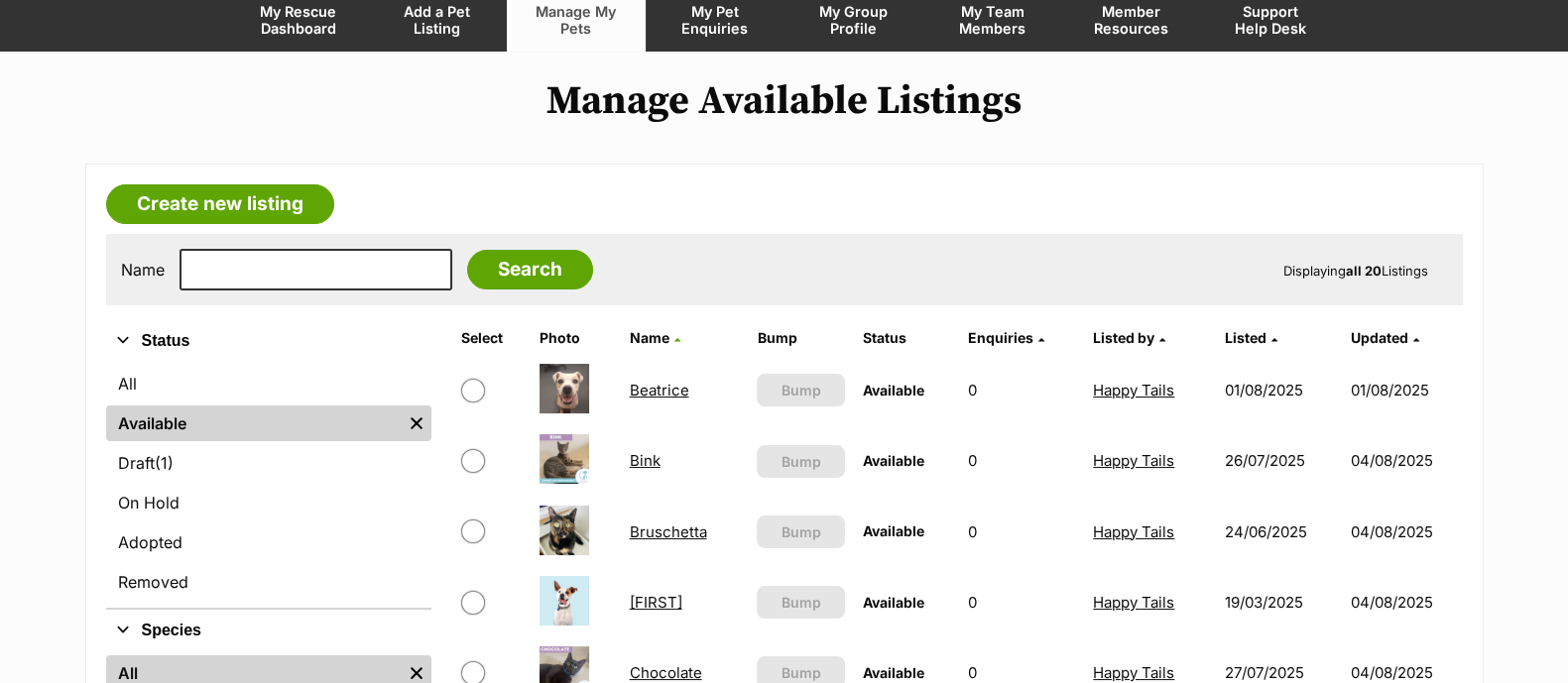 drag, startPoint x: 0, startPoint y: 0, endPoint x: 784, endPoint y: 182, distance: 804.84781 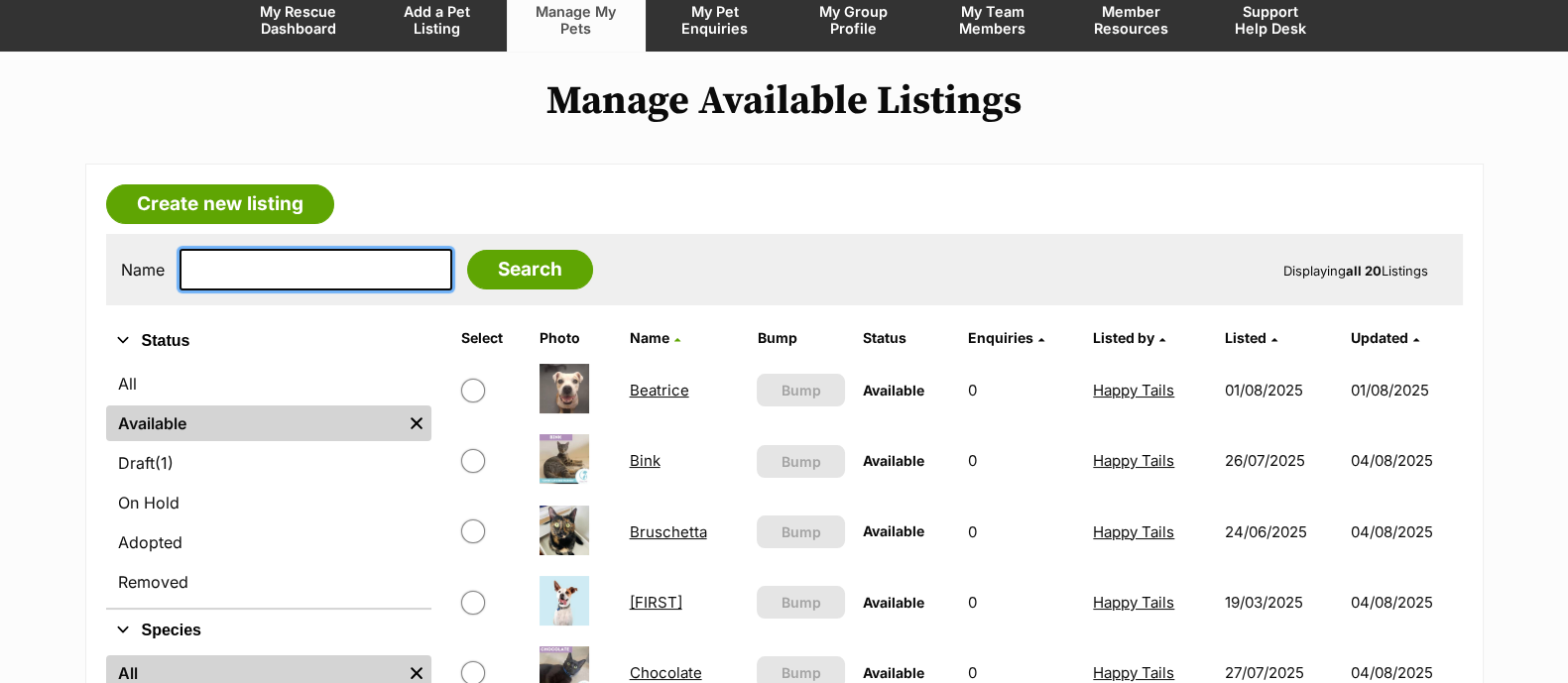 click at bounding box center (315, 270) 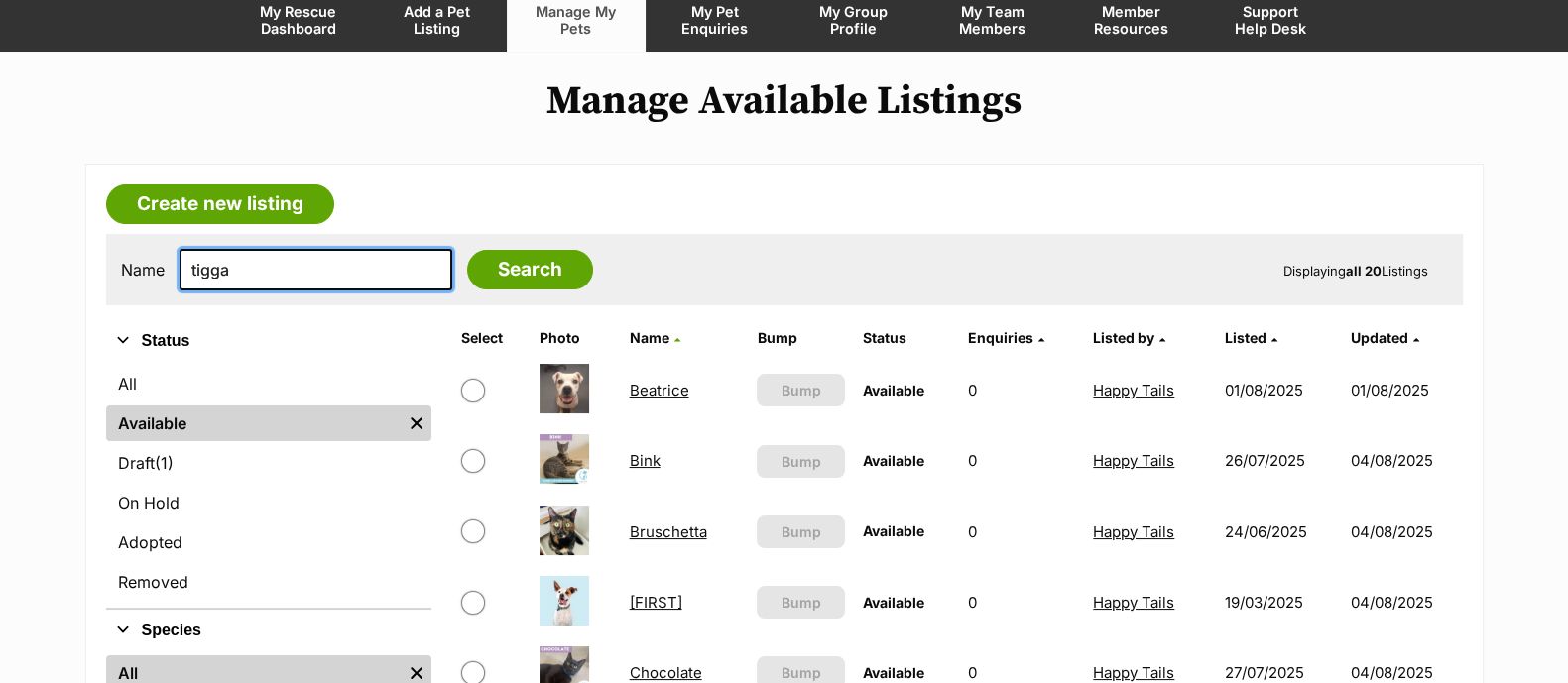 type on "tigga" 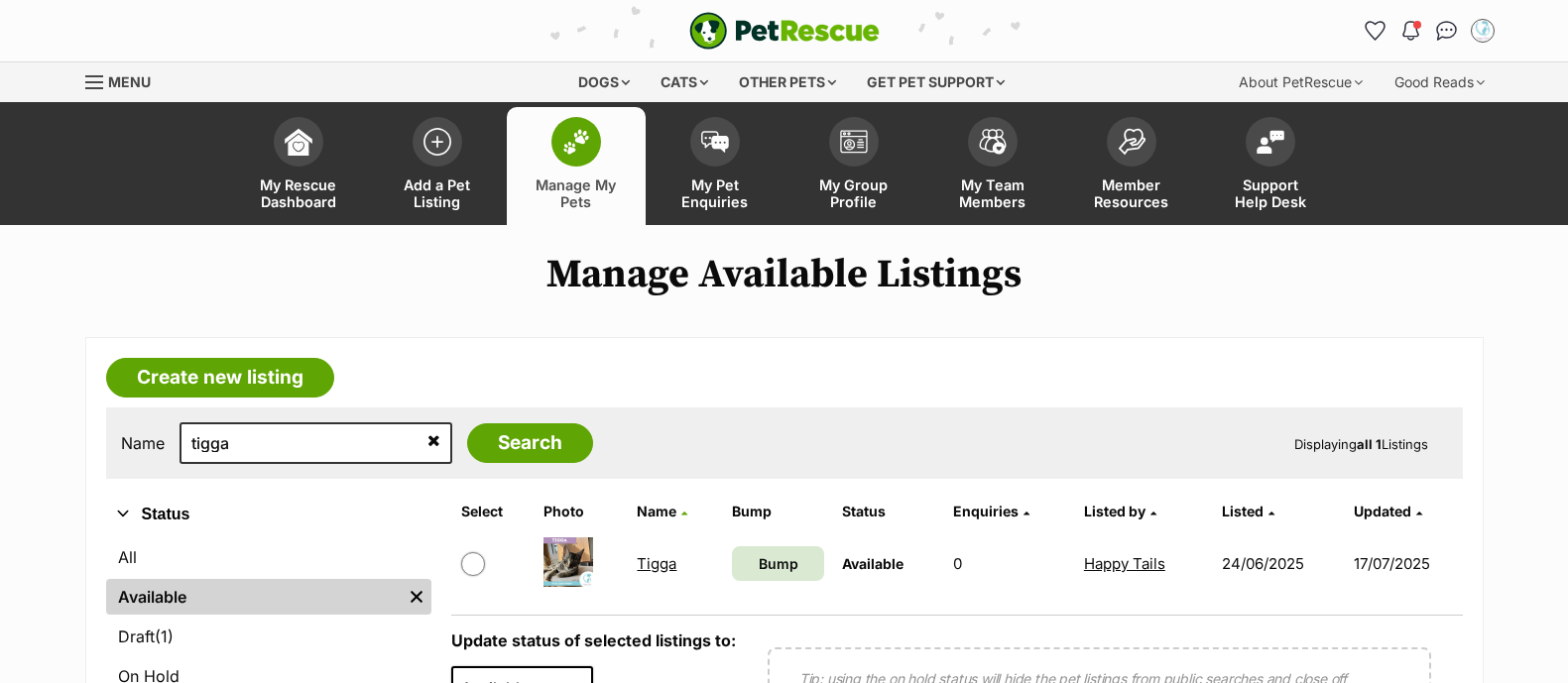 click on "Tigga" at bounding box center (657, 563) 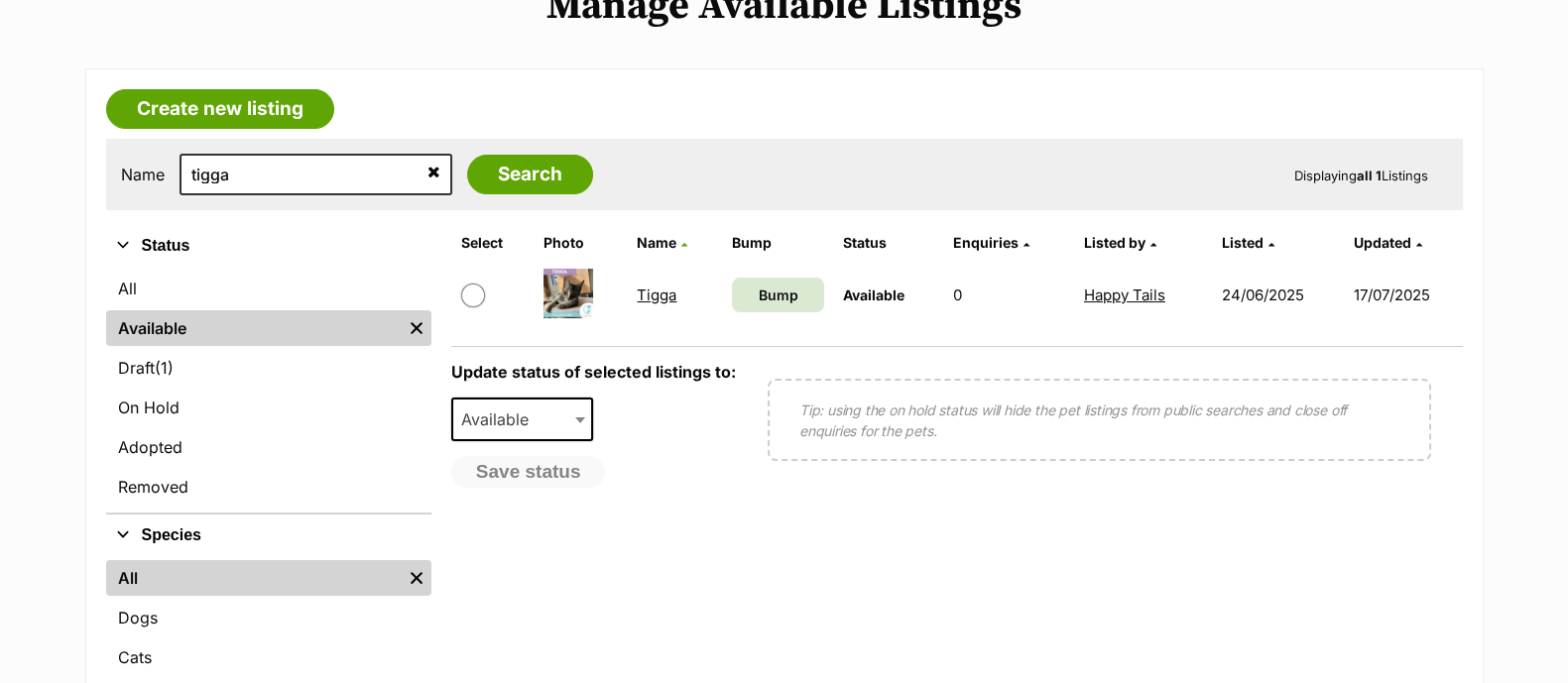 scroll, scrollTop: 0, scrollLeft: 0, axis: both 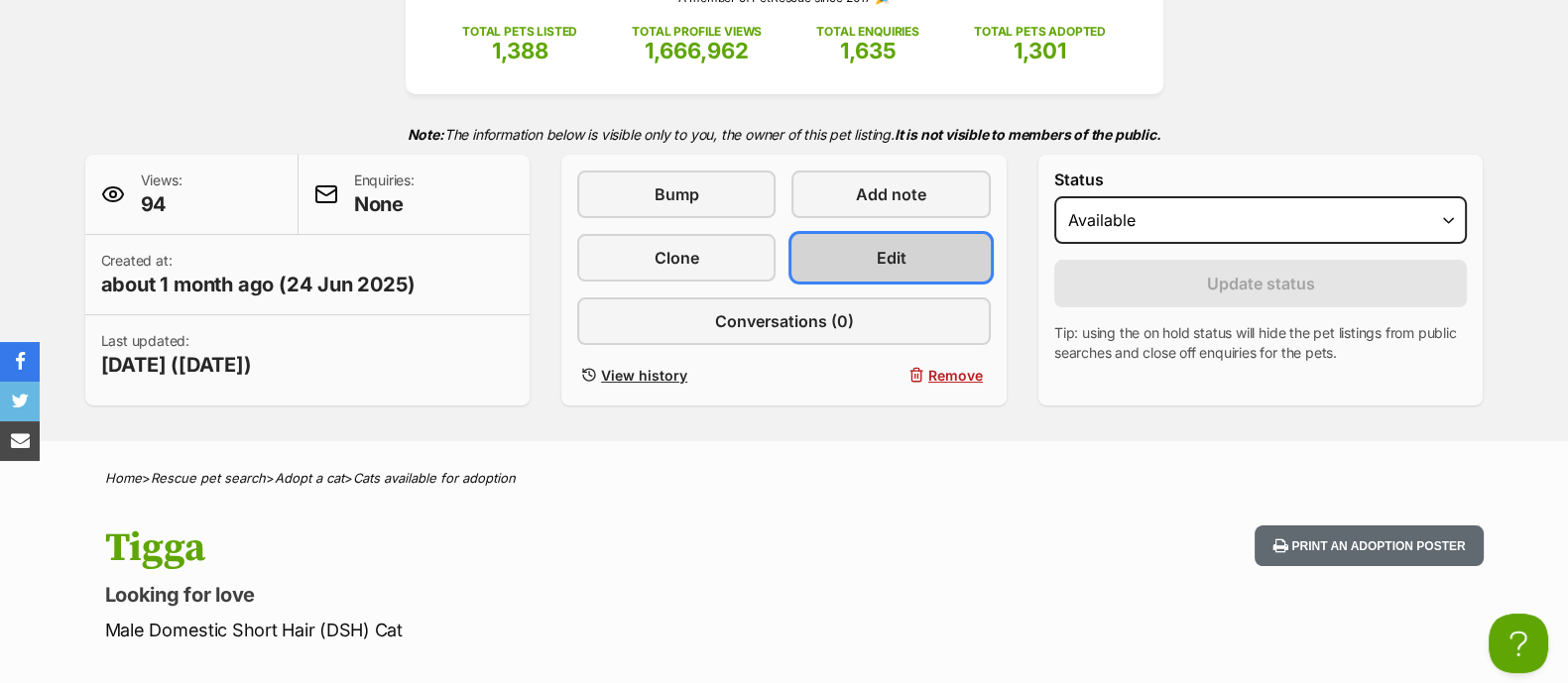 click on "Edit" at bounding box center [891, 258] 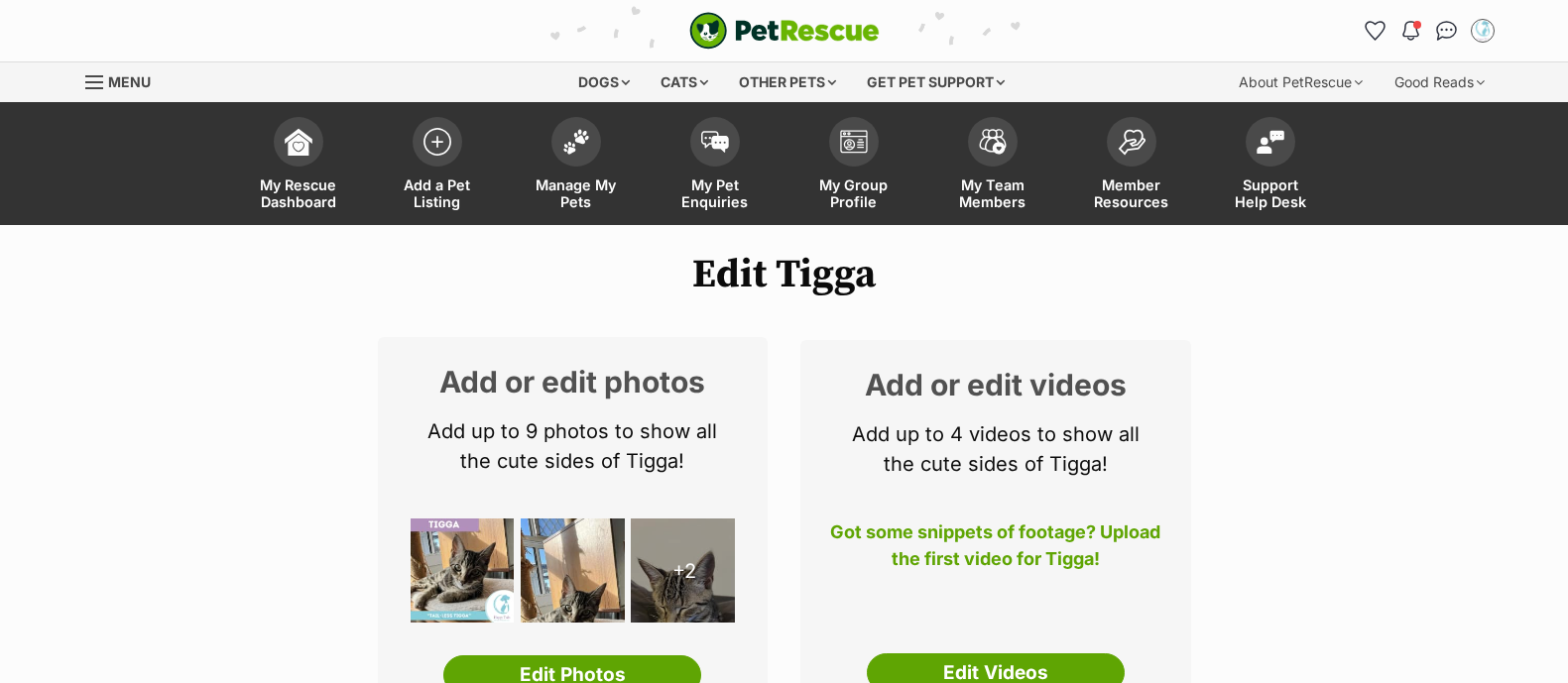 scroll, scrollTop: 0, scrollLeft: 0, axis: both 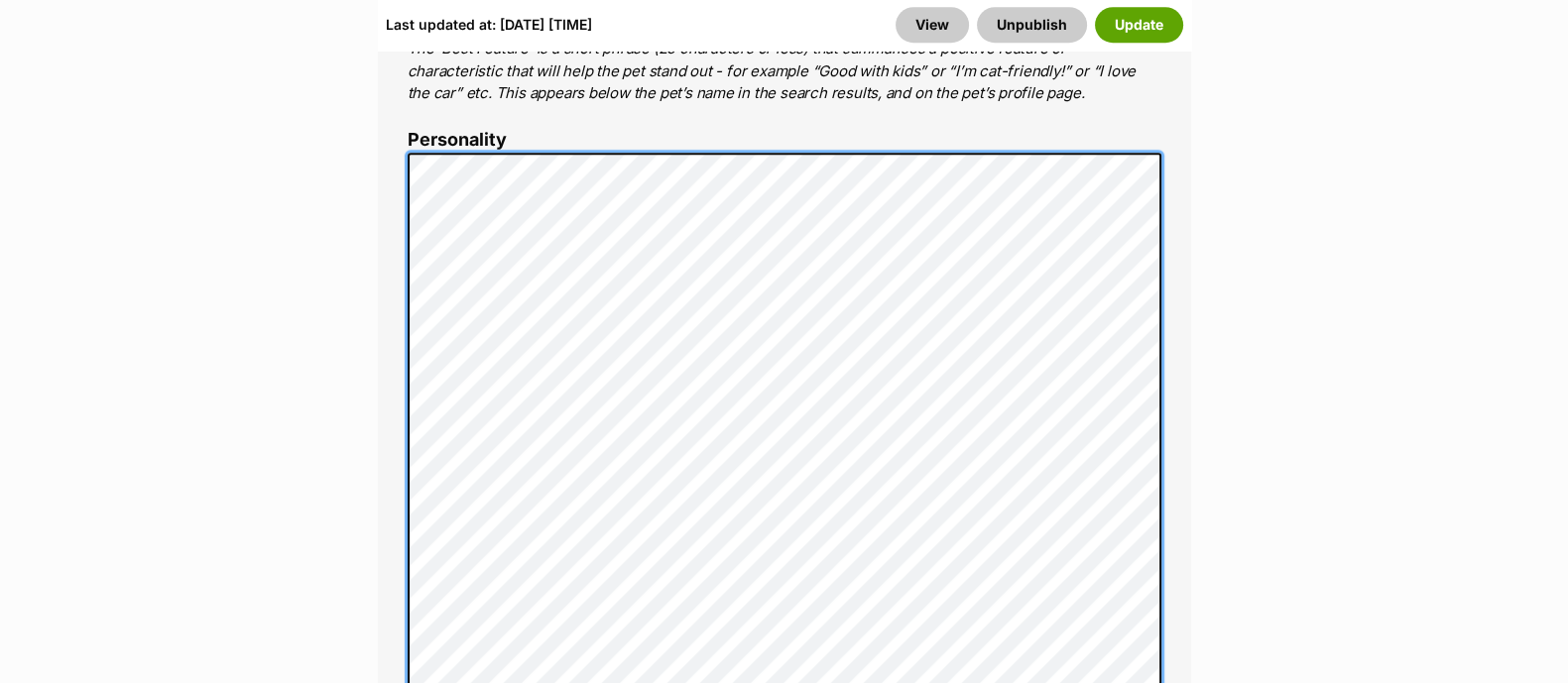 click on "Personality 7055  characters remaining
Time to make your pet shine online! Let potential adopters know what makes this pet so special by focusing on its positive qualities, and what this pet will bring to its lucky new family. Check out  How to write a great pet profile  for more tips and our  Pet Listing Rules  for more info." at bounding box center [784, 455] 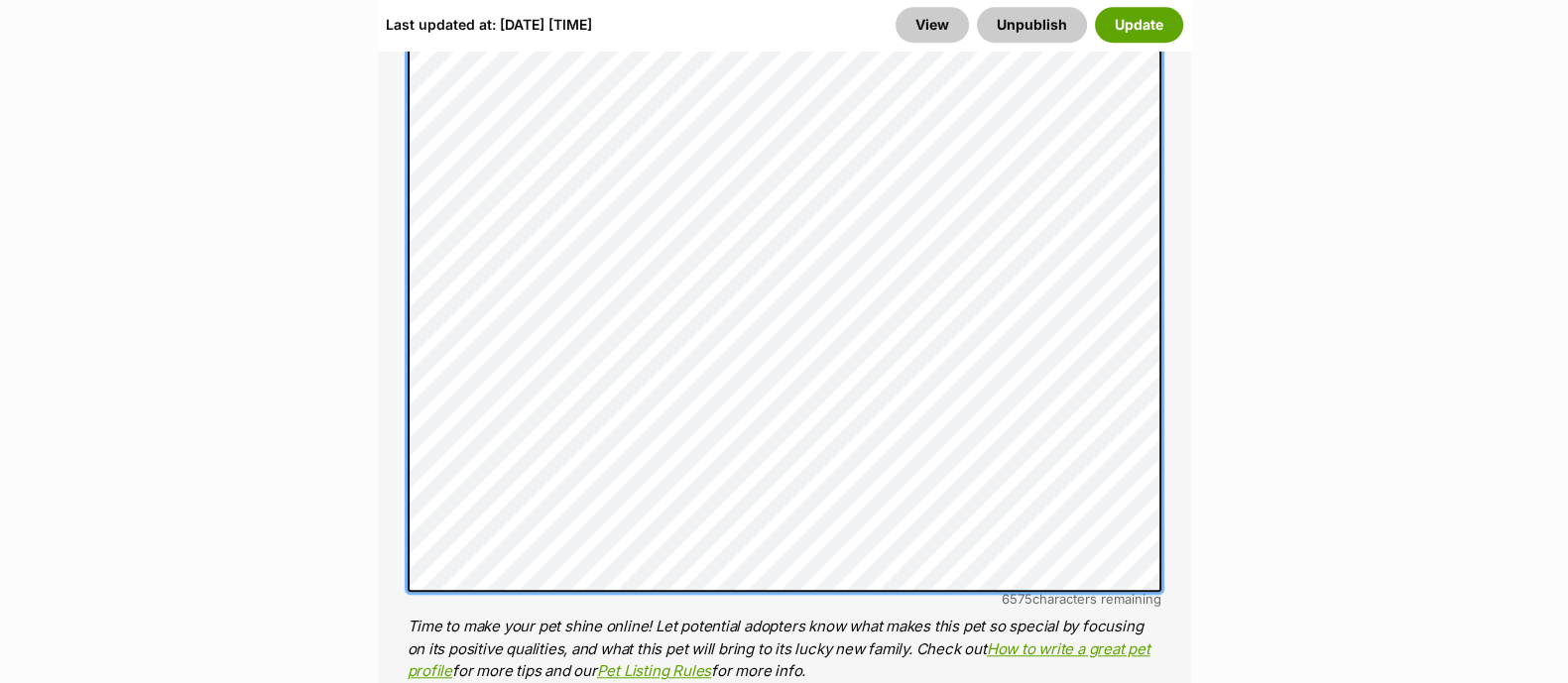 scroll, scrollTop: 1788, scrollLeft: 0, axis: vertical 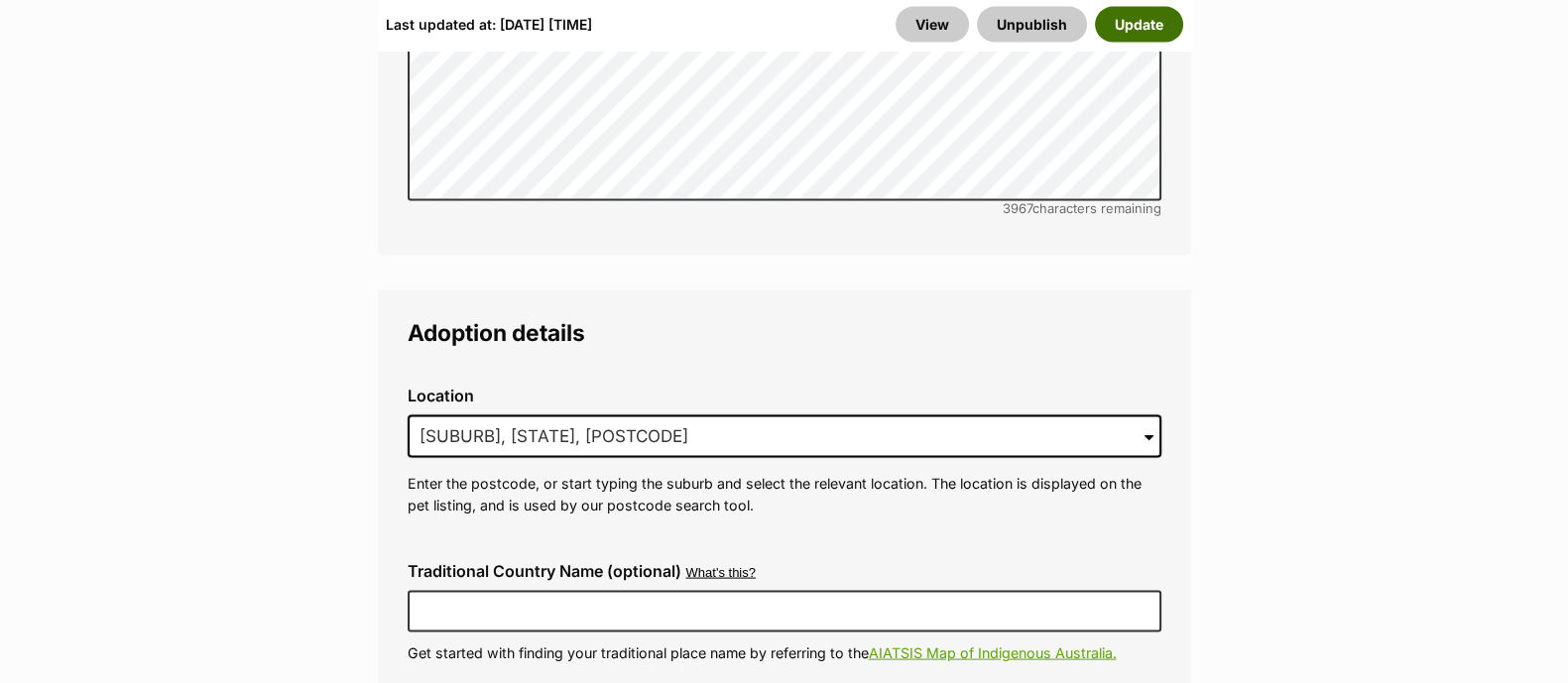 click on "Update" at bounding box center [1139, 25] 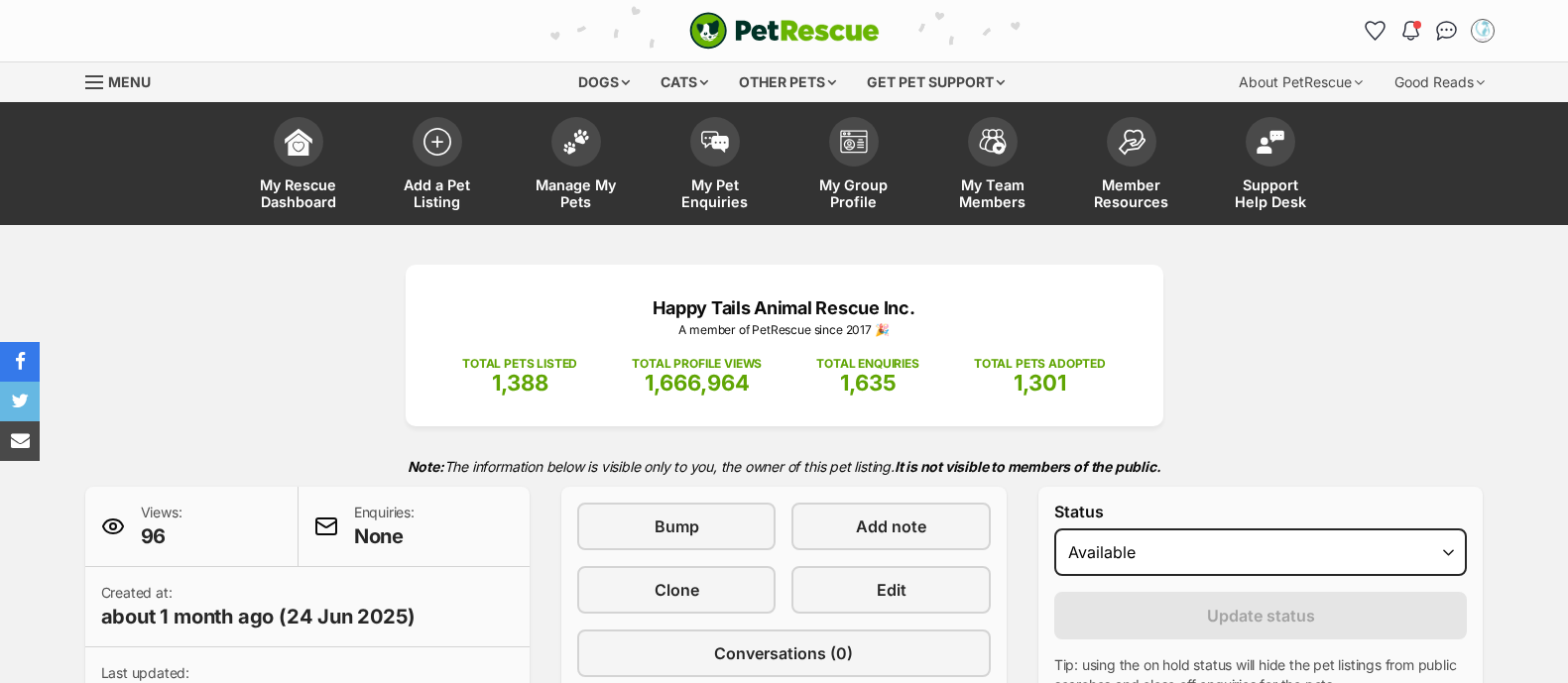 scroll, scrollTop: 0, scrollLeft: 0, axis: both 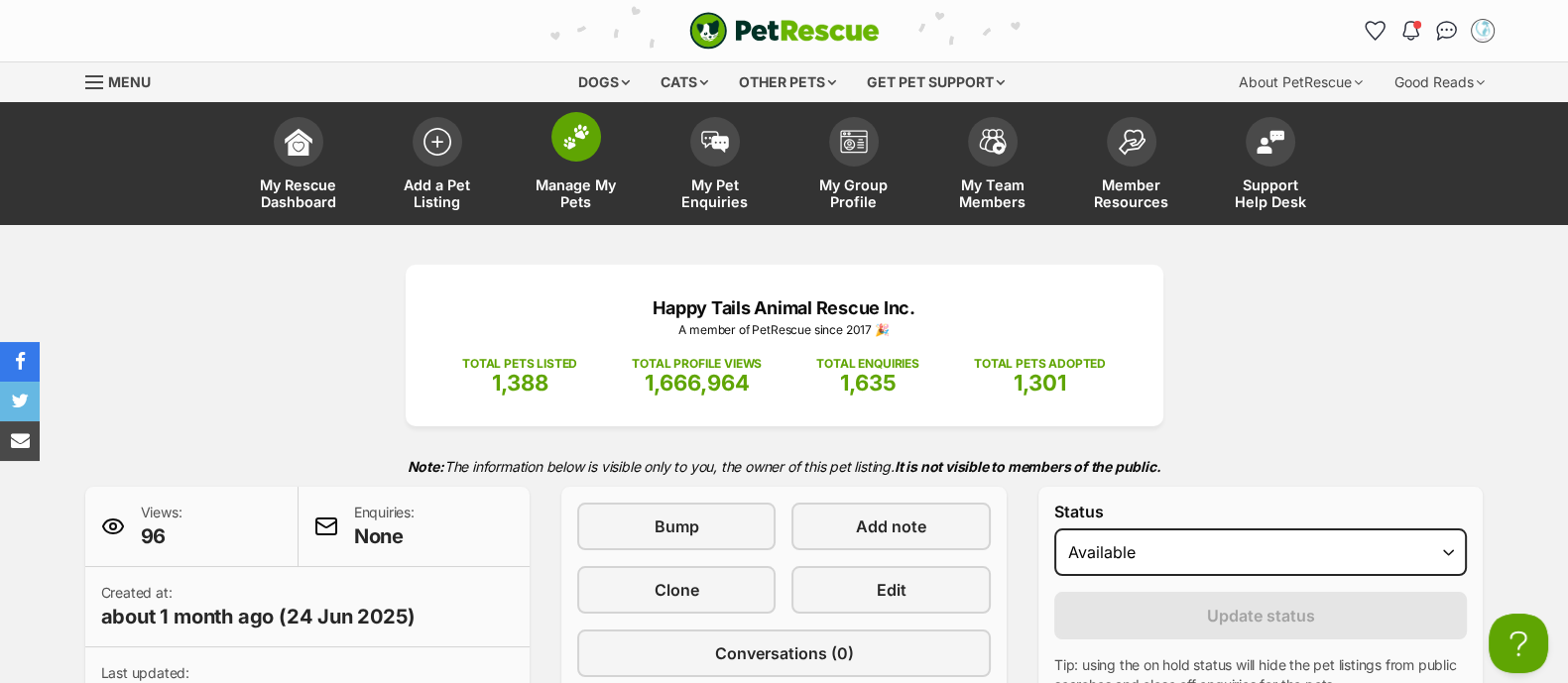 click on "Manage My Pets" at bounding box center [576, 166] 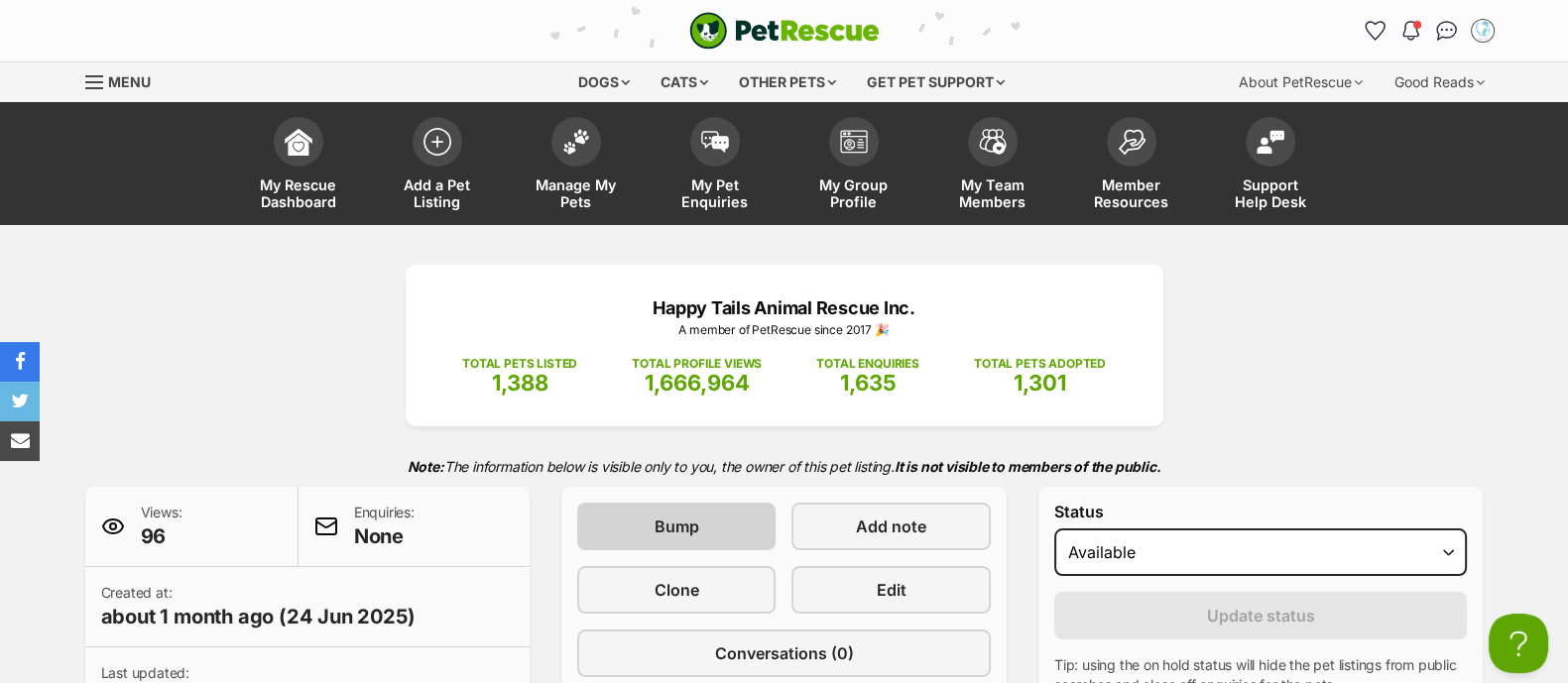 scroll, scrollTop: 49, scrollLeft: 0, axis: vertical 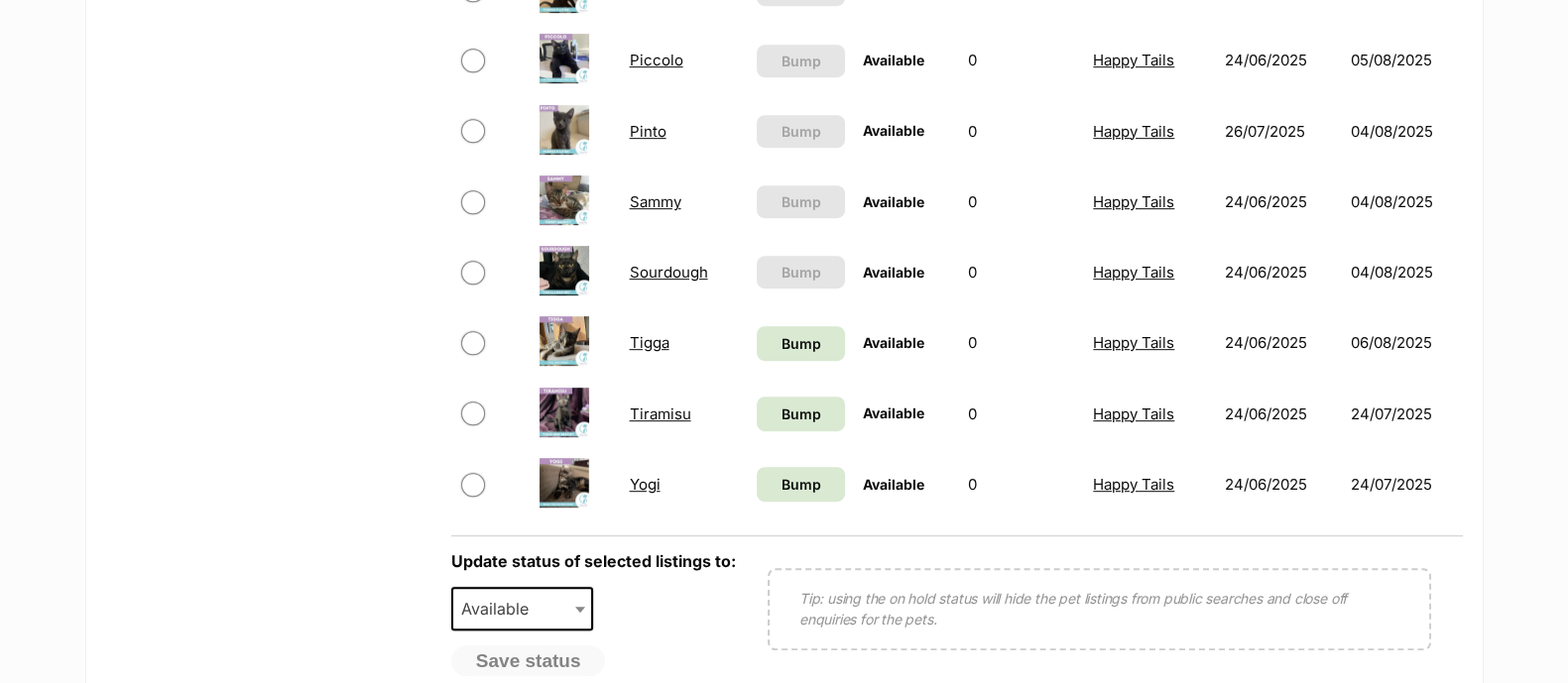 click on "Yogi" at bounding box center (645, 484) 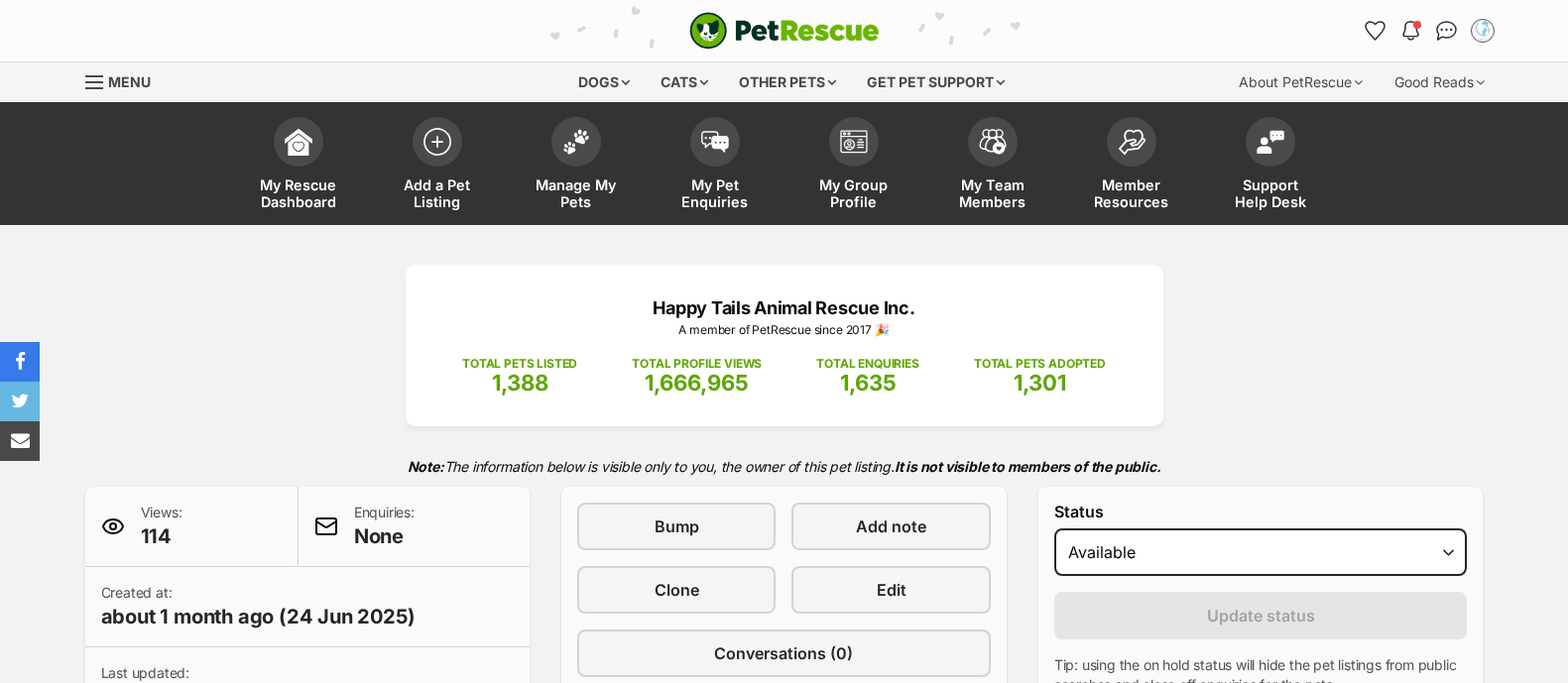 scroll, scrollTop: 916, scrollLeft: 0, axis: vertical 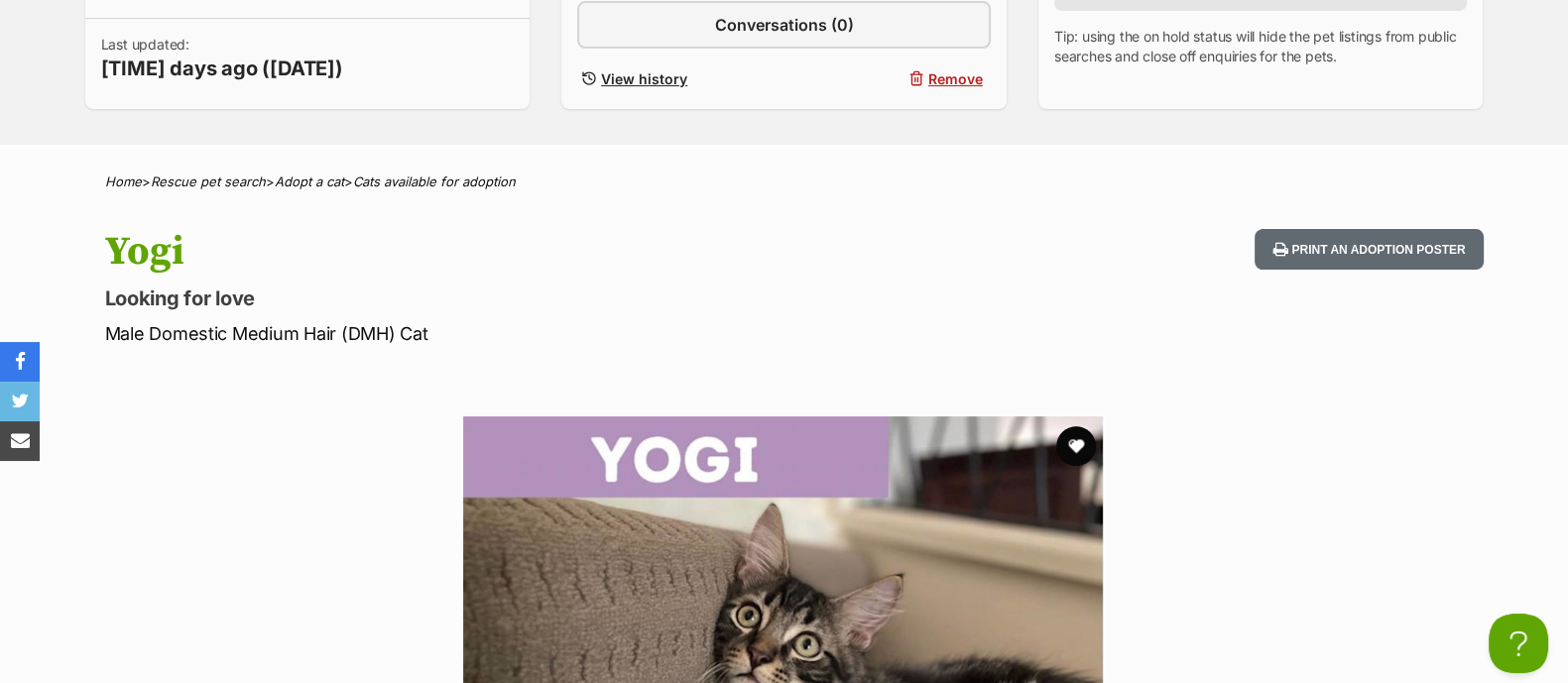 click on "TOTAL PROFILE VIEWS
[NUMBER]
TOTAL ENQUIRIES
[NUMBER]
TOTAL PETS ADOPTED
[NUMBER]
Note:  The information below is visible only to you, the owner of this pet listing.  It is not visible to members of the public.
Views:
[NUMBER]
Enquiries:
None
Created at:
about [TIME] ago ([DATE])
Last updated:
[TIME] days ago ([DATE])
Bump
Add note
Clone
Edit
Conversations (0)
View history
Remove
Status
Draft
Available
On hold
Adopted
Reason
Please select a reason
Medical reasons
Reviewing applications
Adoption pending
Other
Update status
Home
>
Rescue pet search
>
Adopt a cat
>
Cats available for adoption" at bounding box center [784, 1399] 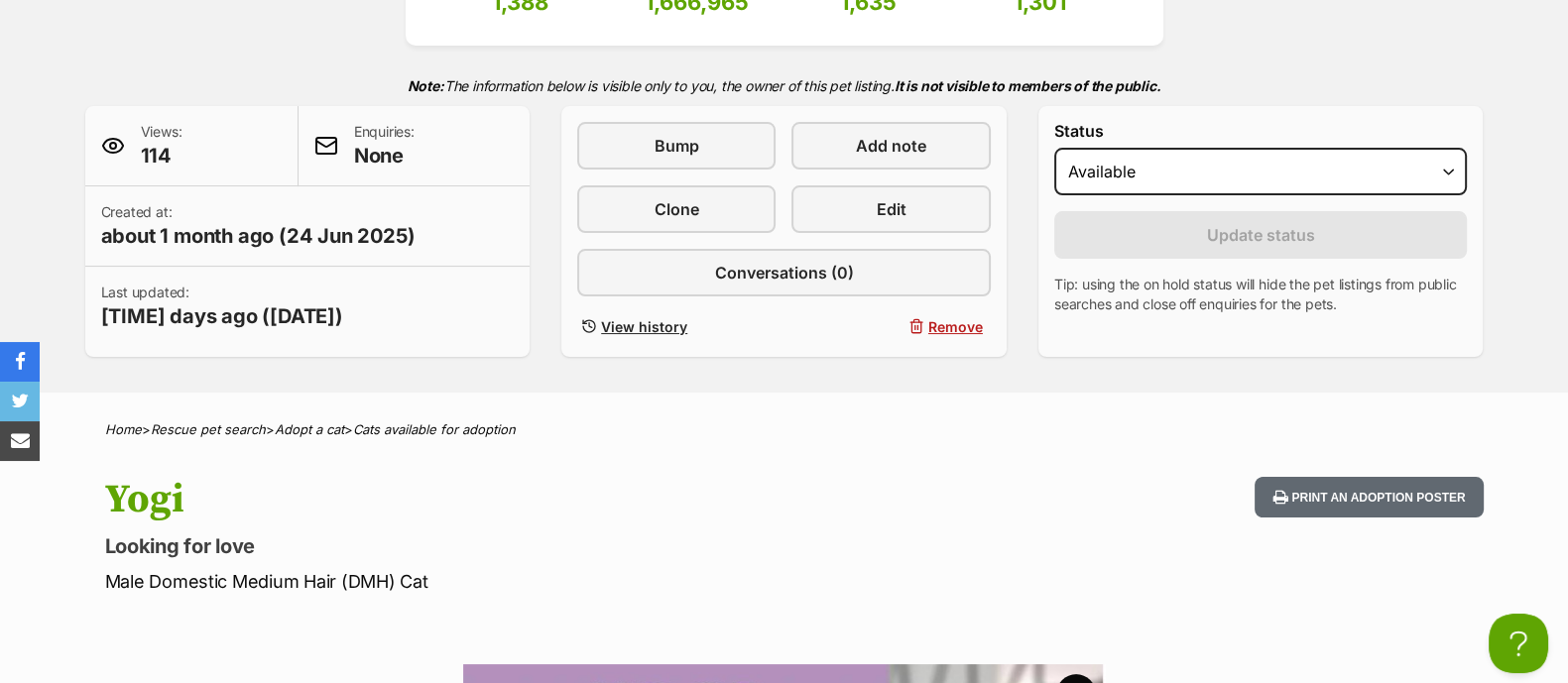 scroll, scrollTop: 0, scrollLeft: 0, axis: both 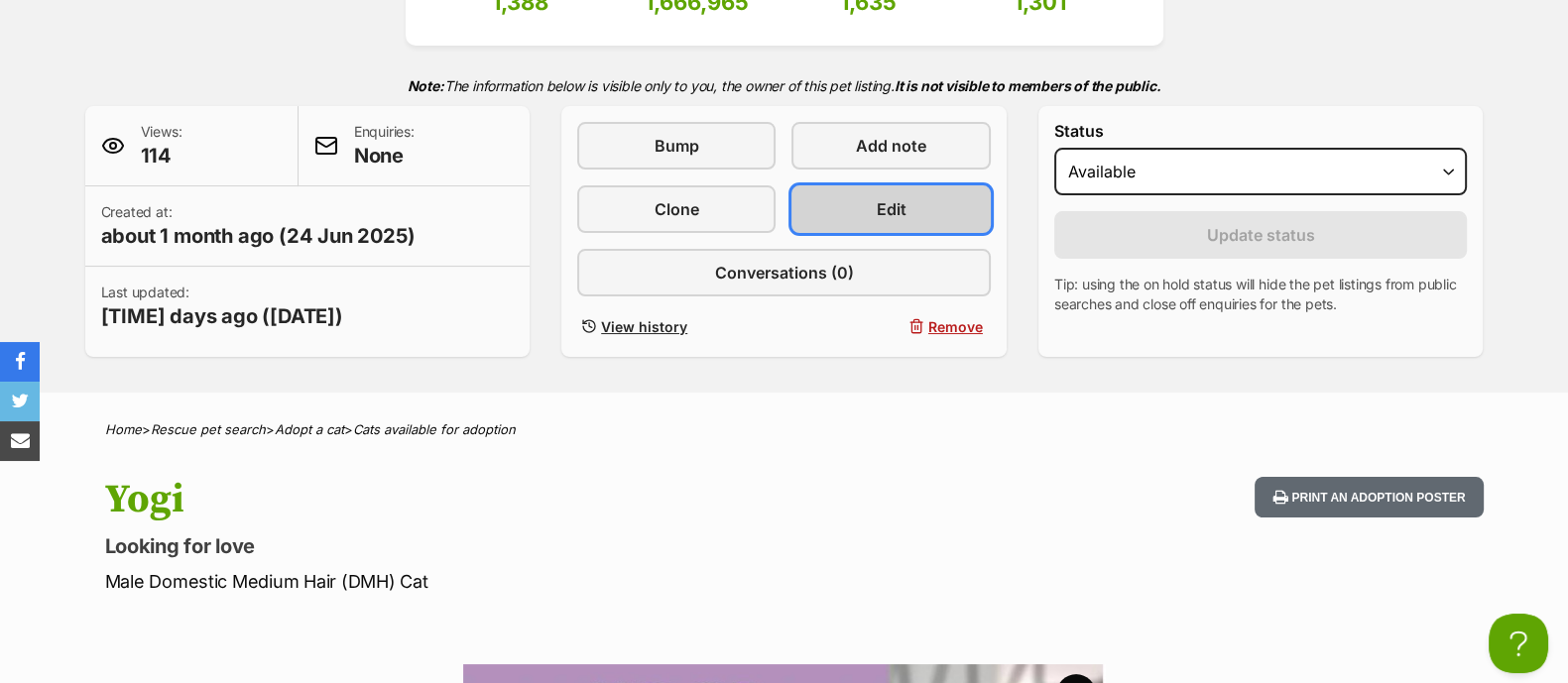 click on "Edit" at bounding box center [891, 209] 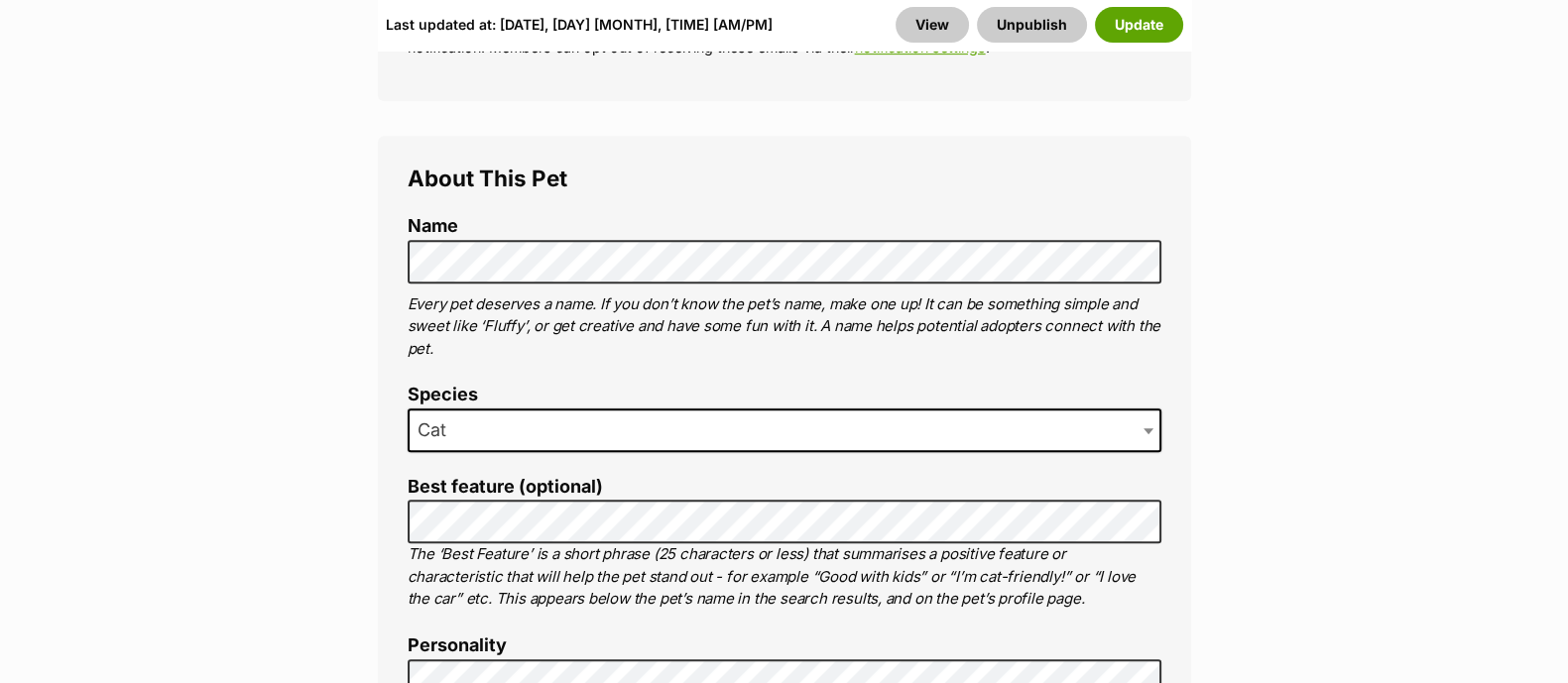 scroll, scrollTop: 0, scrollLeft: 0, axis: both 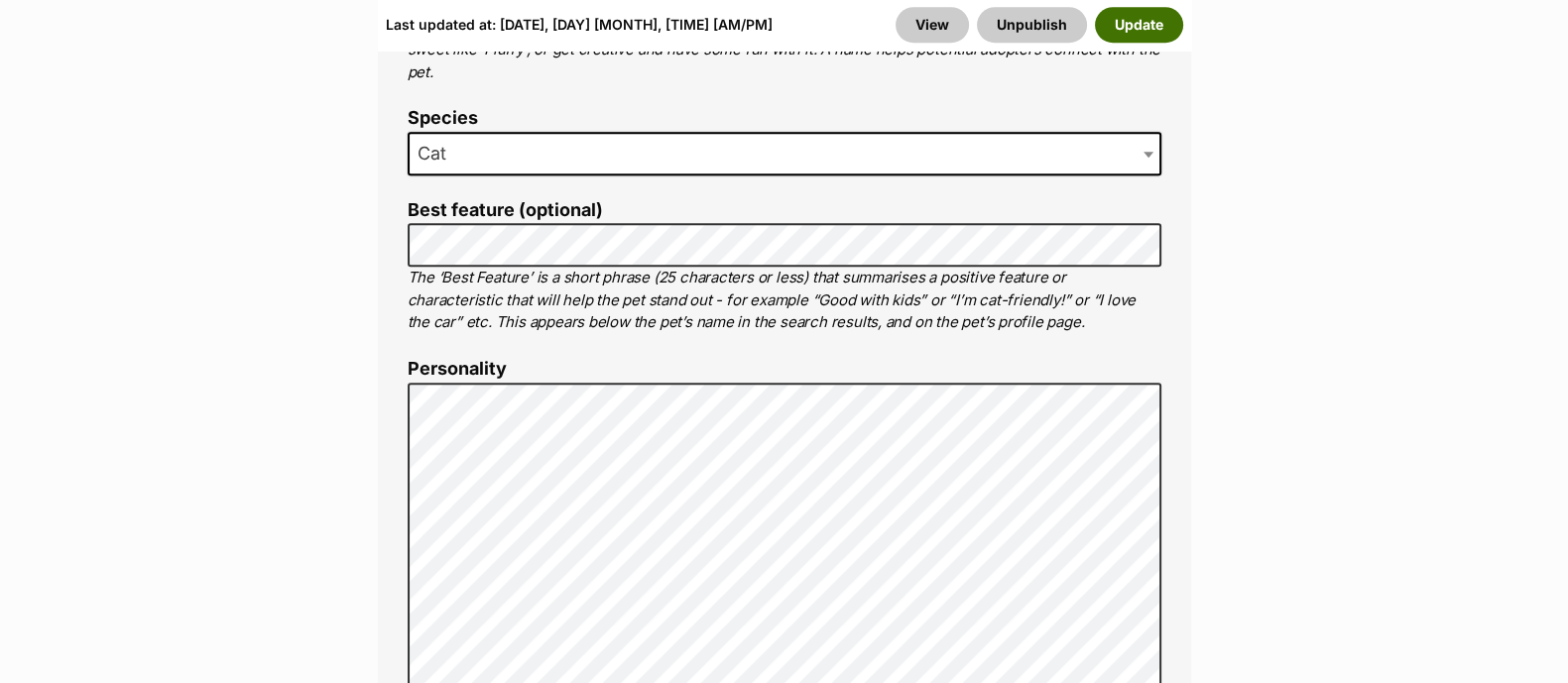 click on "Update" at bounding box center [1139, 25] 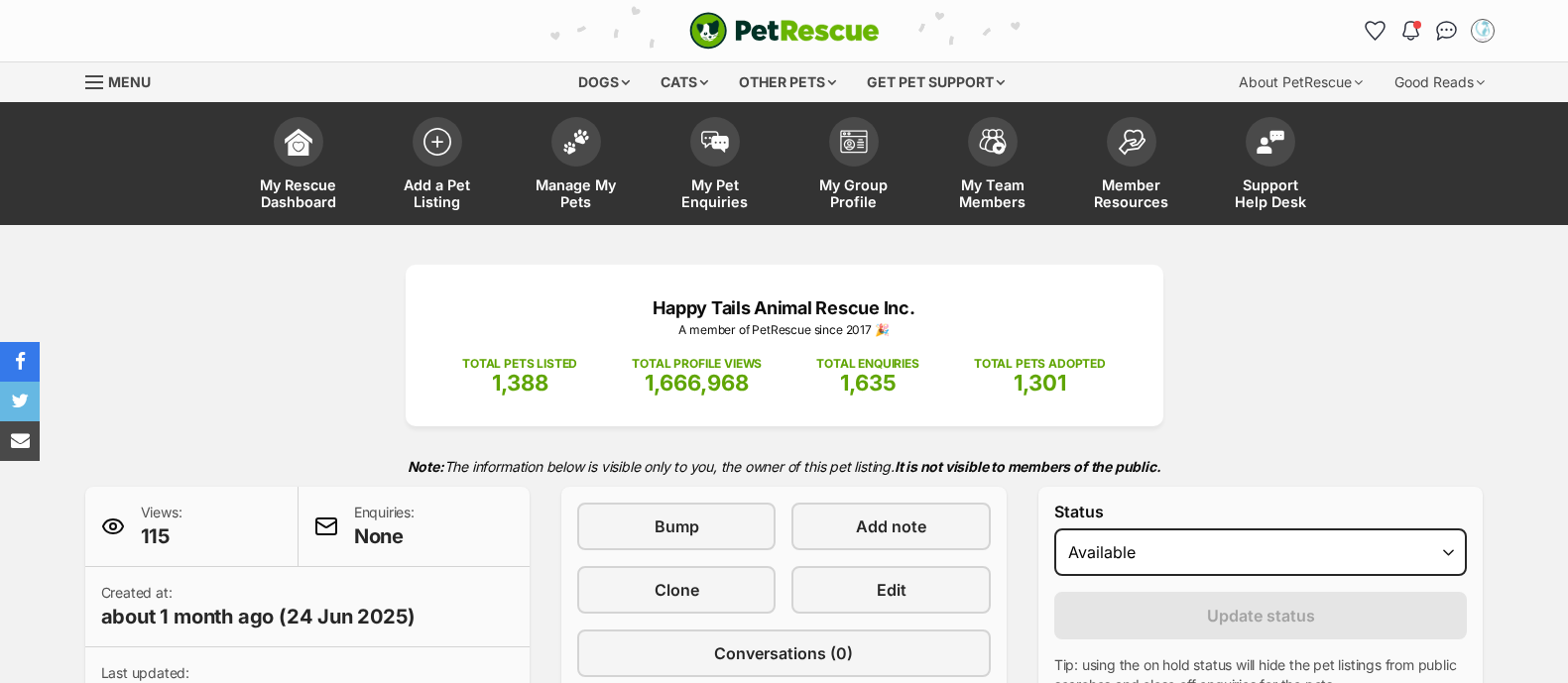 scroll, scrollTop: 0, scrollLeft: 0, axis: both 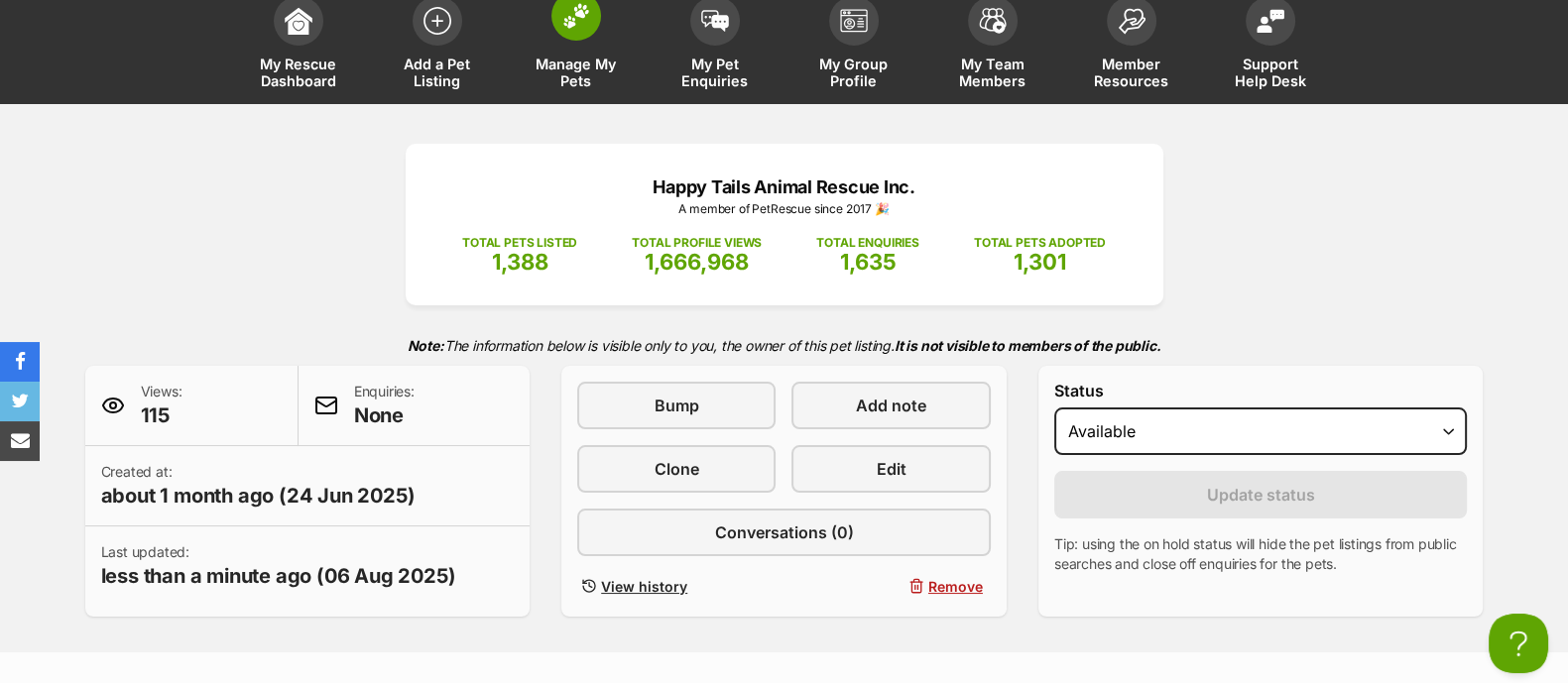 click on "Manage My Pets" at bounding box center [576, 72] 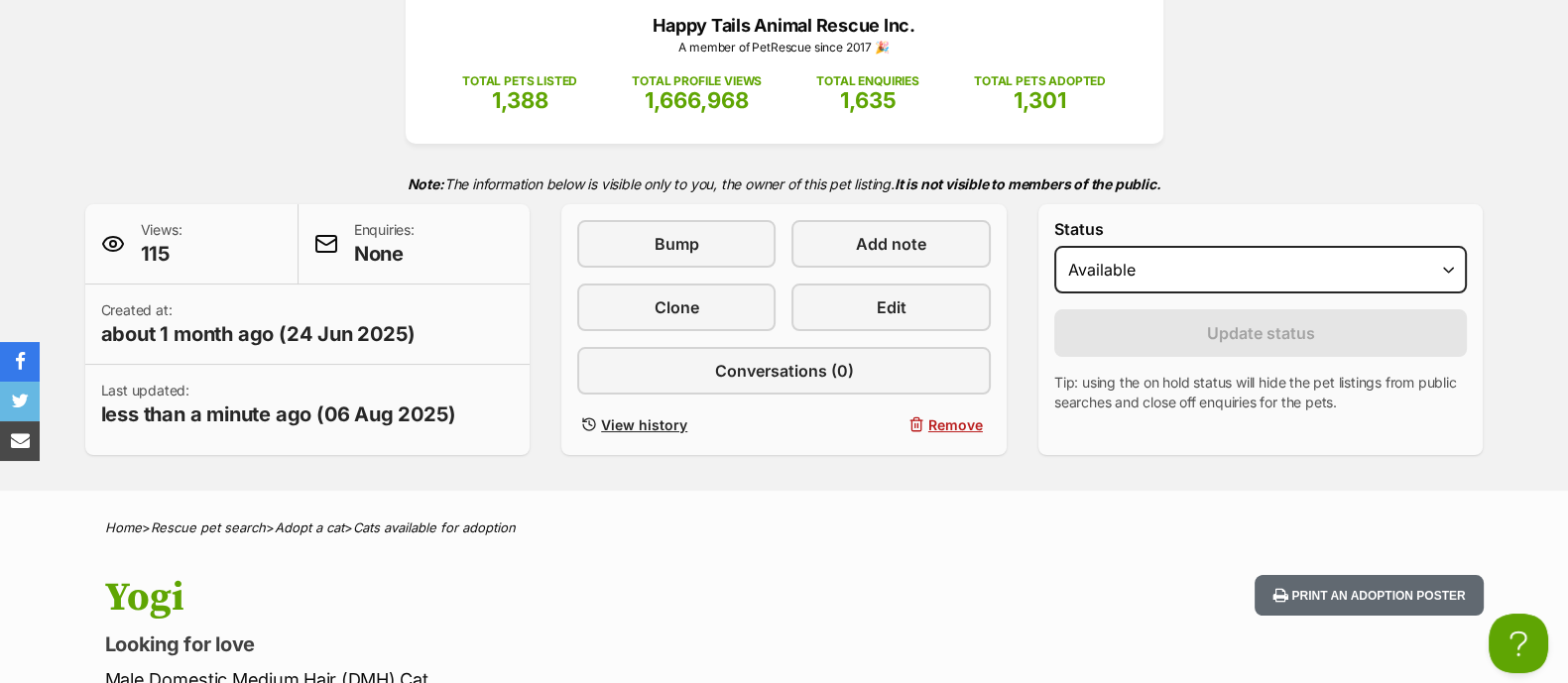 scroll, scrollTop: 143, scrollLeft: 0, axis: vertical 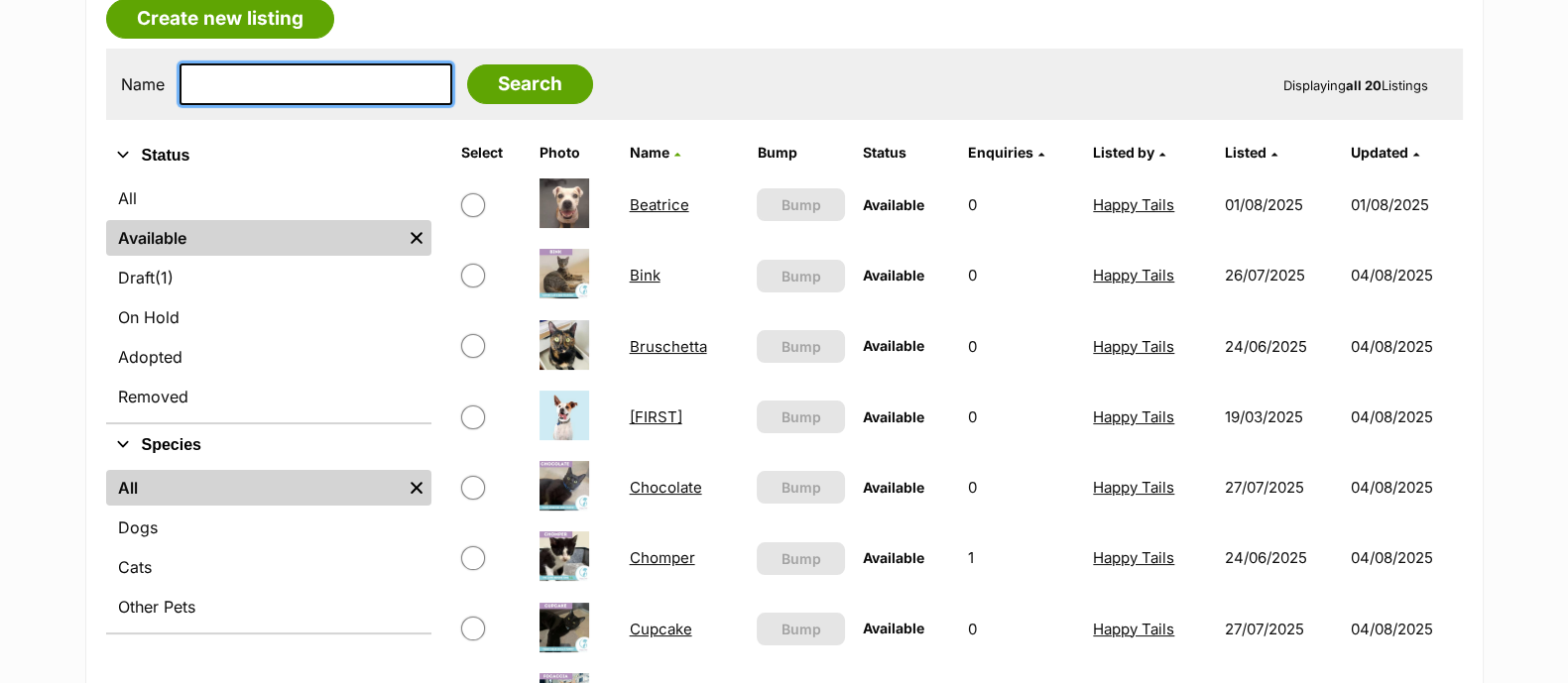 click at bounding box center (315, 84) 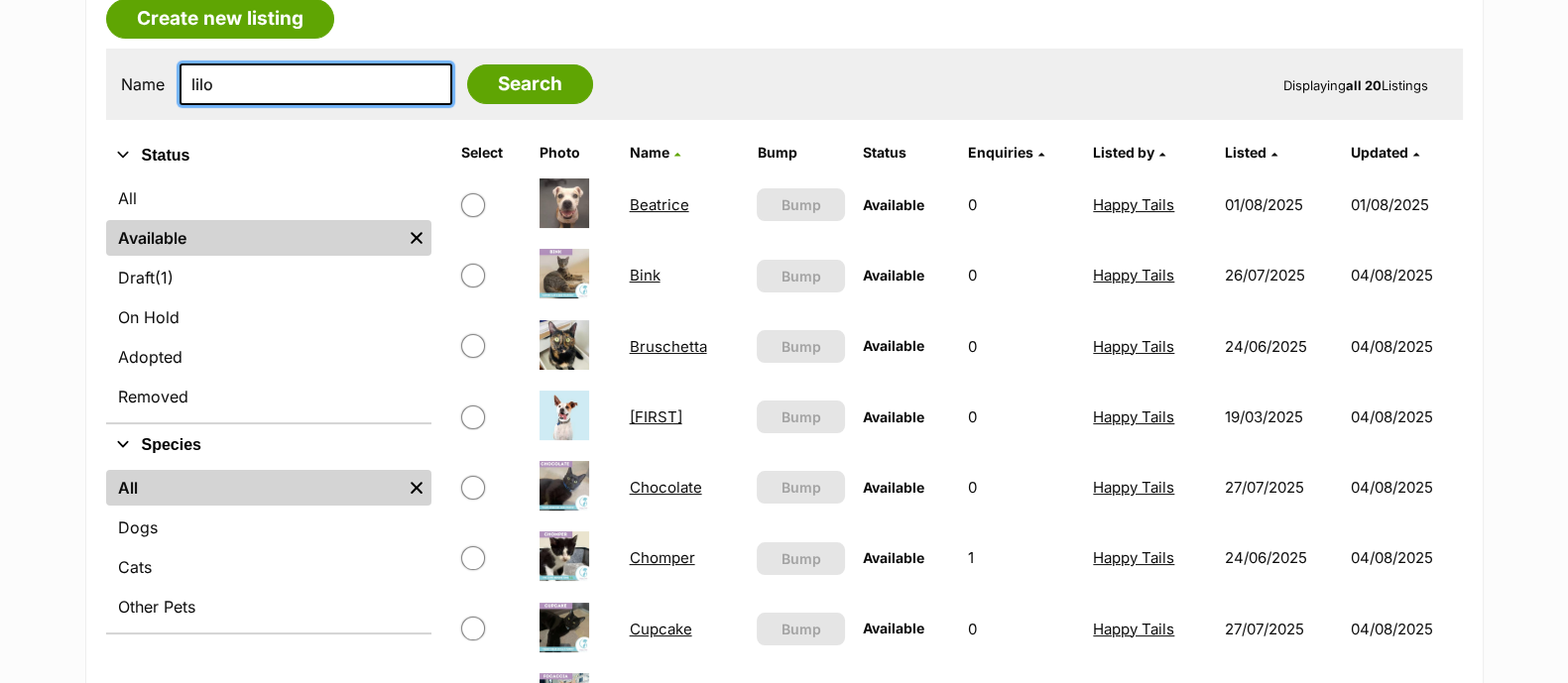 type on "lilo" 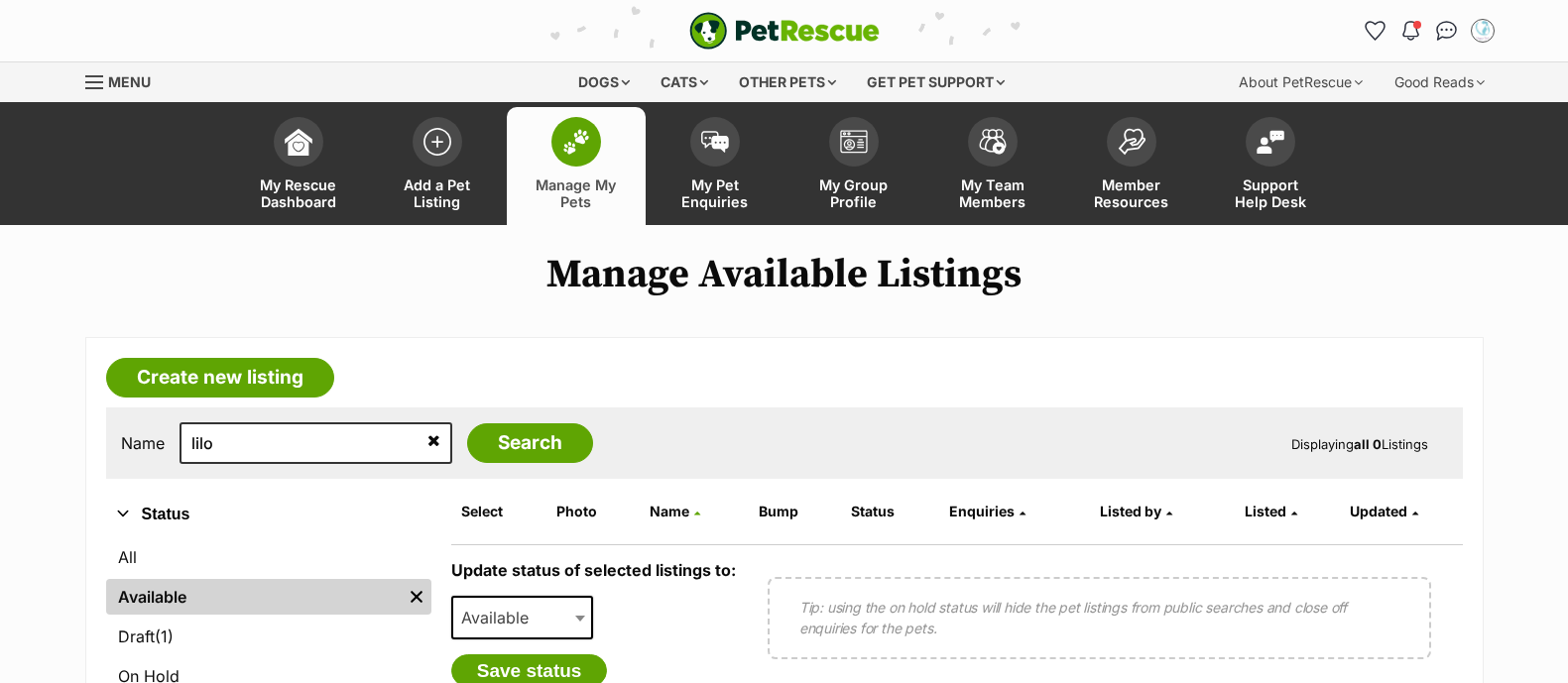 scroll, scrollTop: 178, scrollLeft: 0, axis: vertical 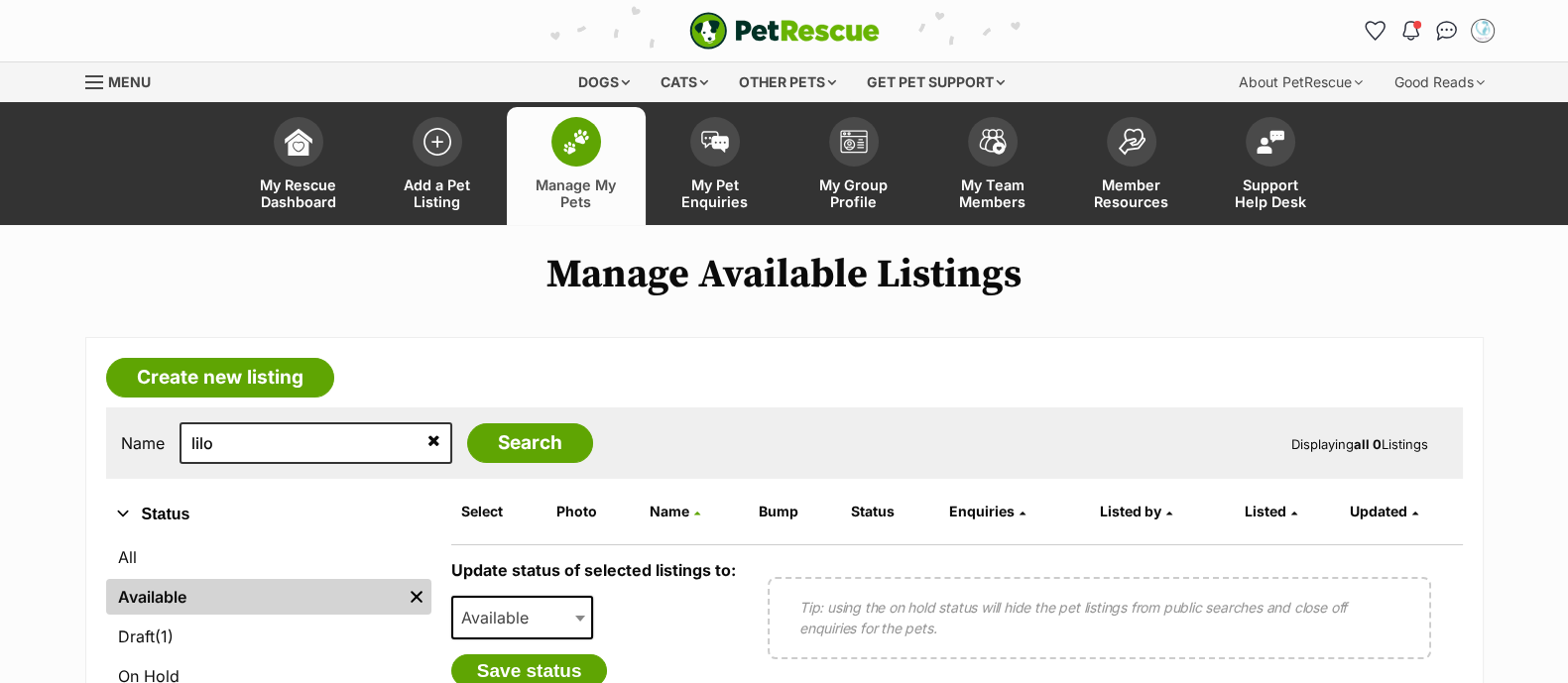click on "Manage My Pets" at bounding box center (576, 193) 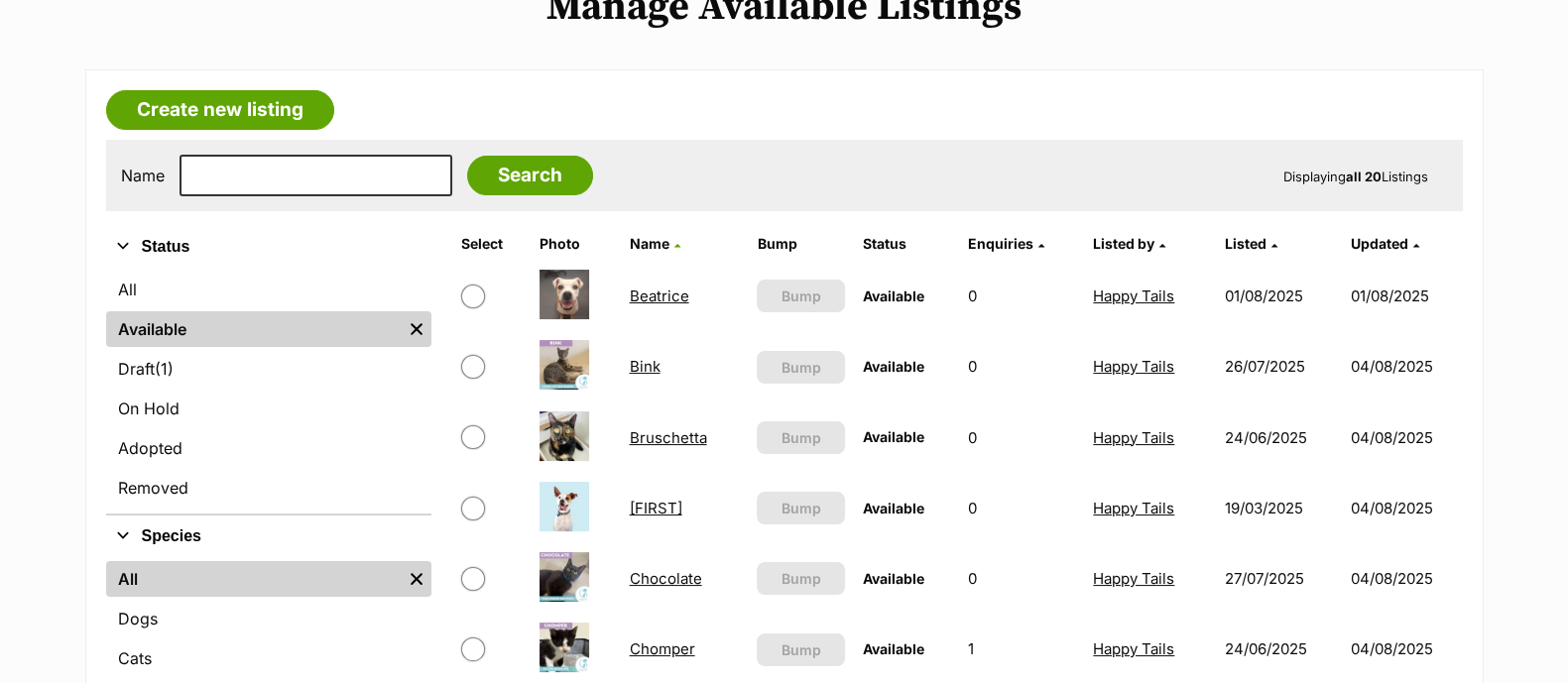 scroll, scrollTop: 0, scrollLeft: 0, axis: both 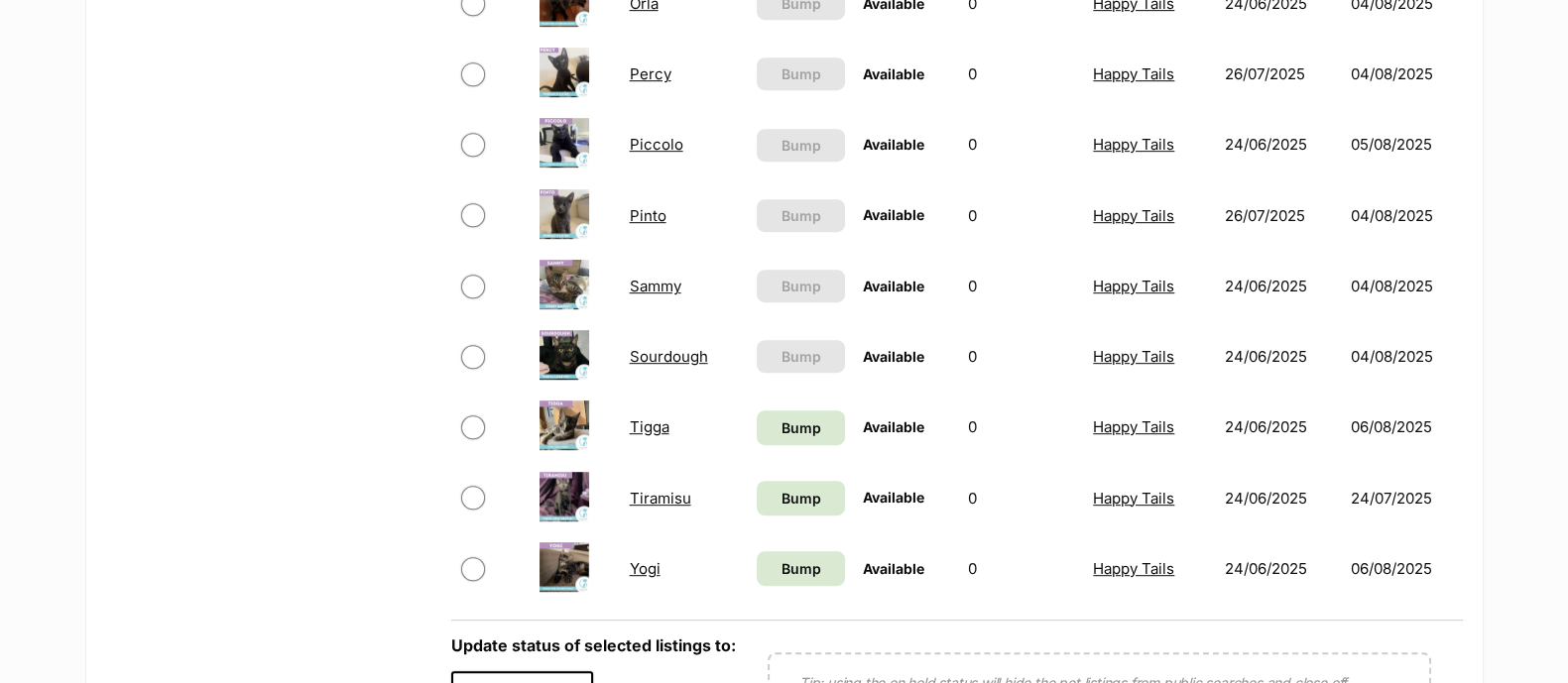 click on "Yogi" at bounding box center (645, 568) 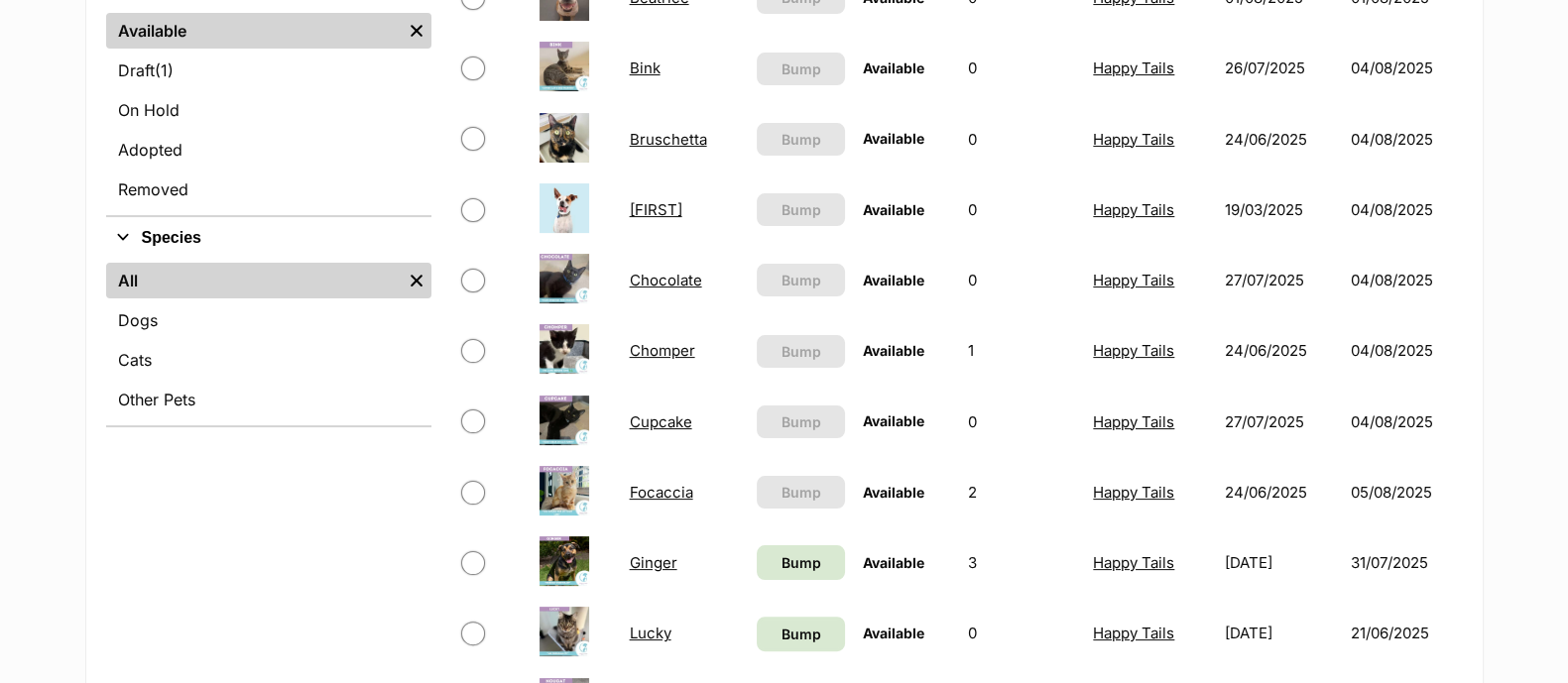 scroll, scrollTop: 103, scrollLeft: 0, axis: vertical 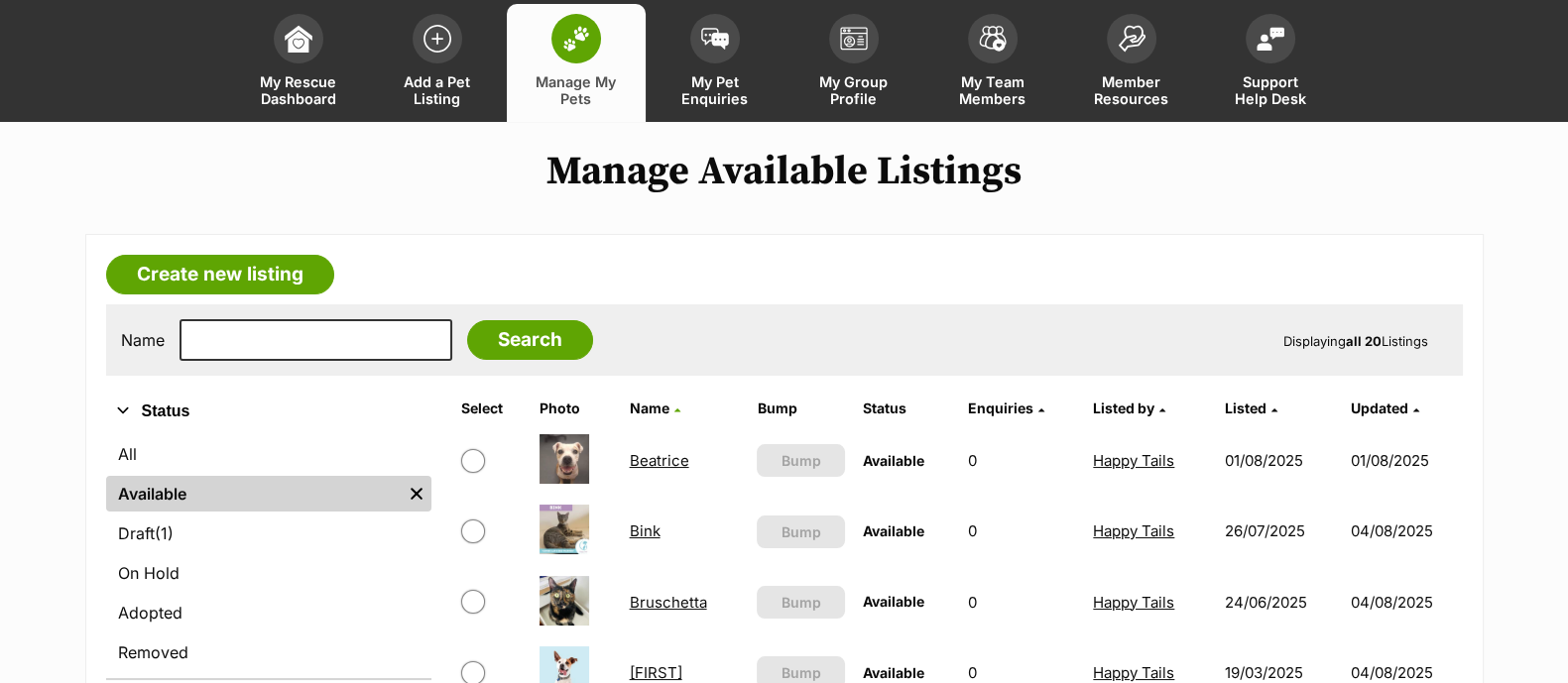 click on "Beatrice" at bounding box center [684, 460] 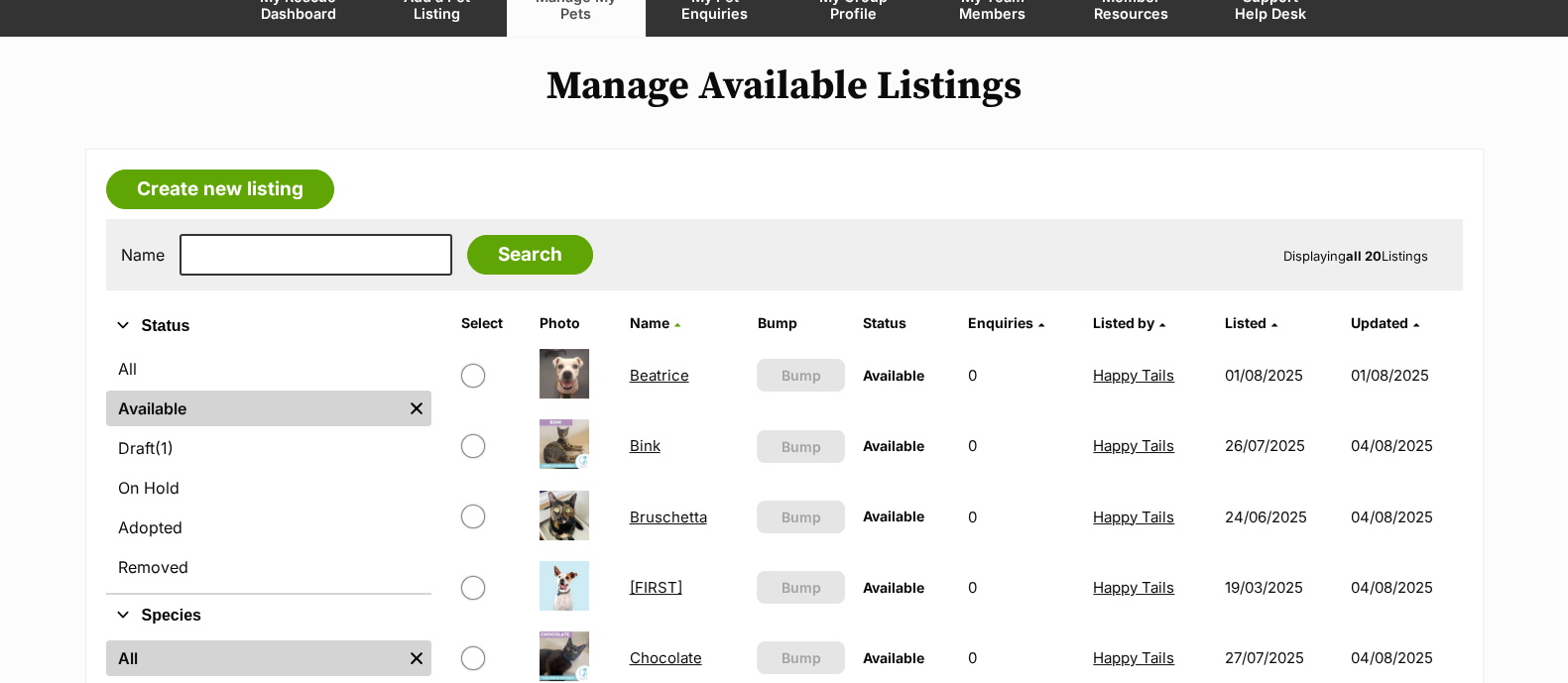 scroll, scrollTop: 184, scrollLeft: 0, axis: vertical 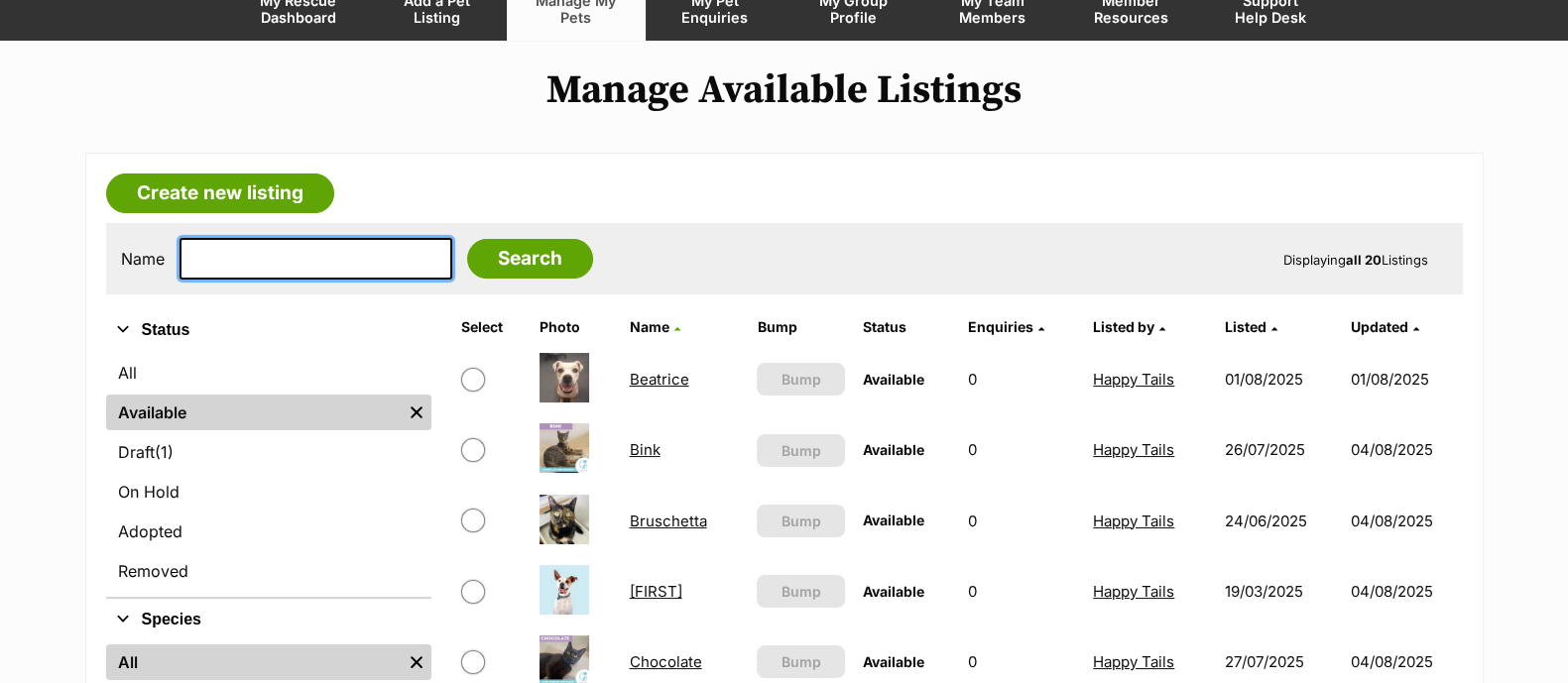 click at bounding box center [315, 259] 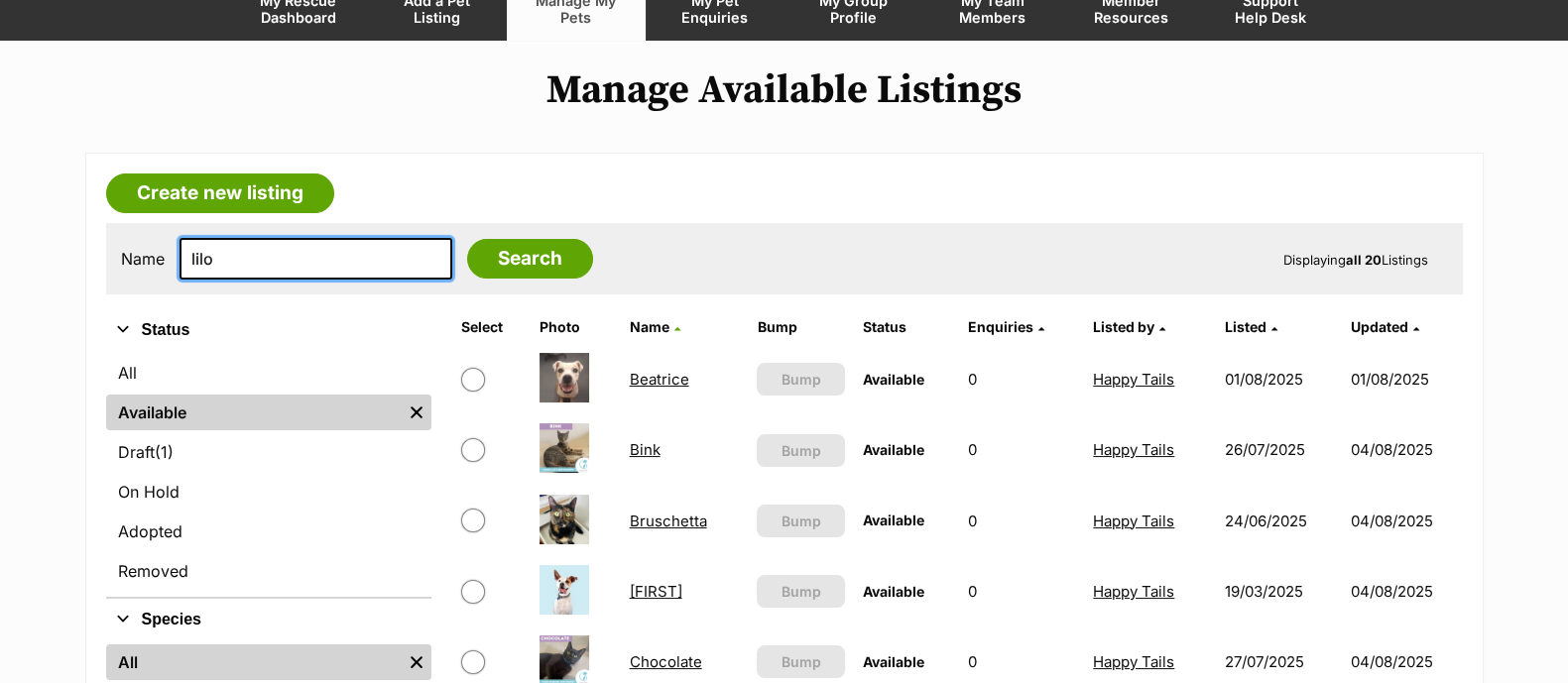 type on "lilo" 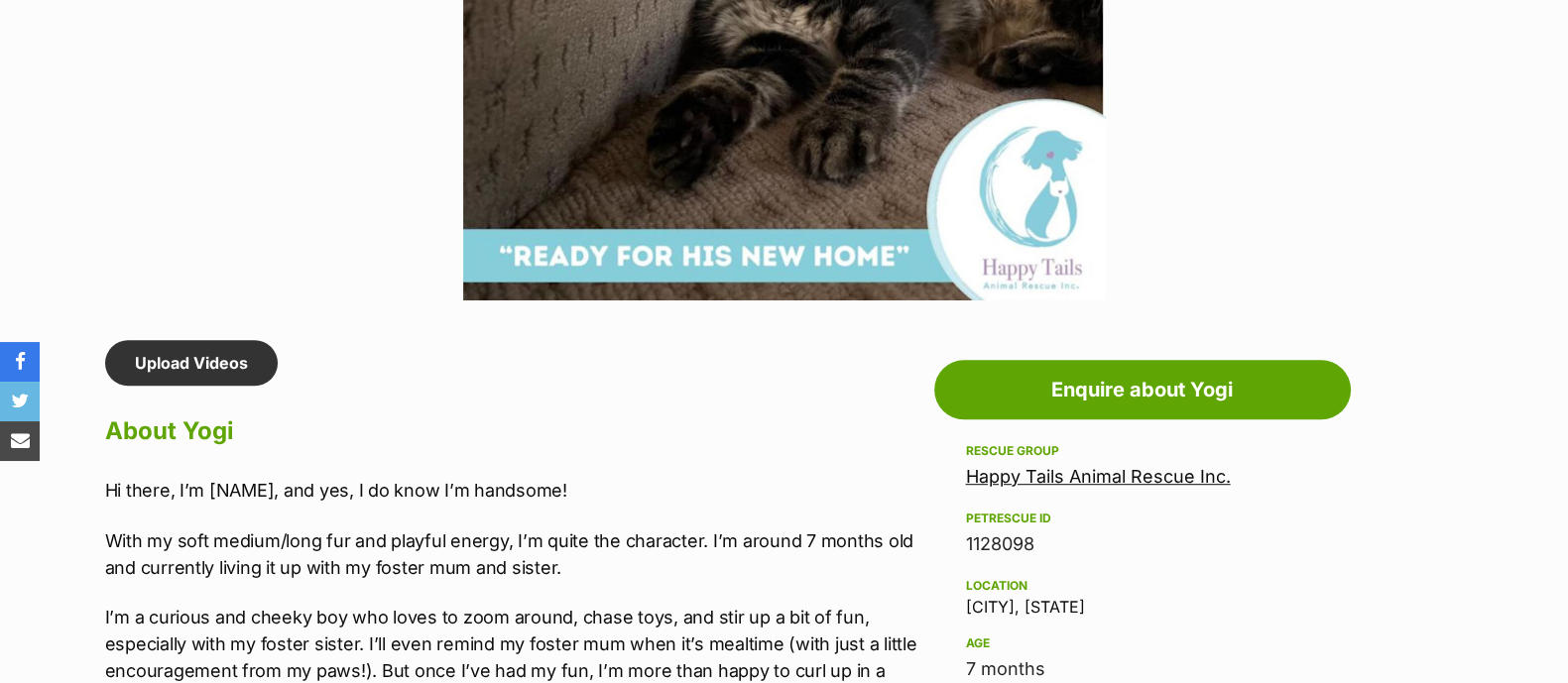 scroll, scrollTop: 1387, scrollLeft: 0, axis: vertical 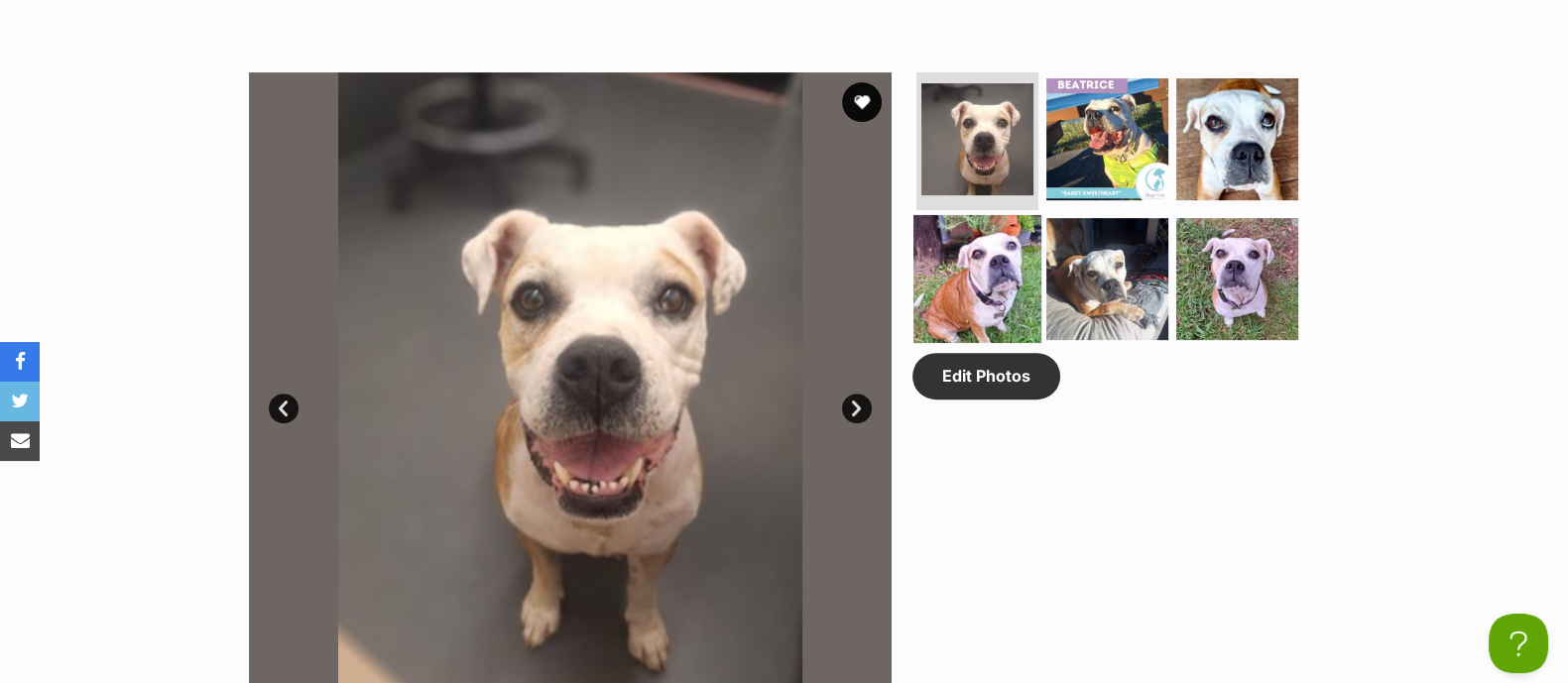 click at bounding box center (977, 279) 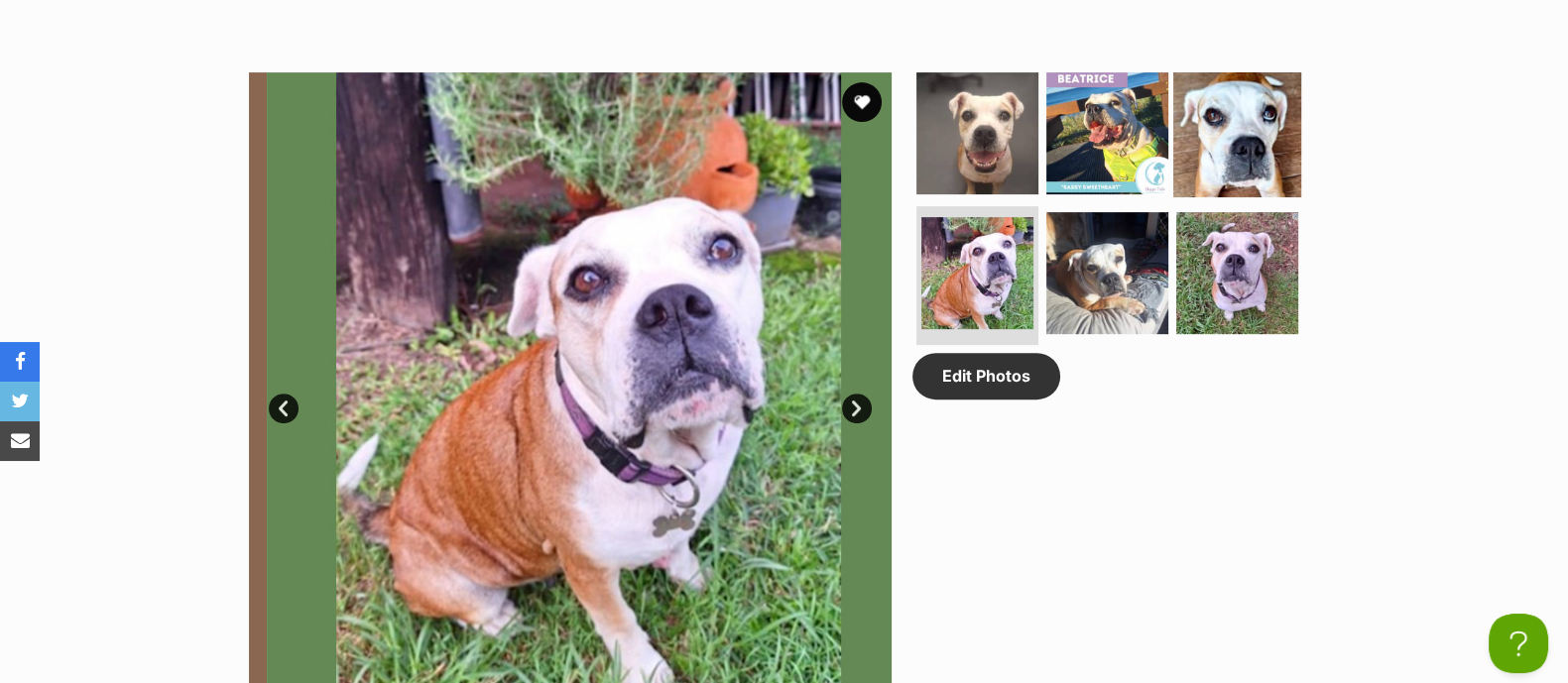scroll, scrollTop: 0, scrollLeft: 0, axis: both 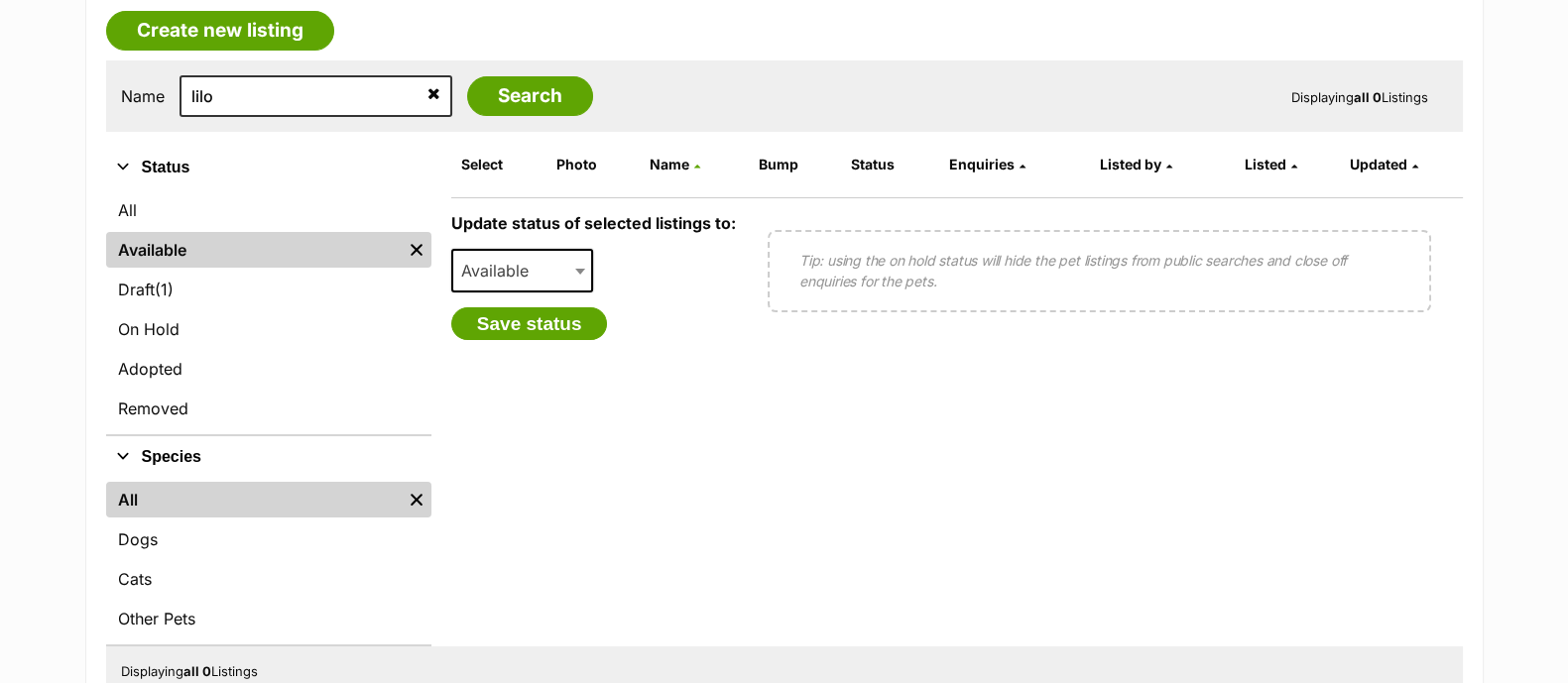 click on "Name
lilo
Search
Displaying  all 0  Listings" at bounding box center [784, 96] 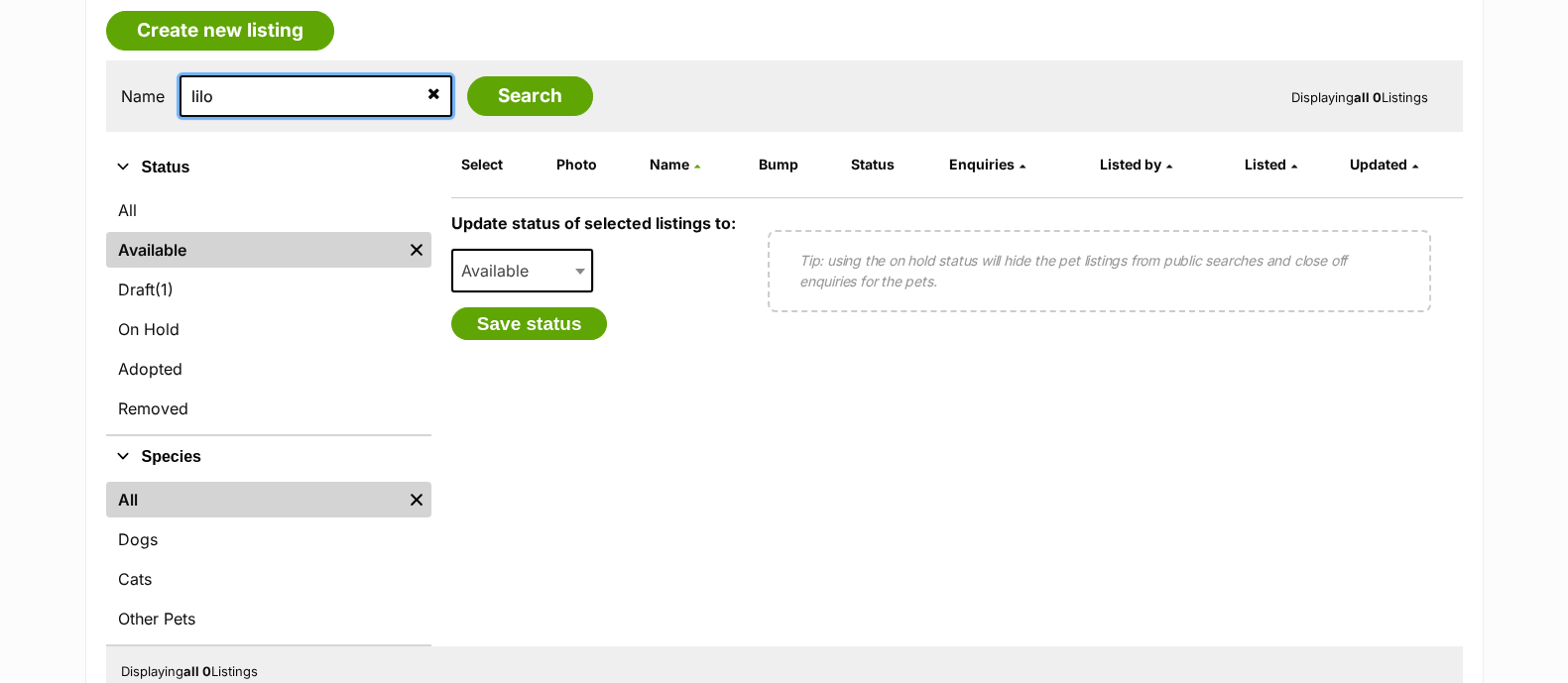drag, startPoint x: 241, startPoint y: 90, endPoint x: 150, endPoint y: 85, distance: 91.13726 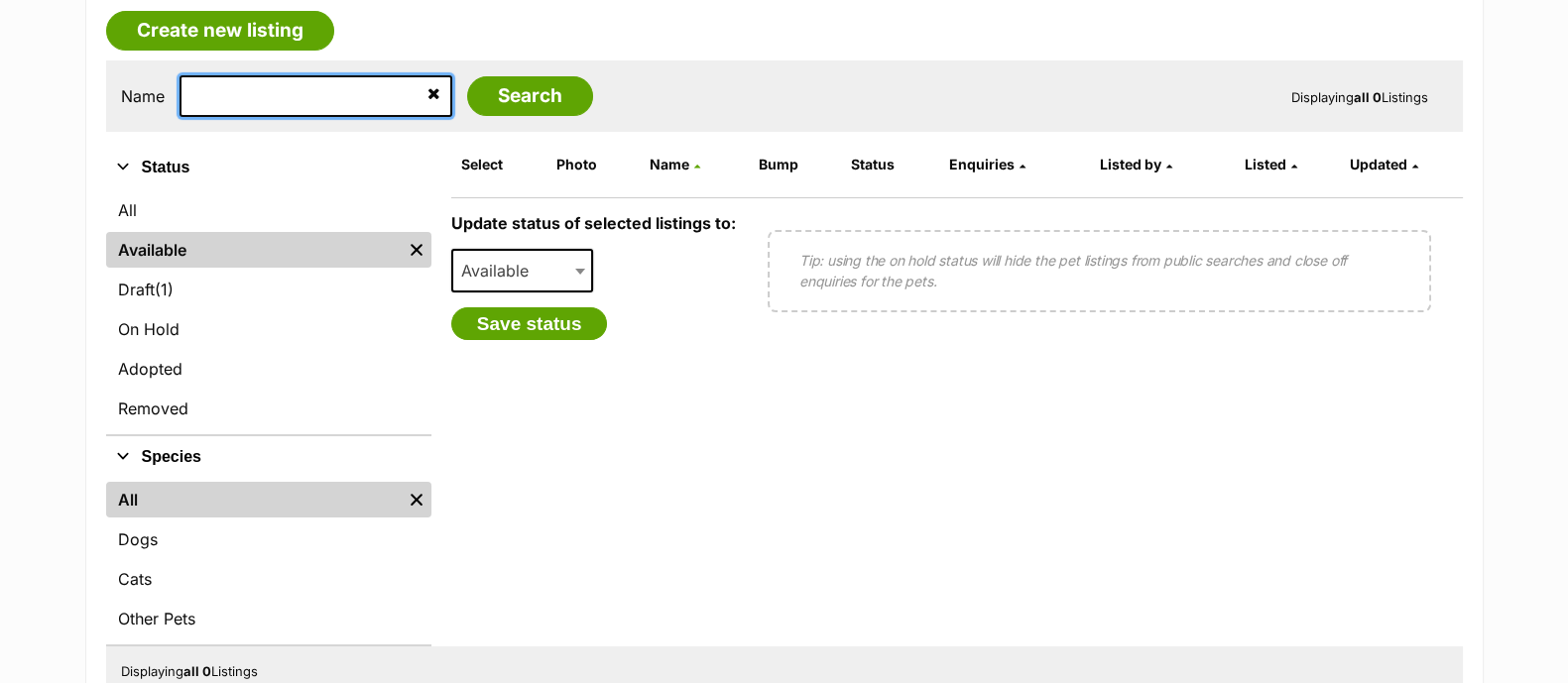 type 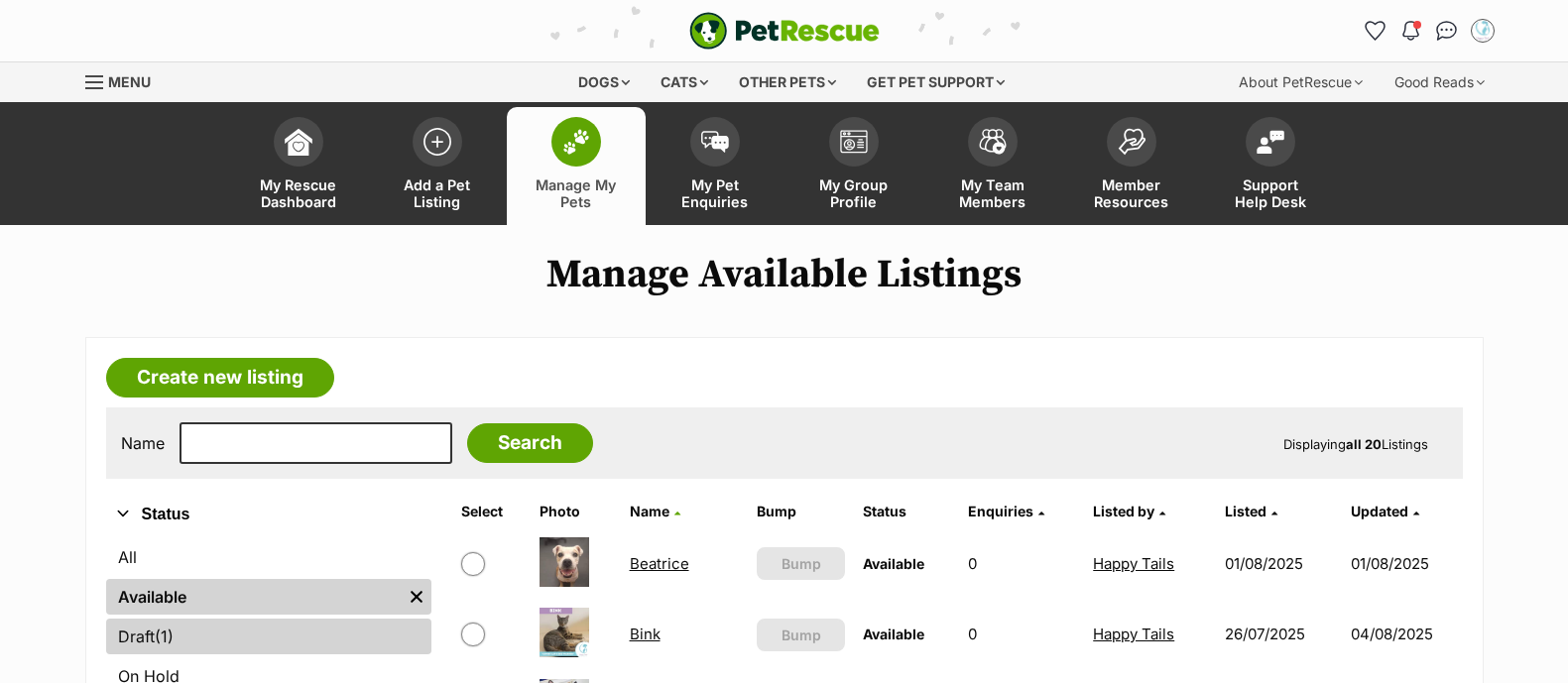 click on "Draft
(1)
Items" at bounding box center (269, 636) 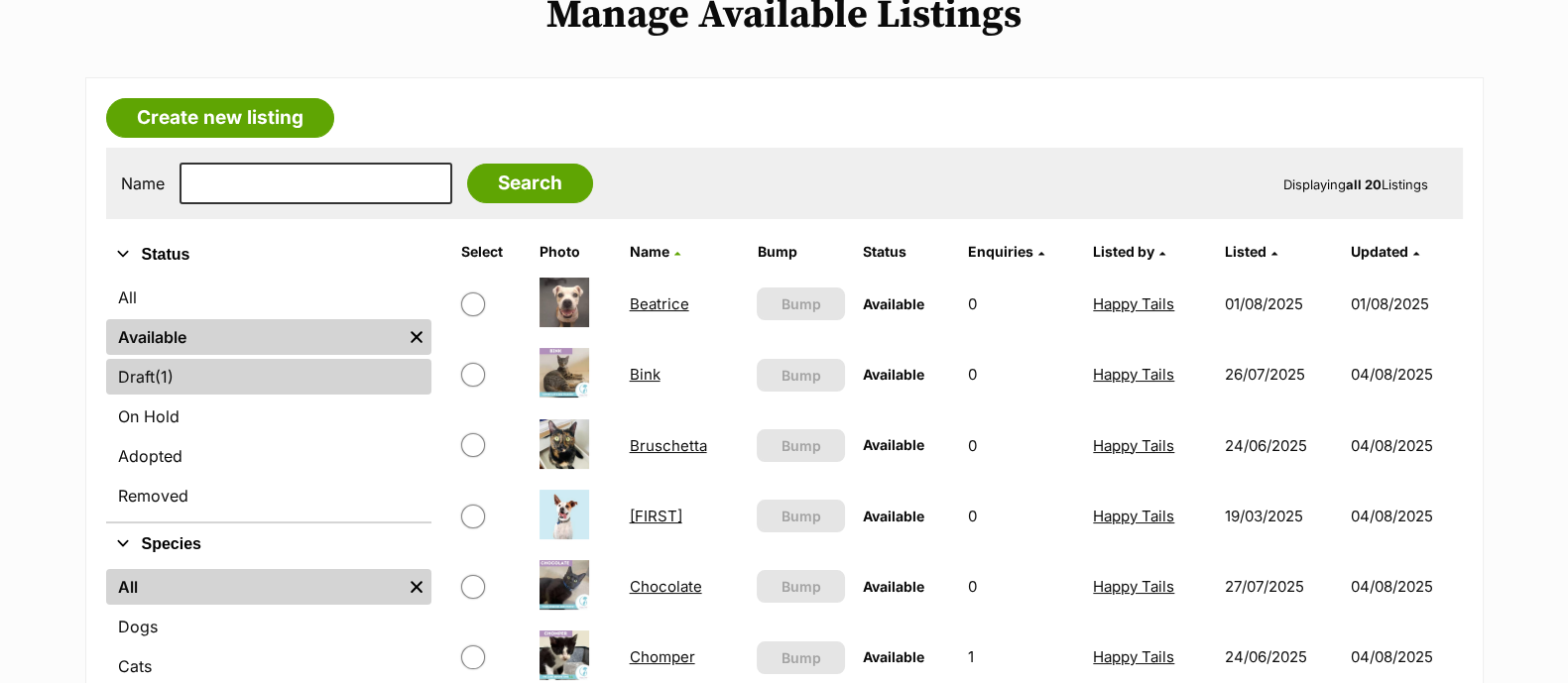 scroll, scrollTop: 260, scrollLeft: 0, axis: vertical 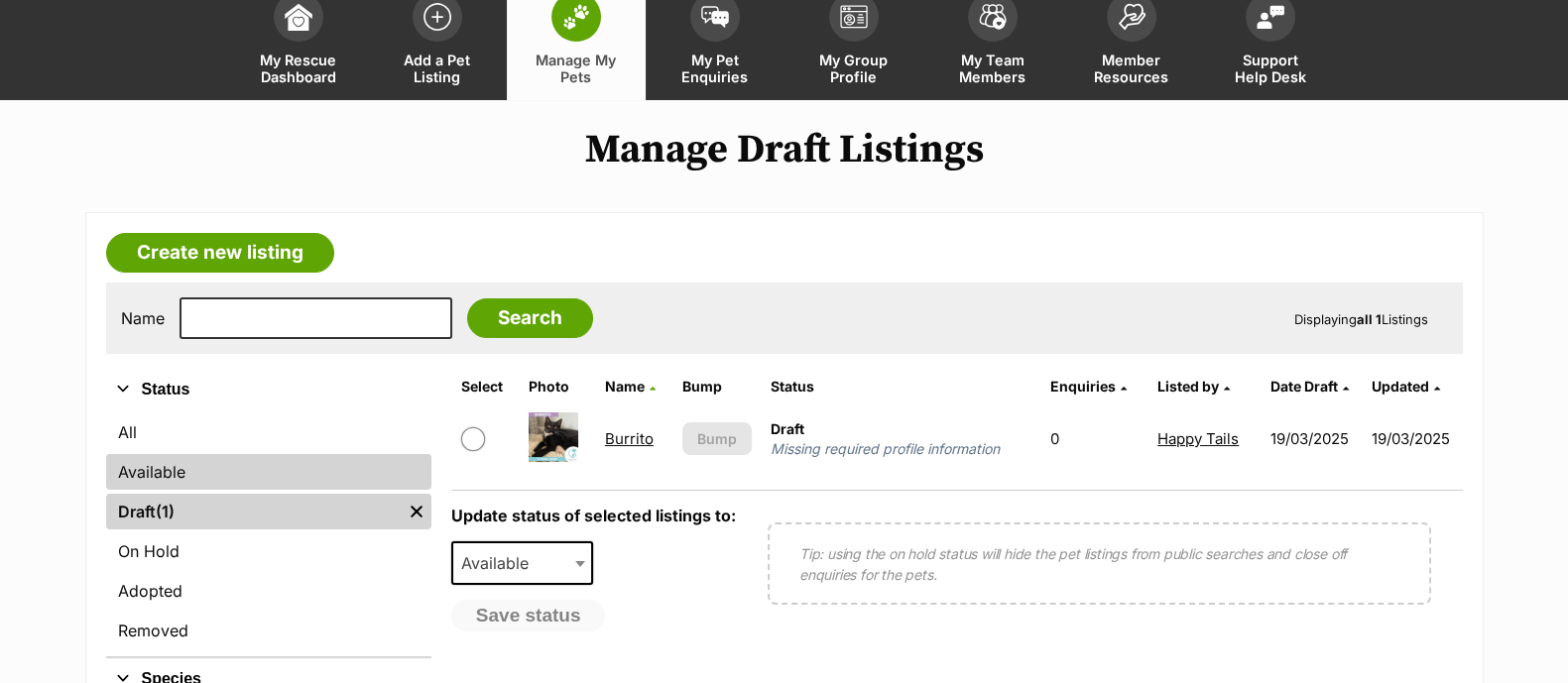 click on "Available" at bounding box center [269, 472] 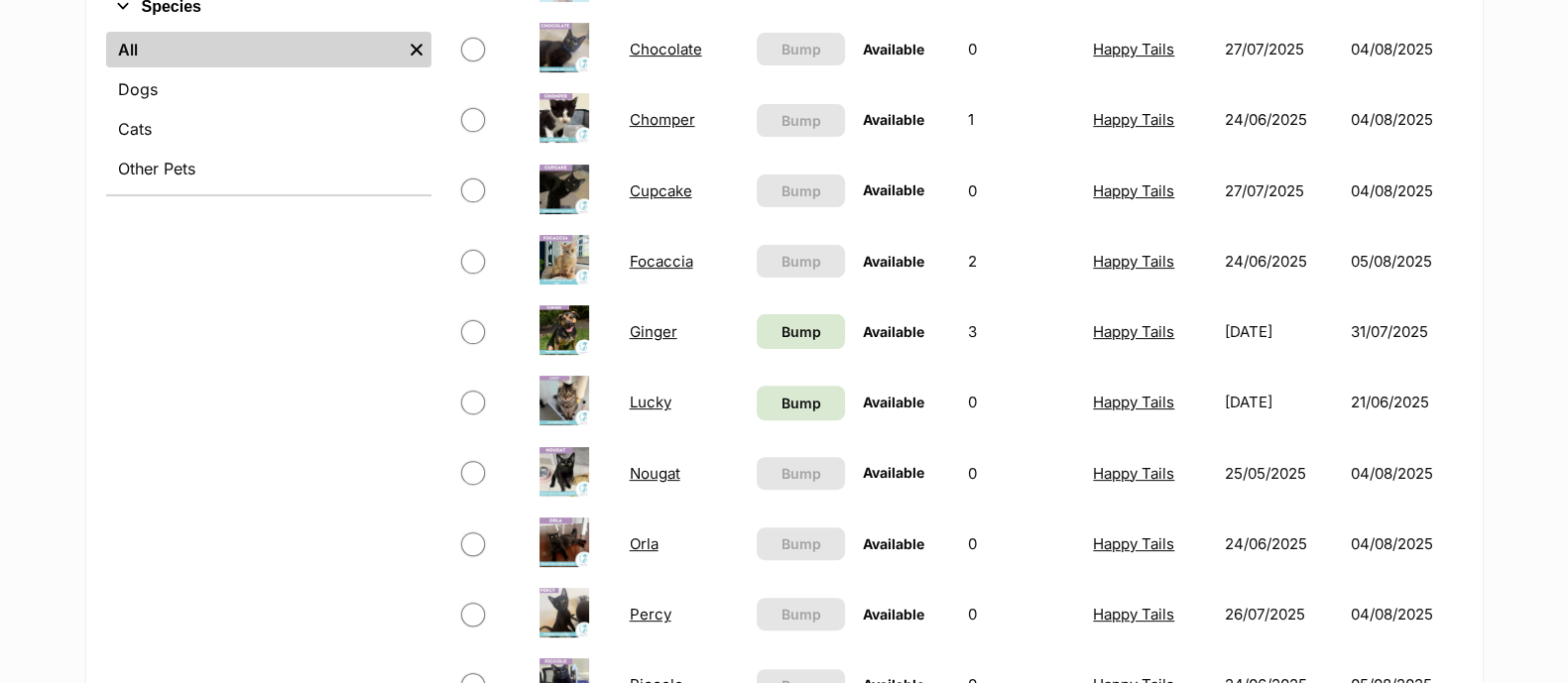 scroll, scrollTop: 797, scrollLeft: 0, axis: vertical 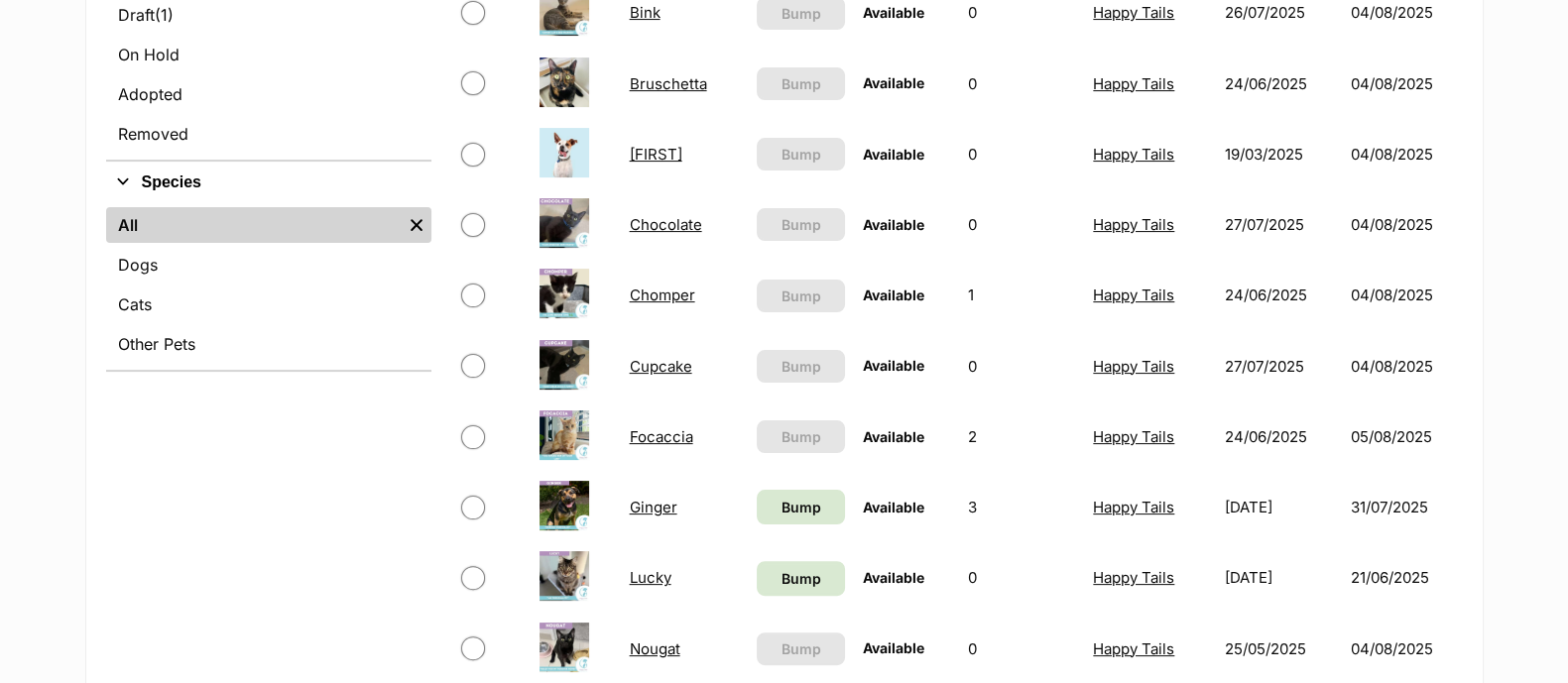 click on "Chocolate" at bounding box center (665, 224) 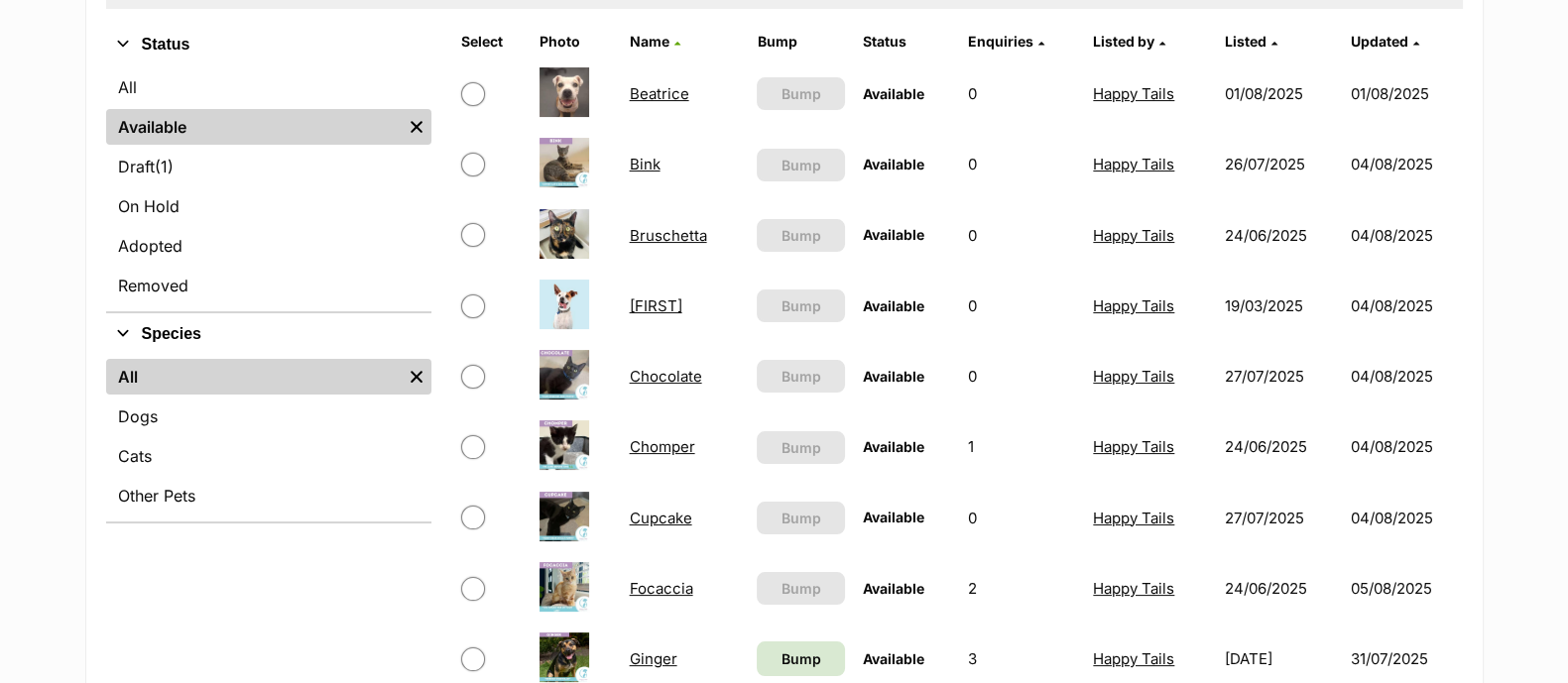 scroll, scrollTop: 468, scrollLeft: 0, axis: vertical 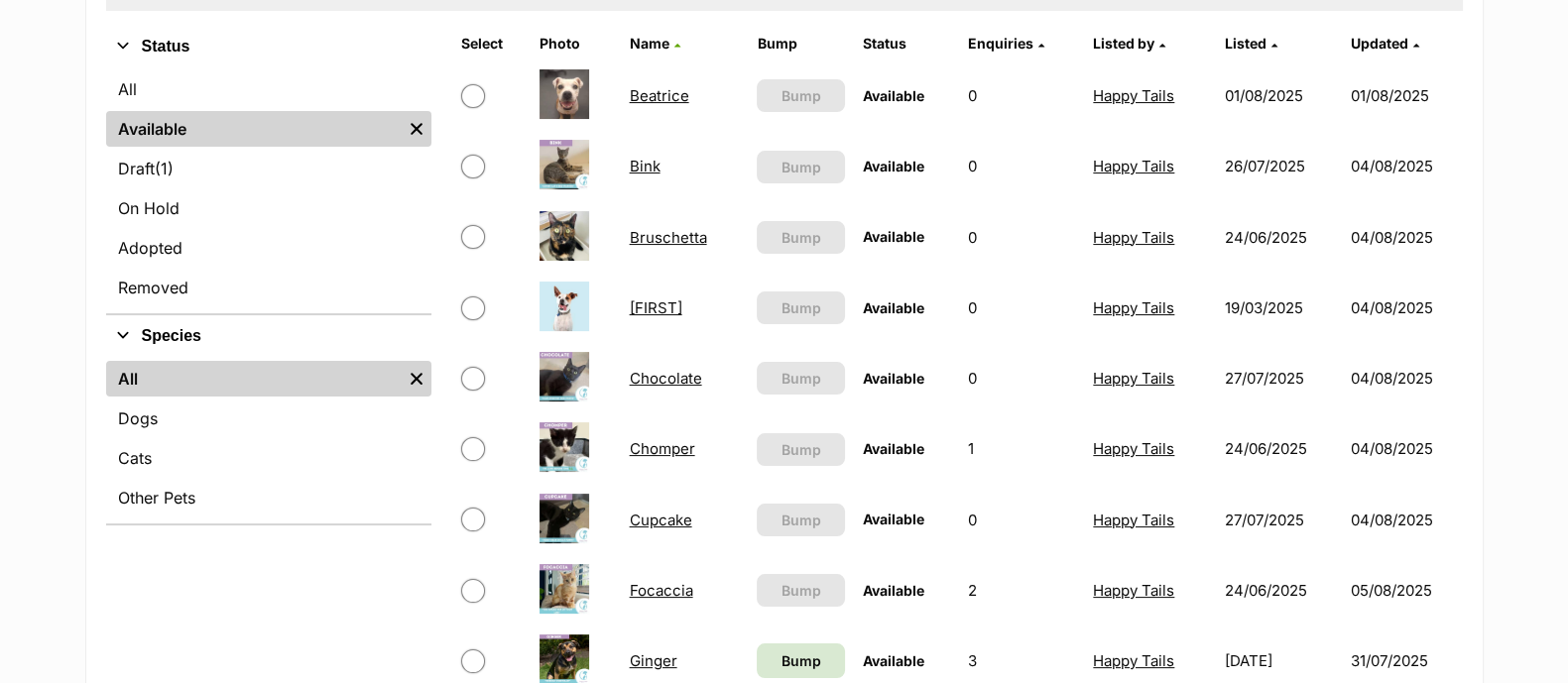 click on "Bruschetta" at bounding box center (668, 237) 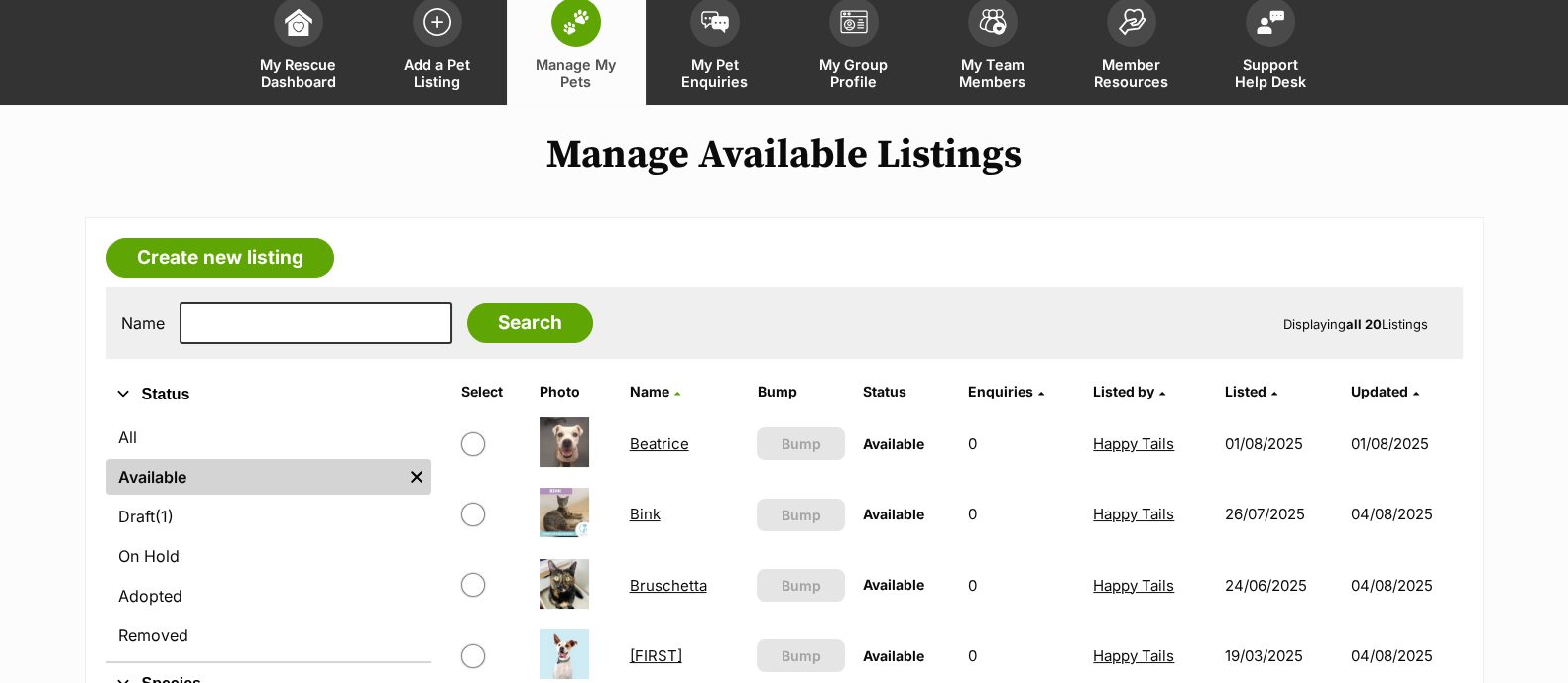 scroll, scrollTop: 118, scrollLeft: 0, axis: vertical 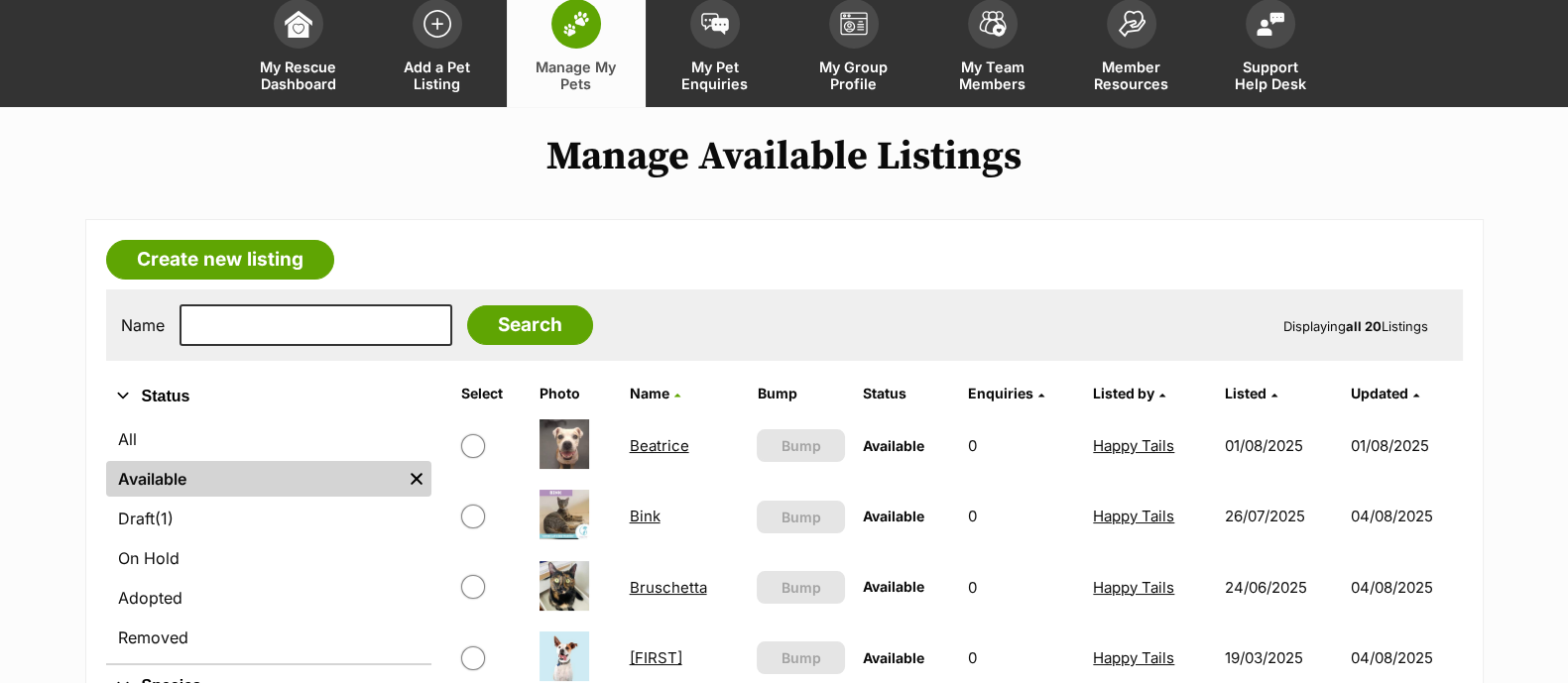 click on "Create new listing
Name
Search
Displaying  all 20  Listings
Refine your search
Status
All
Available
Remove filter
Draft
(1)
Items
On Hold
Adopted
Removed
Species
All
Remove filter
Dogs
Cats
Other Pets
Beatrice
Available
Enquiries:
0
Listed By:
Happy Tails
Listed
01/08/2025
Updated
01/08/2025
View
This listing can be bumped in 1 day
Bump
Bink
Available
Enquiries:
0
Listed By:
Happy Tails
Listed
26/07/2025
Updated
04/08/2025
View
This listing can be bumped in 5 days
Bump
Bruschetta
Available
Enquiries:
0
Listed By:
Happy Tails
Listed
24/06/2025
Updated
04/08/2025" at bounding box center [784, 1157] 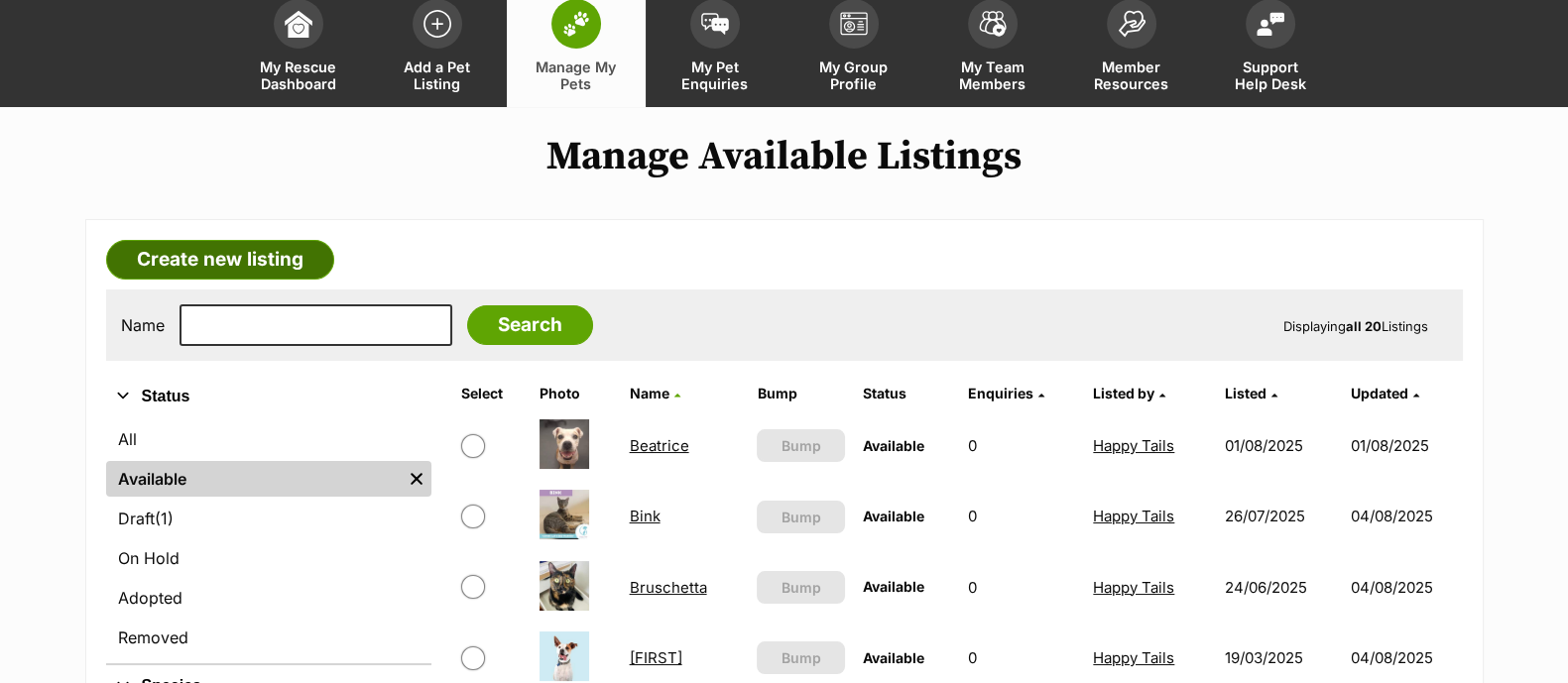 click on "Create new listing" at bounding box center [220, 260] 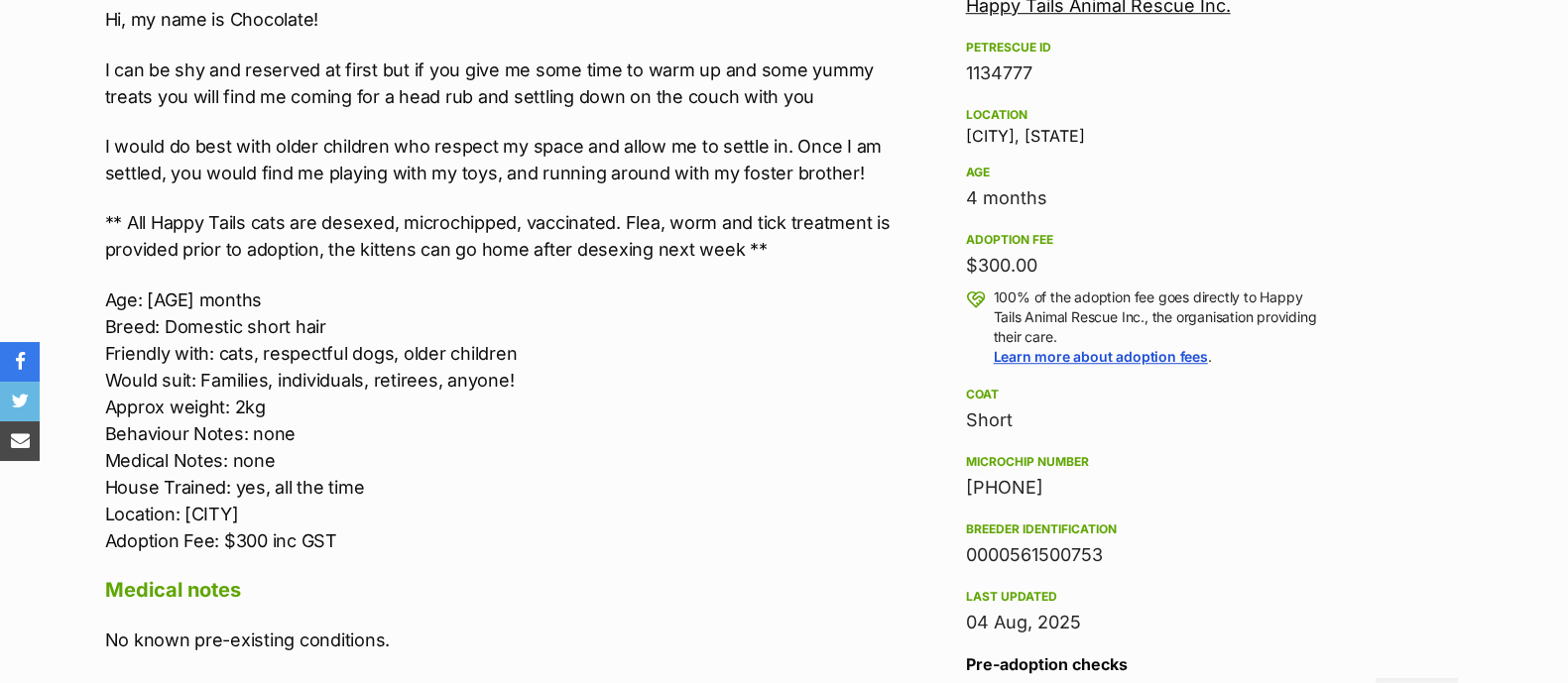 scroll, scrollTop: 2057, scrollLeft: 0, axis: vertical 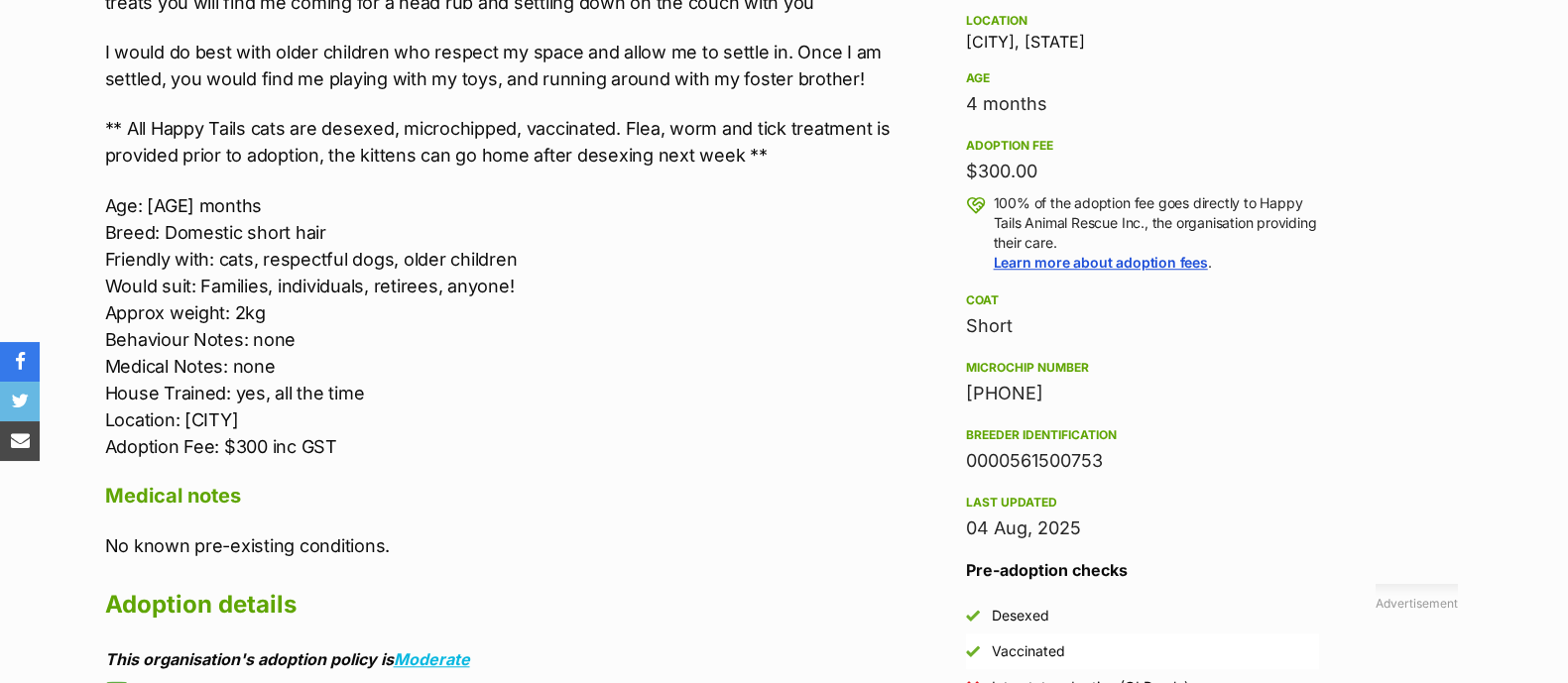 click on "Age: [AGE] months
Breed: Domestic short hair
Friendly with: cats, respectful dogs, older children
Would suit: Families, individuals, retirees, anyone!
Approx weight: 2kg
Behaviour Notes: none
Medical Notes: none
House Trained: yes, all the time
Location: [CITY]
Adoption Fee: $300 inc GST" at bounding box center (515, 326) 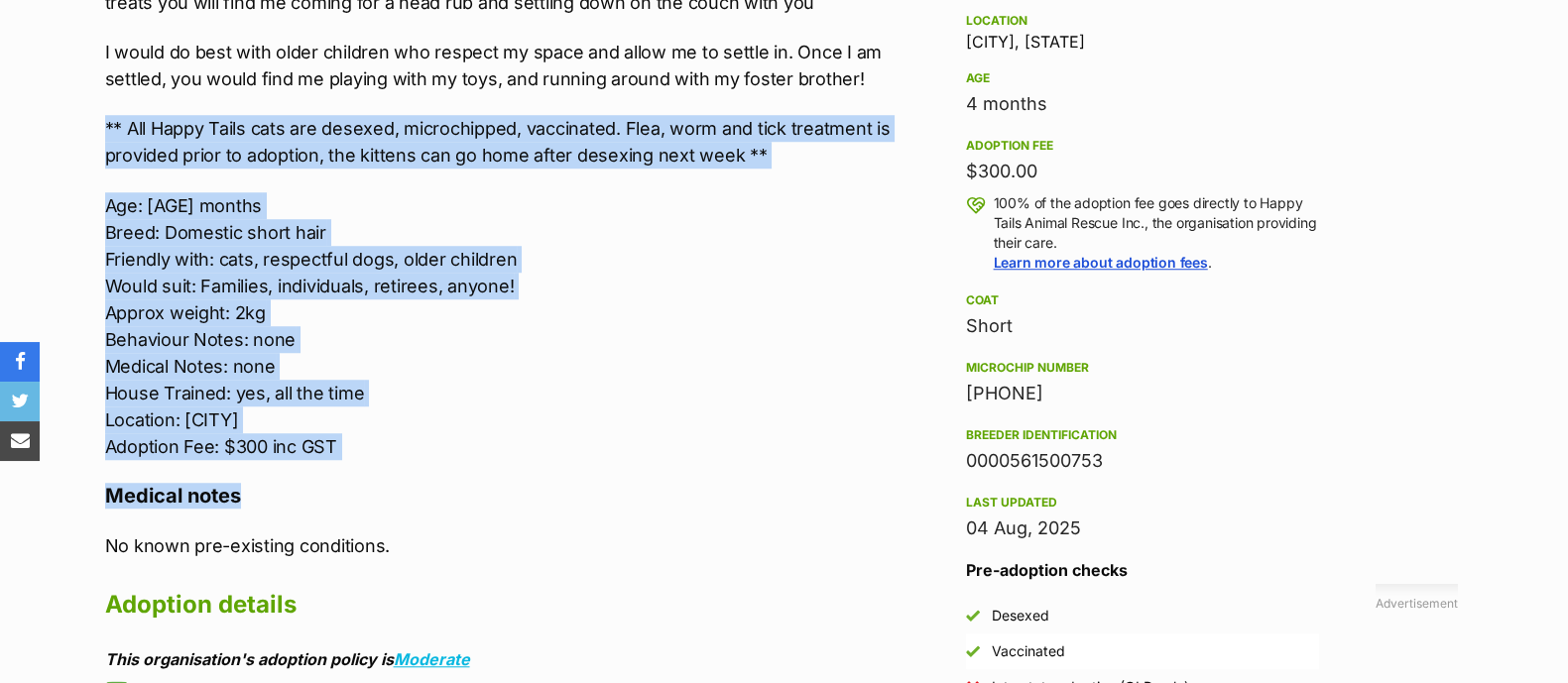 drag, startPoint x: 108, startPoint y: 123, endPoint x: 377, endPoint y: 458, distance: 429.63473 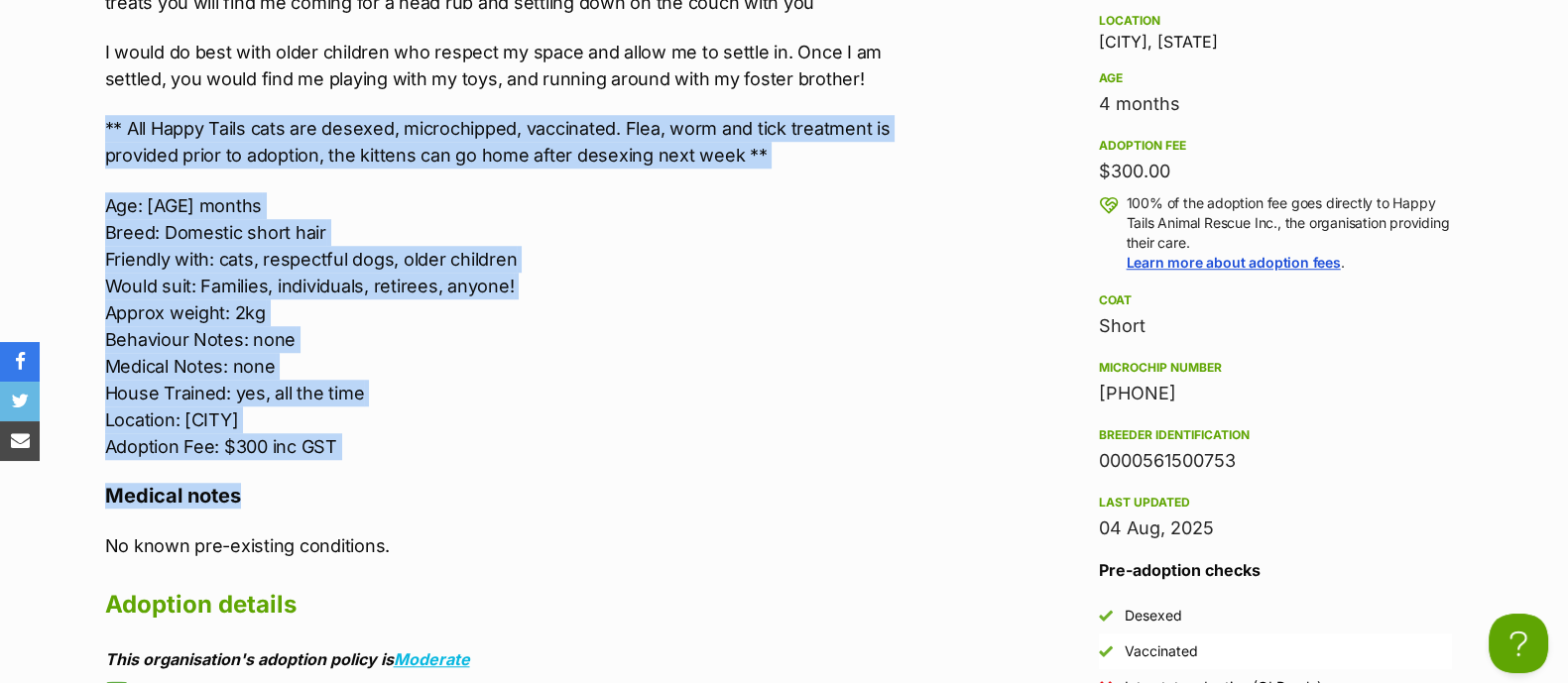 scroll, scrollTop: 0, scrollLeft: 0, axis: both 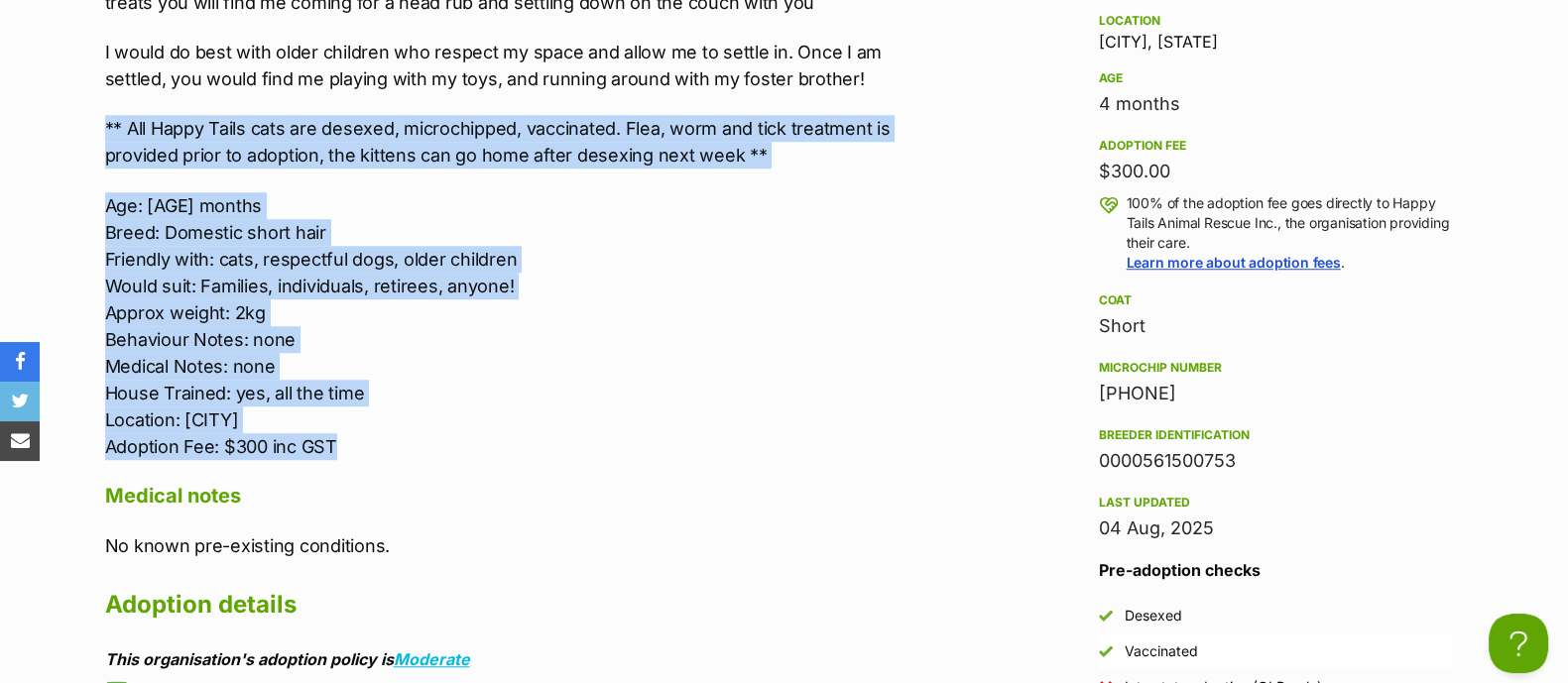 drag, startPoint x: 352, startPoint y: 455, endPoint x: 98, endPoint y: 124, distance: 417.225 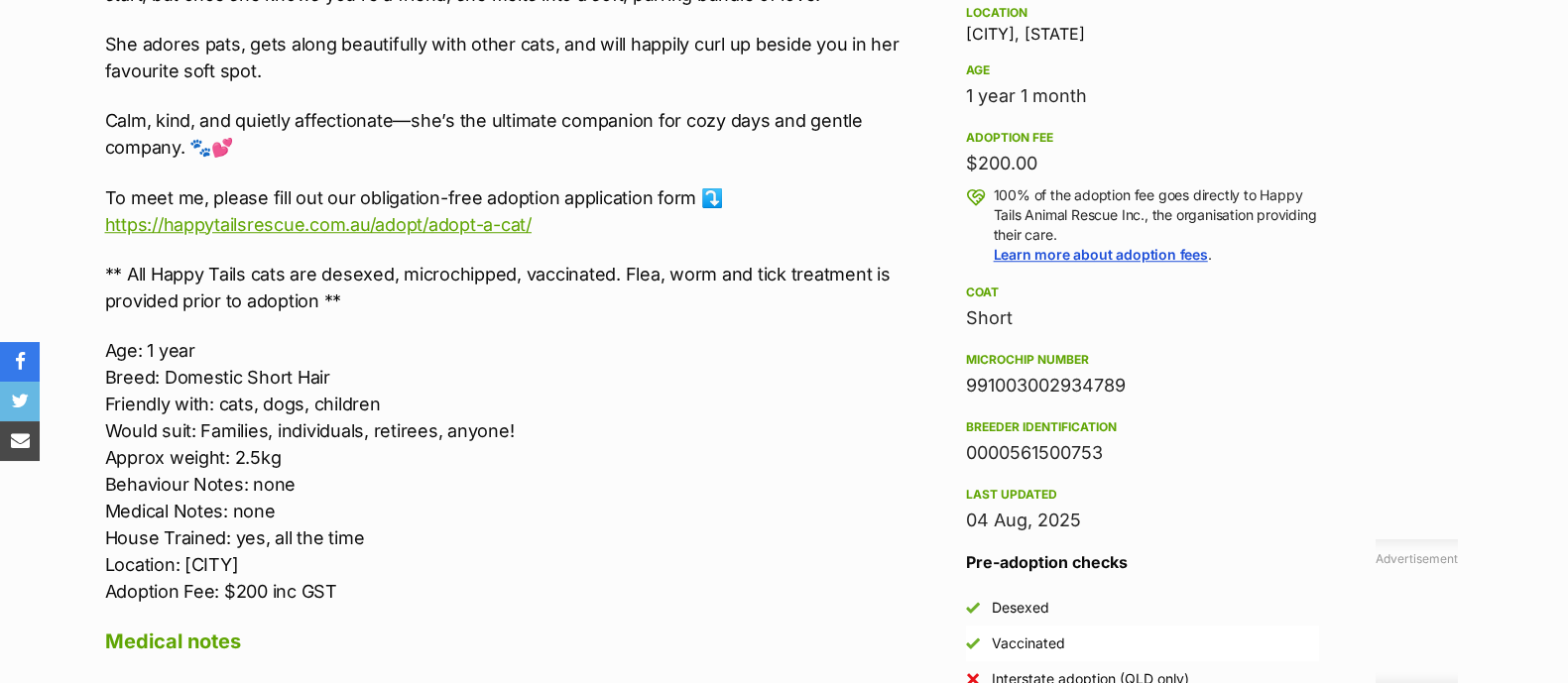 scroll, scrollTop: 1863, scrollLeft: 0, axis: vertical 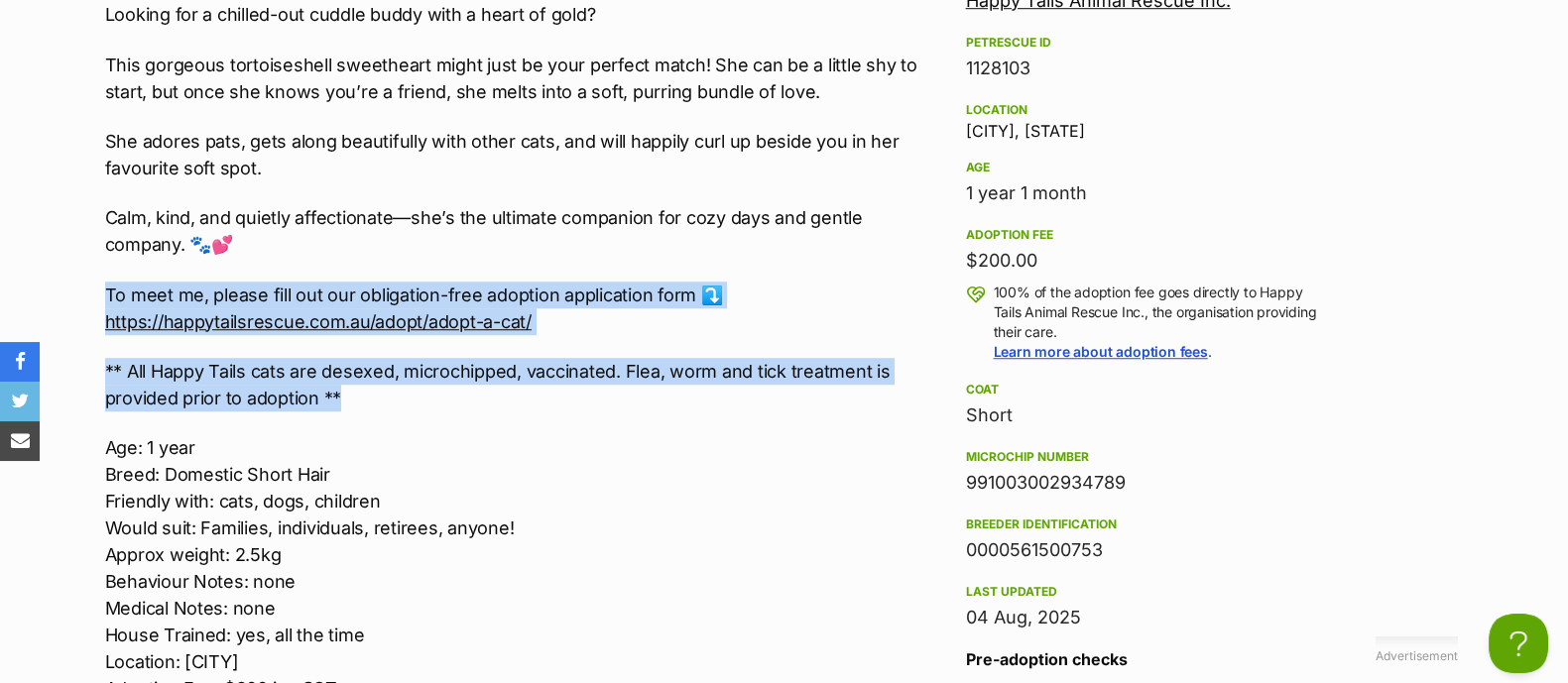 drag, startPoint x: 312, startPoint y: 394, endPoint x: 92, endPoint y: 302, distance: 238.46174 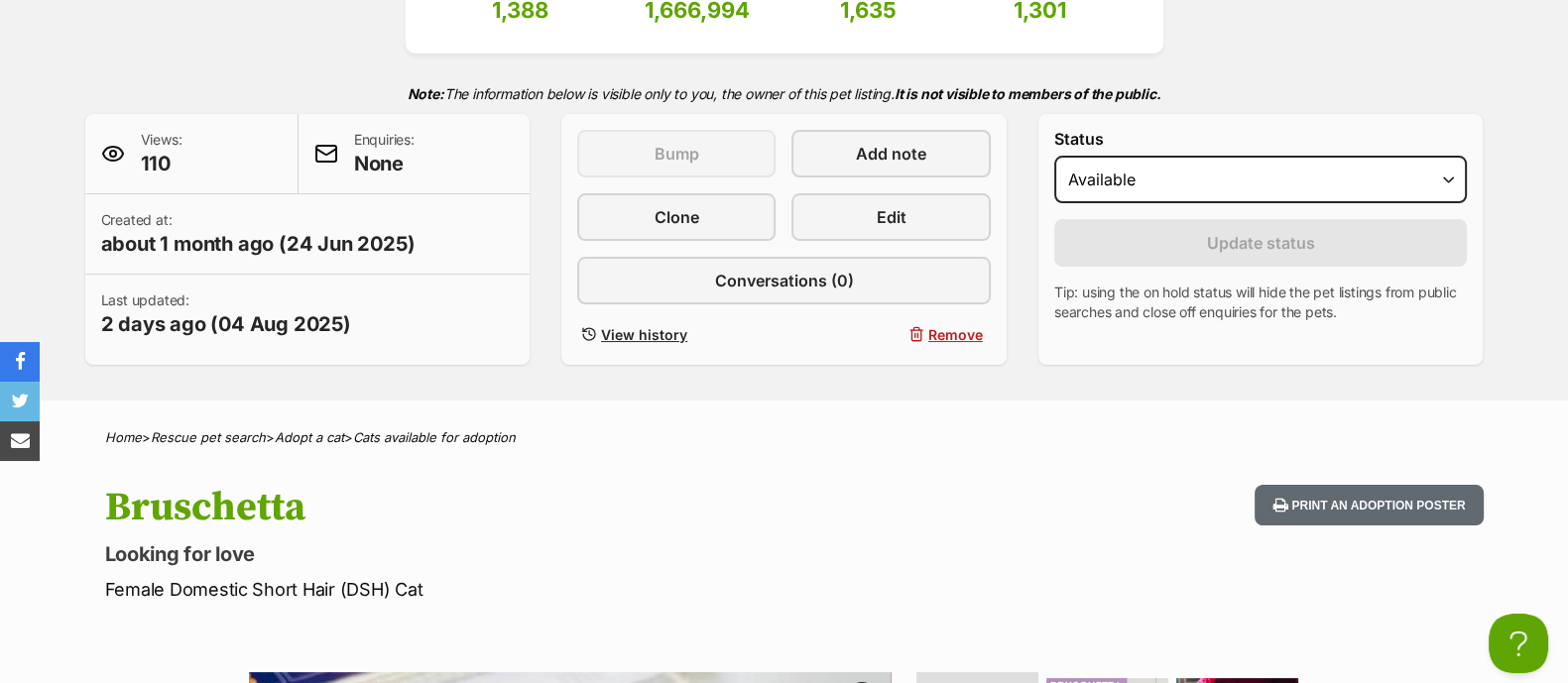 scroll, scrollTop: 113, scrollLeft: 0, axis: vertical 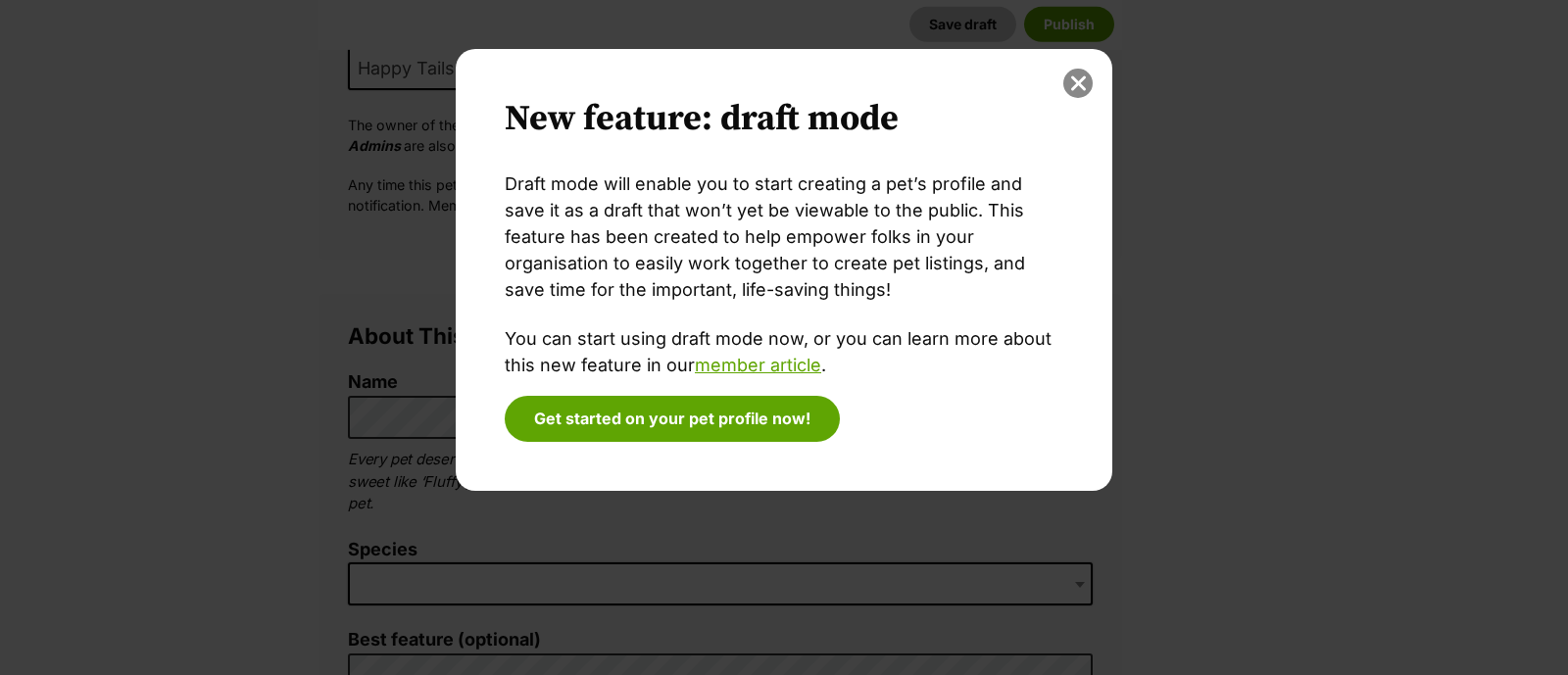 click at bounding box center [1078, 83] 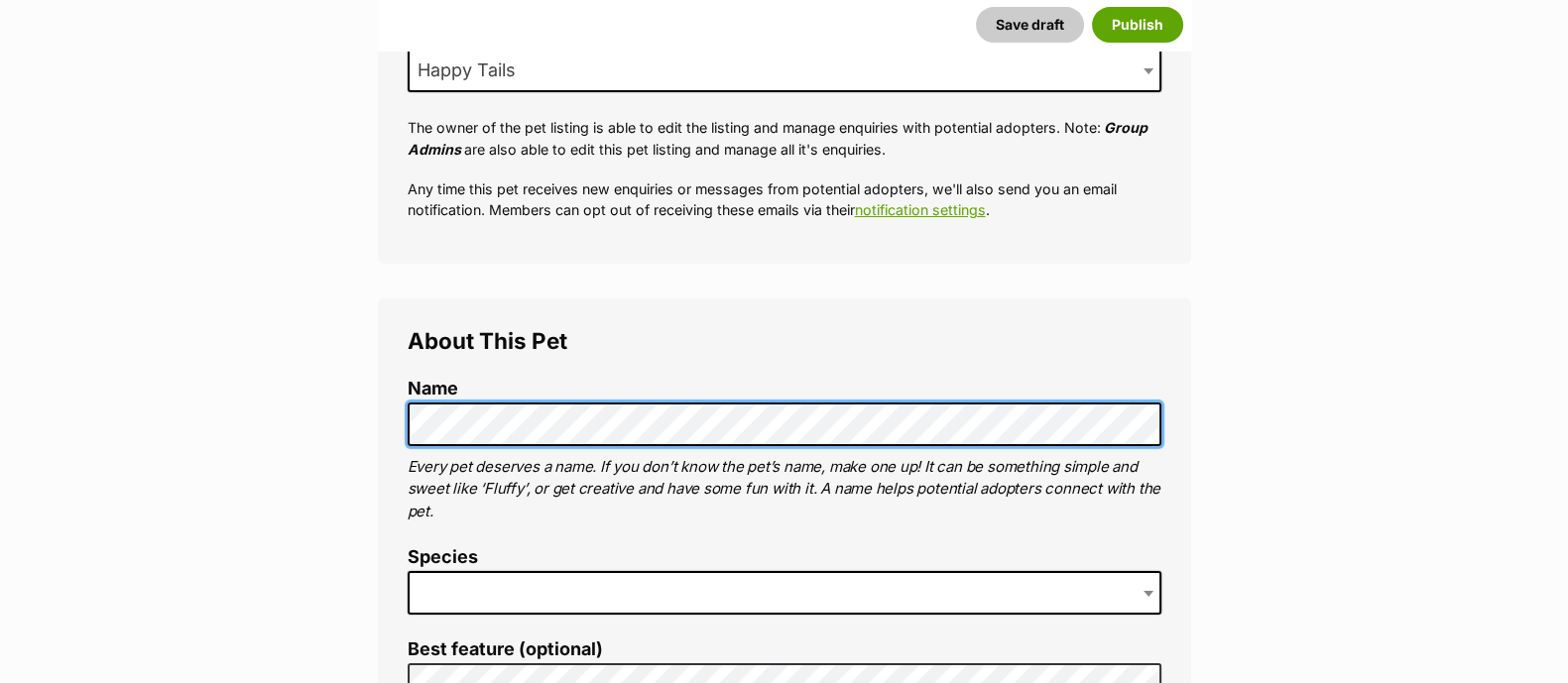 scroll, scrollTop: 550, scrollLeft: 0, axis: vertical 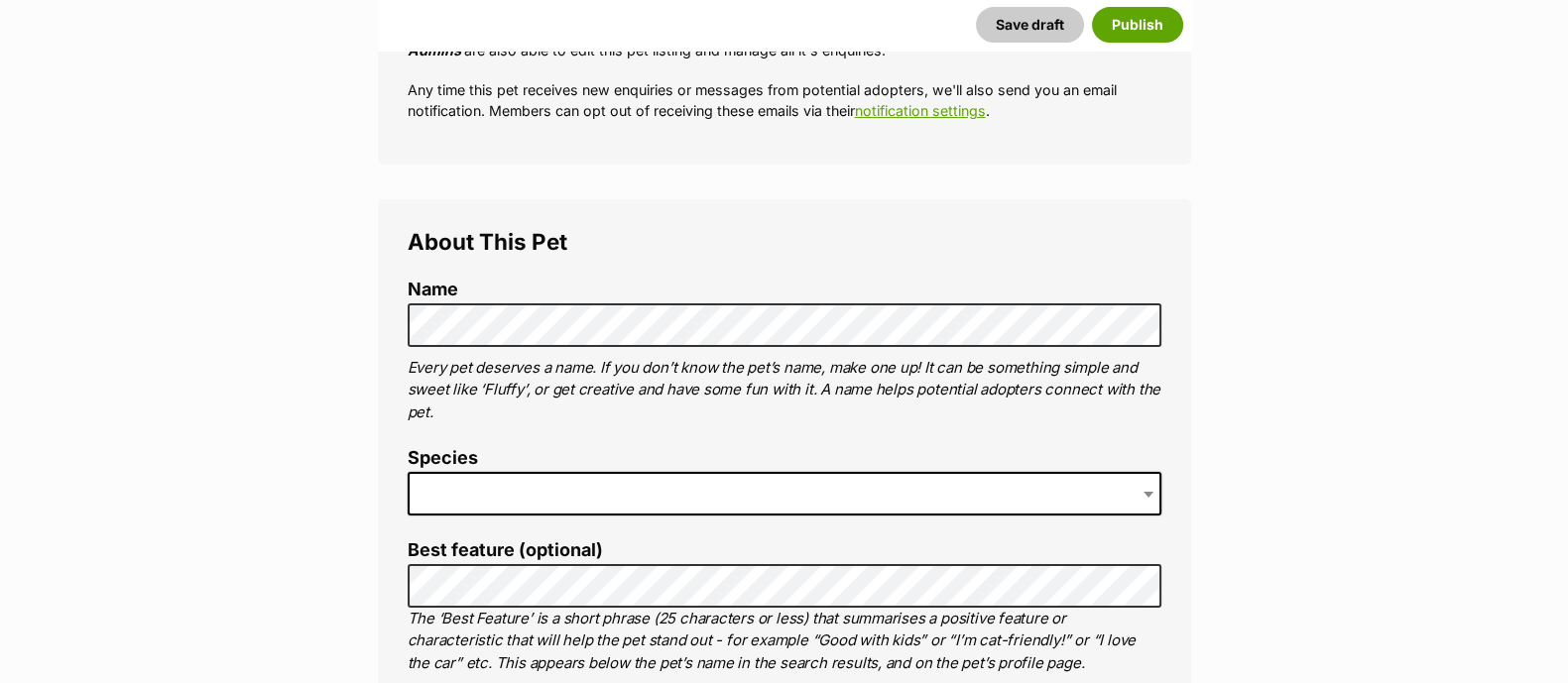 click at bounding box center (784, 494) 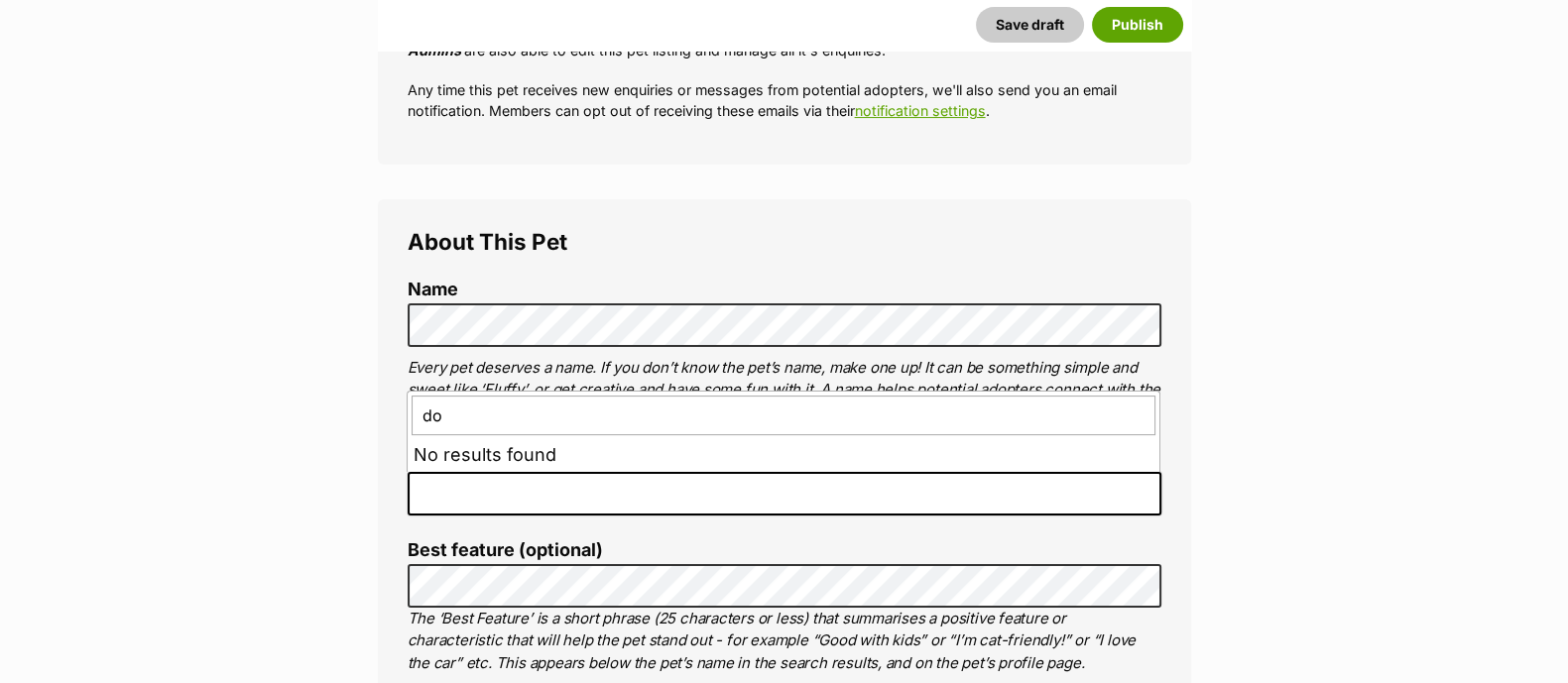 type on "d" 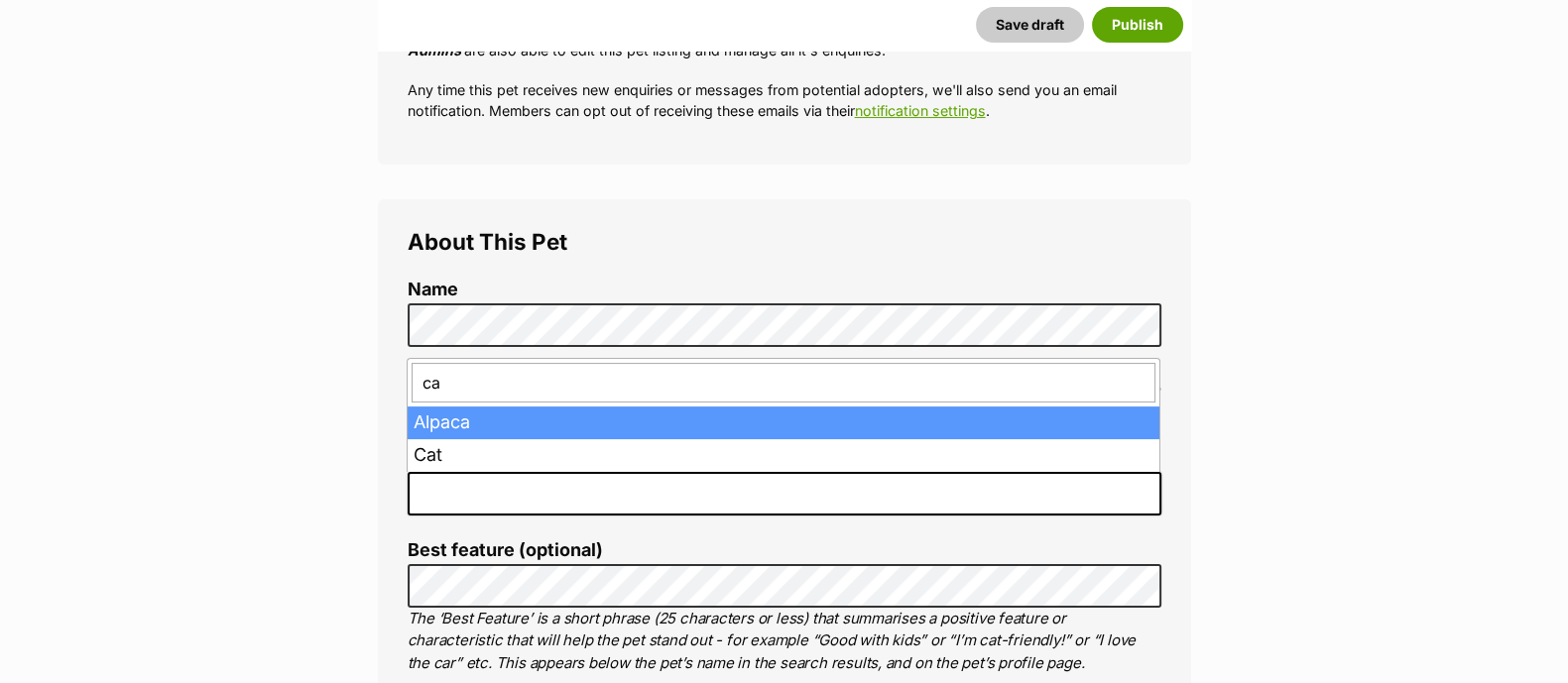 type on "ca" 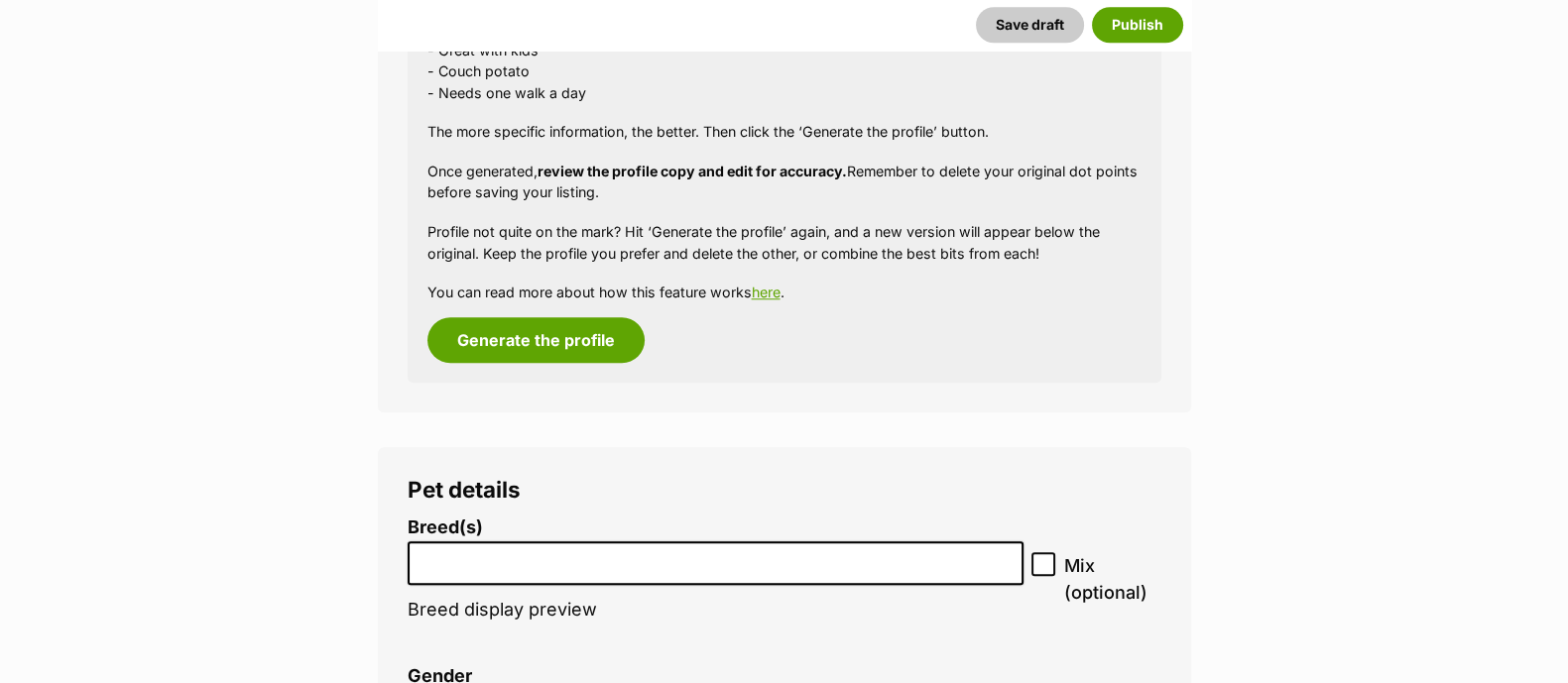 scroll, scrollTop: 2442, scrollLeft: 0, axis: vertical 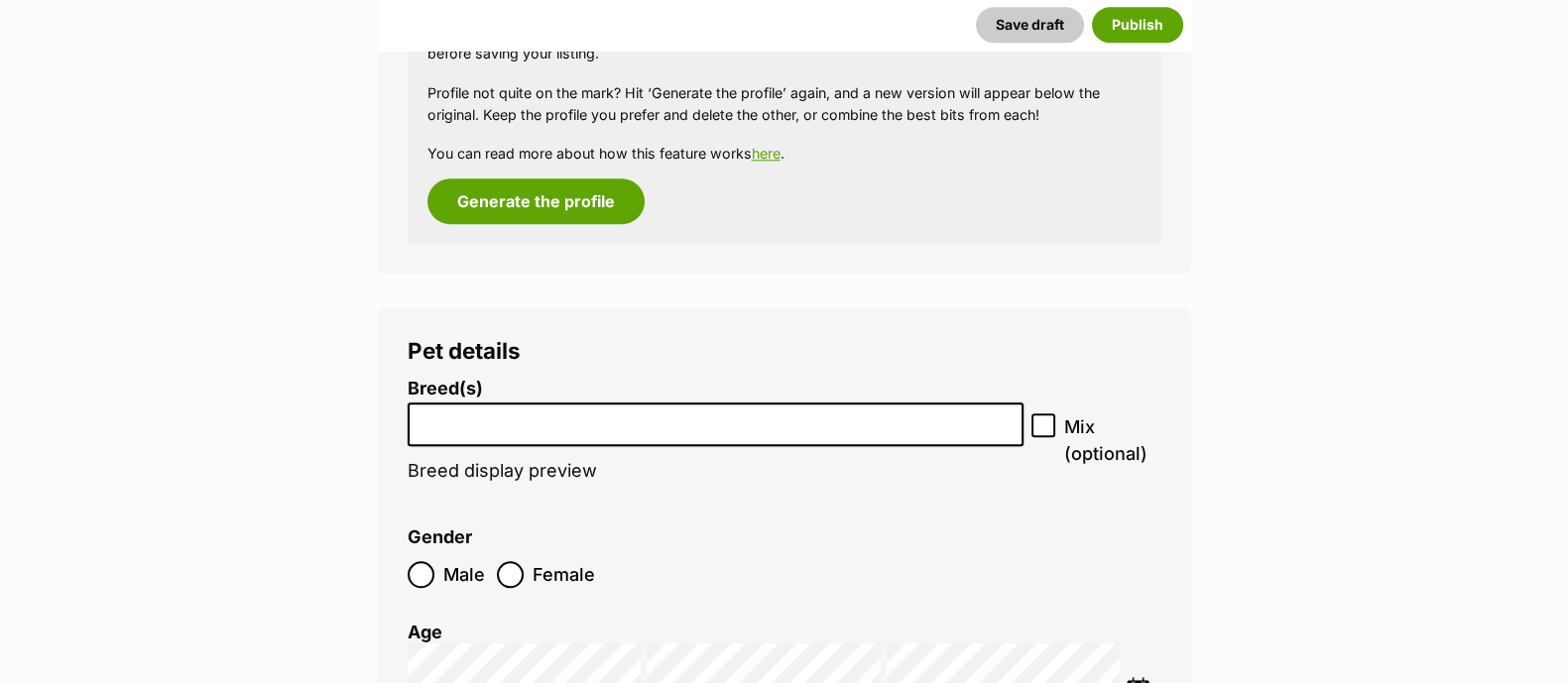 click on "Breed(s)" at bounding box center (716, 389) 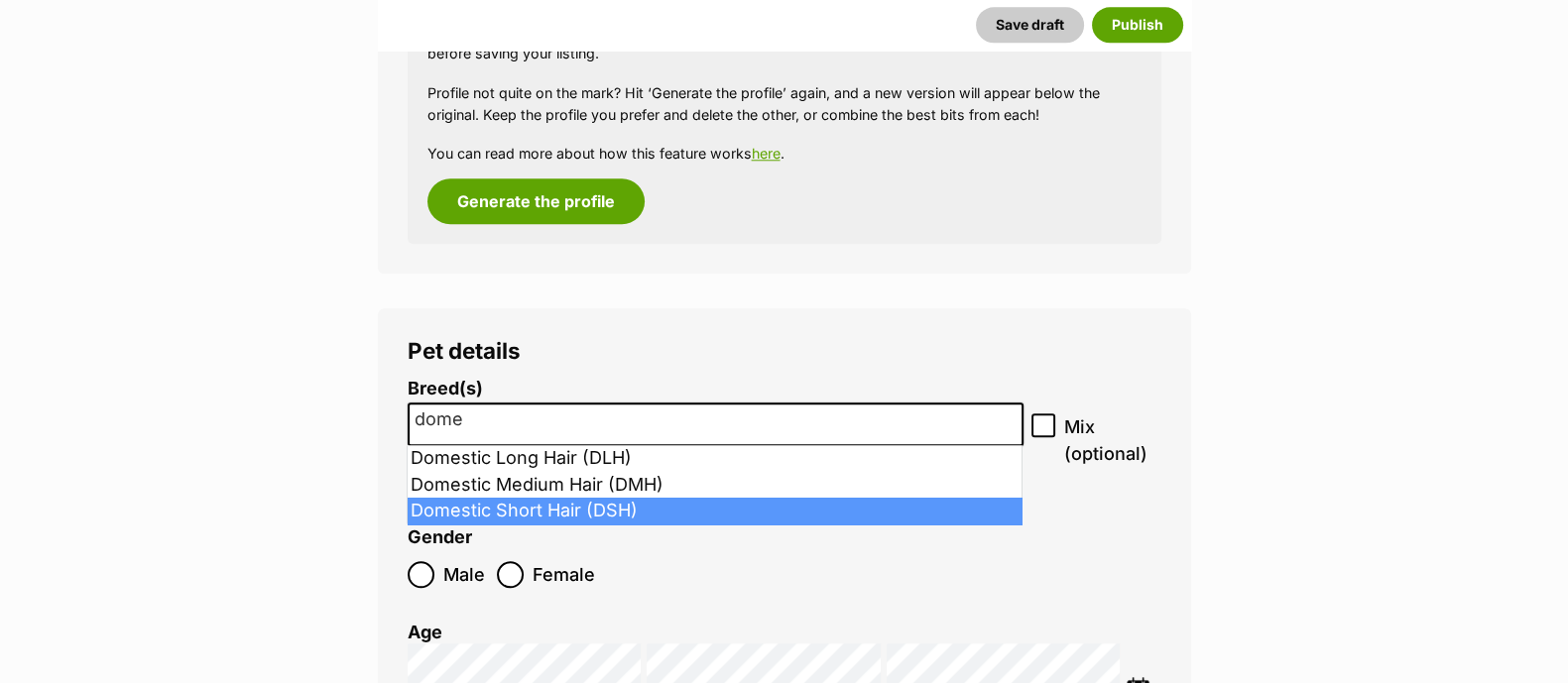 type on "dome" 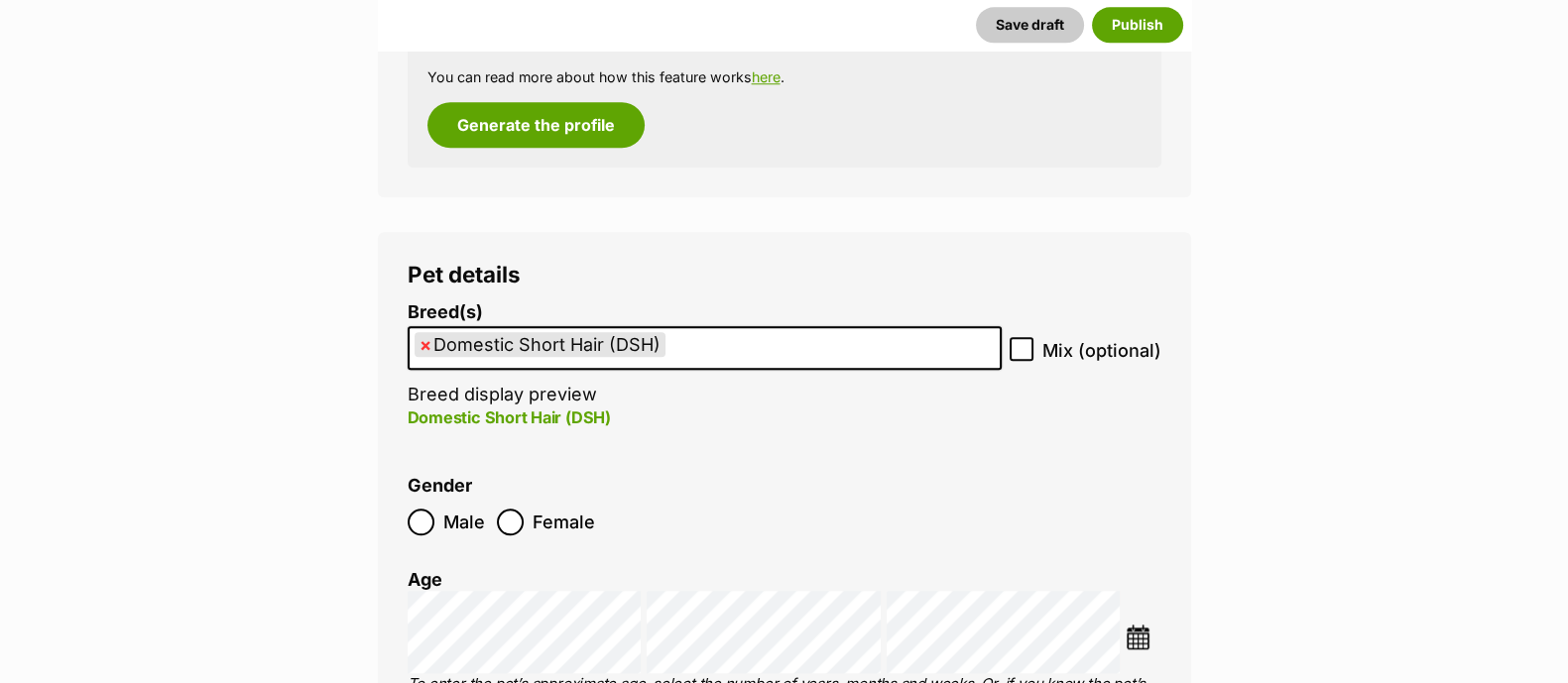scroll, scrollTop: 2515, scrollLeft: 0, axis: vertical 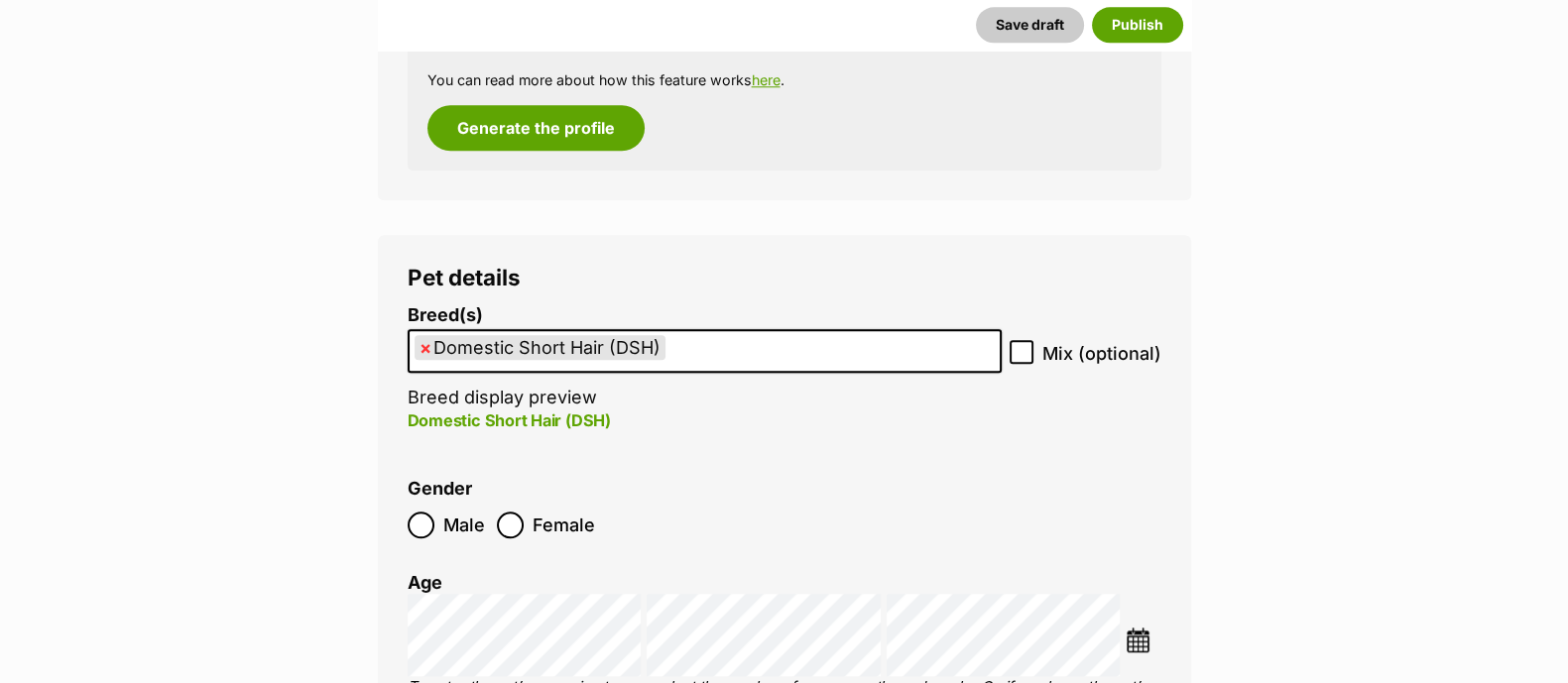 click on "Female" at bounding box center (563, 524) 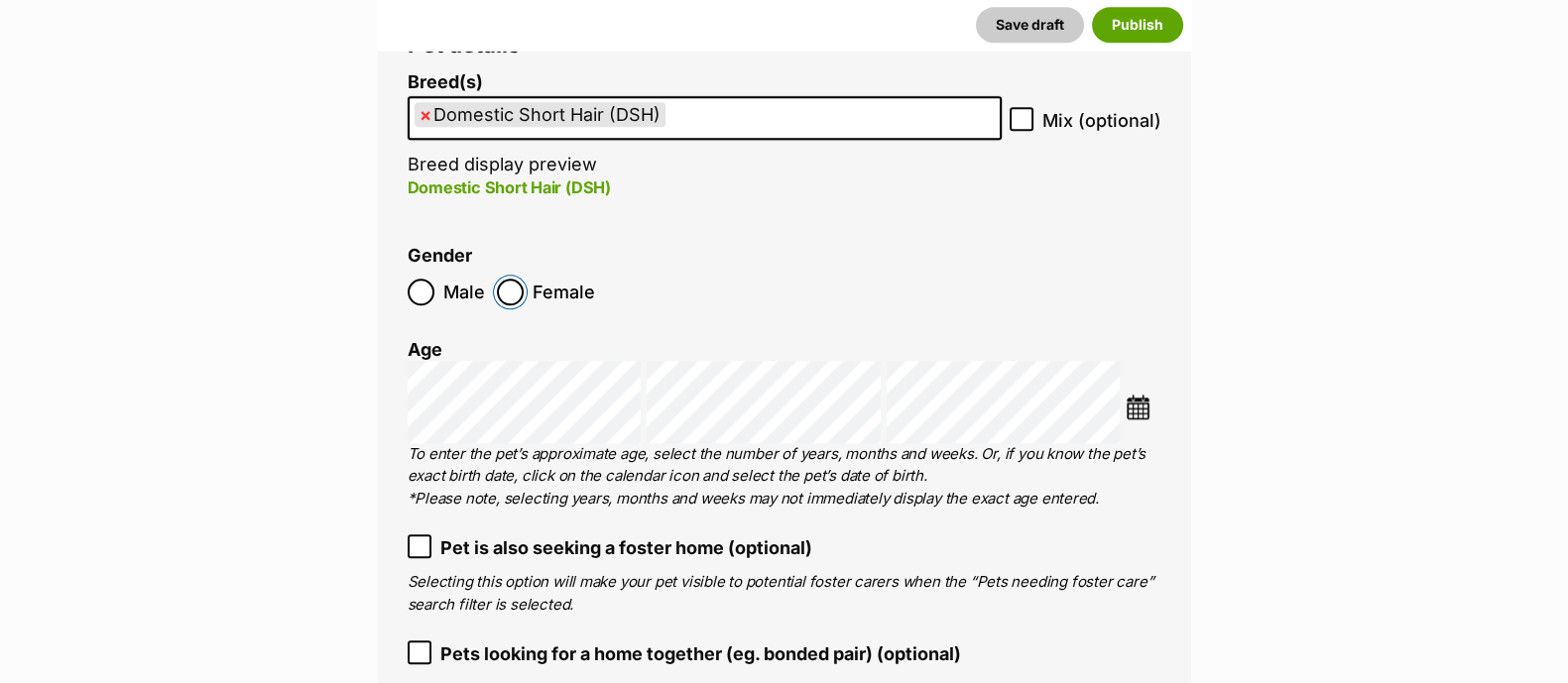 scroll, scrollTop: 2751, scrollLeft: 0, axis: vertical 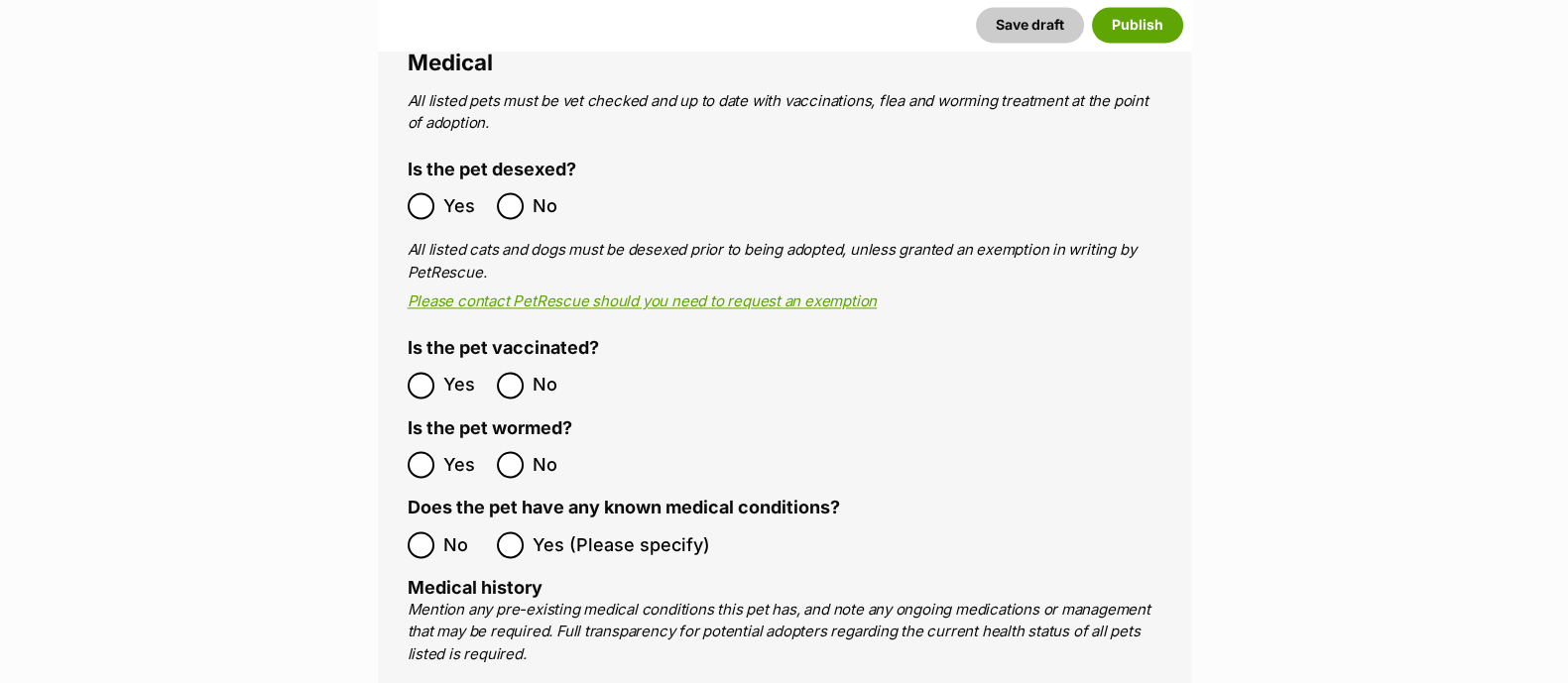 click on "Yes" at bounding box center [447, 385] 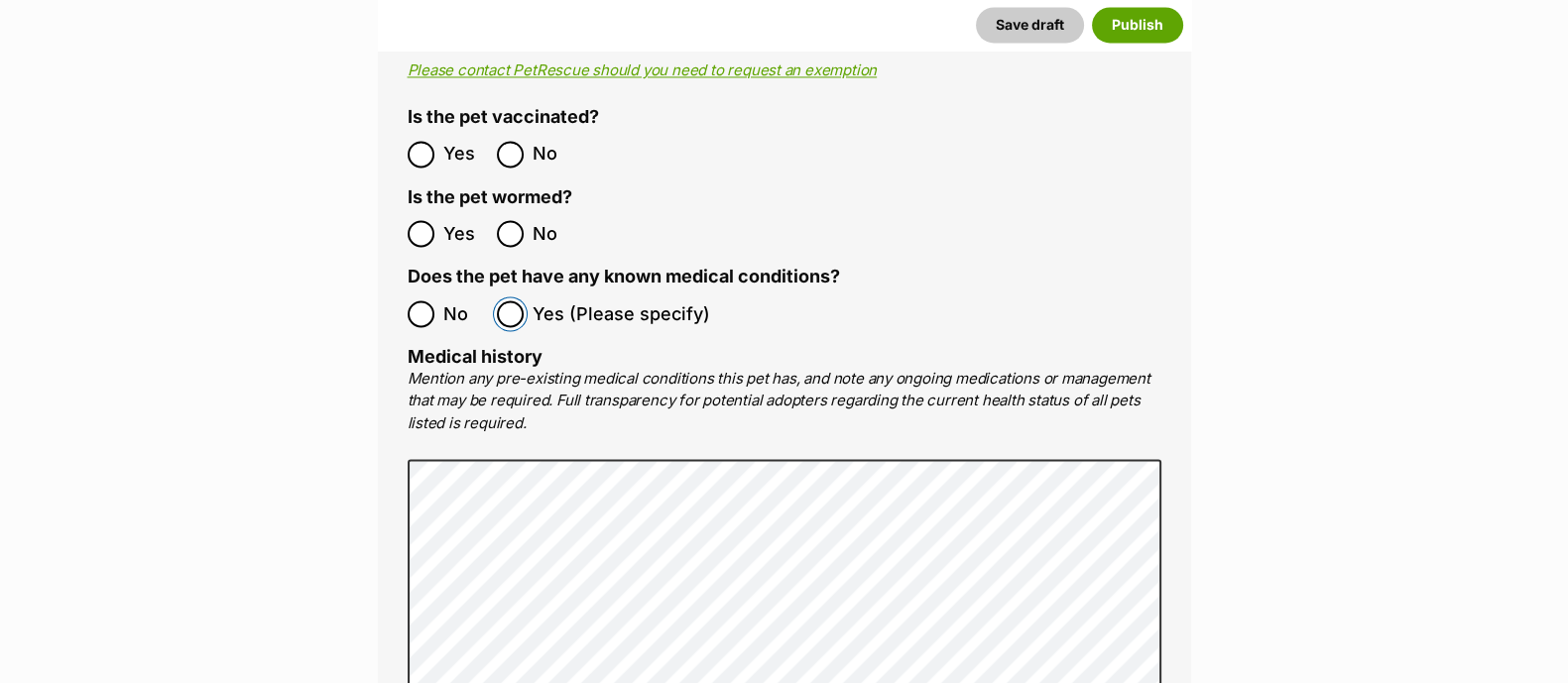 scroll, scrollTop: 4141, scrollLeft: 0, axis: vertical 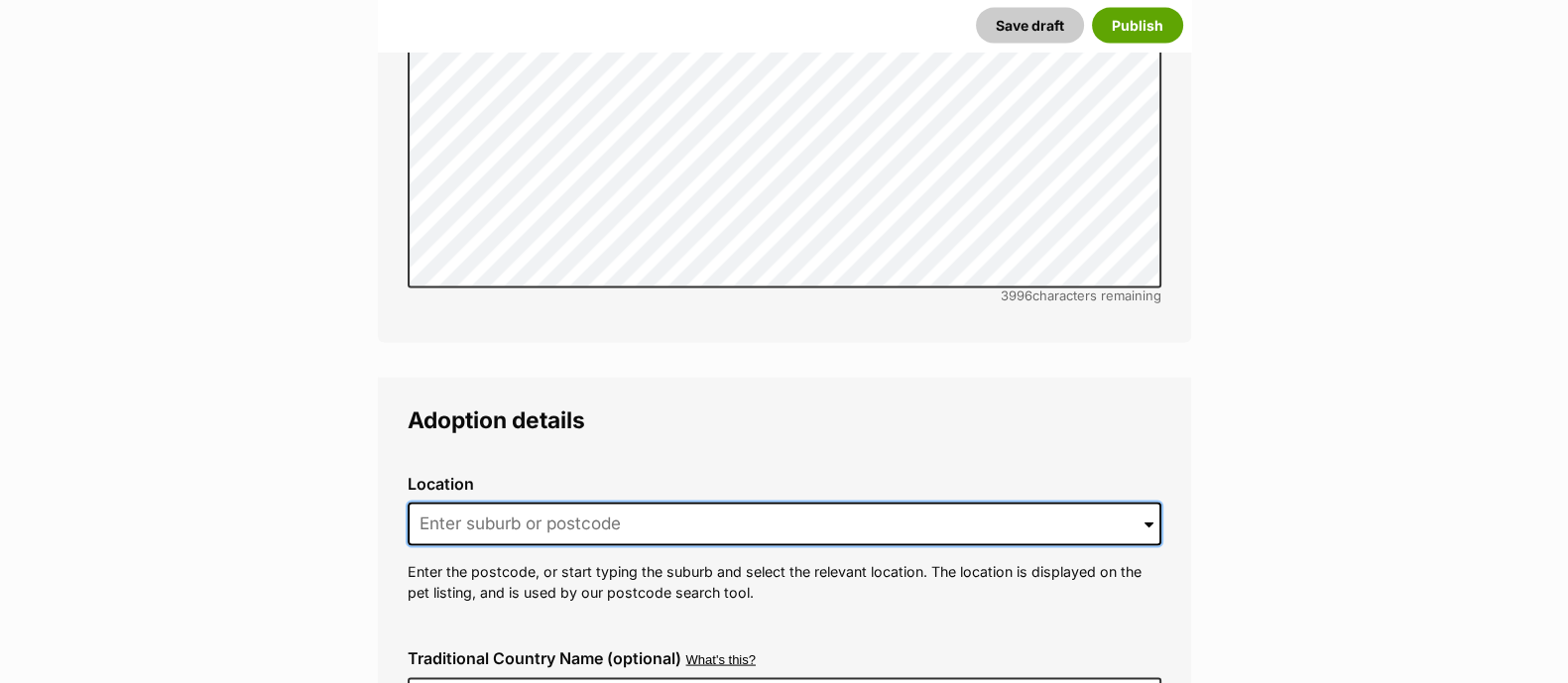 click at bounding box center (784, 524) 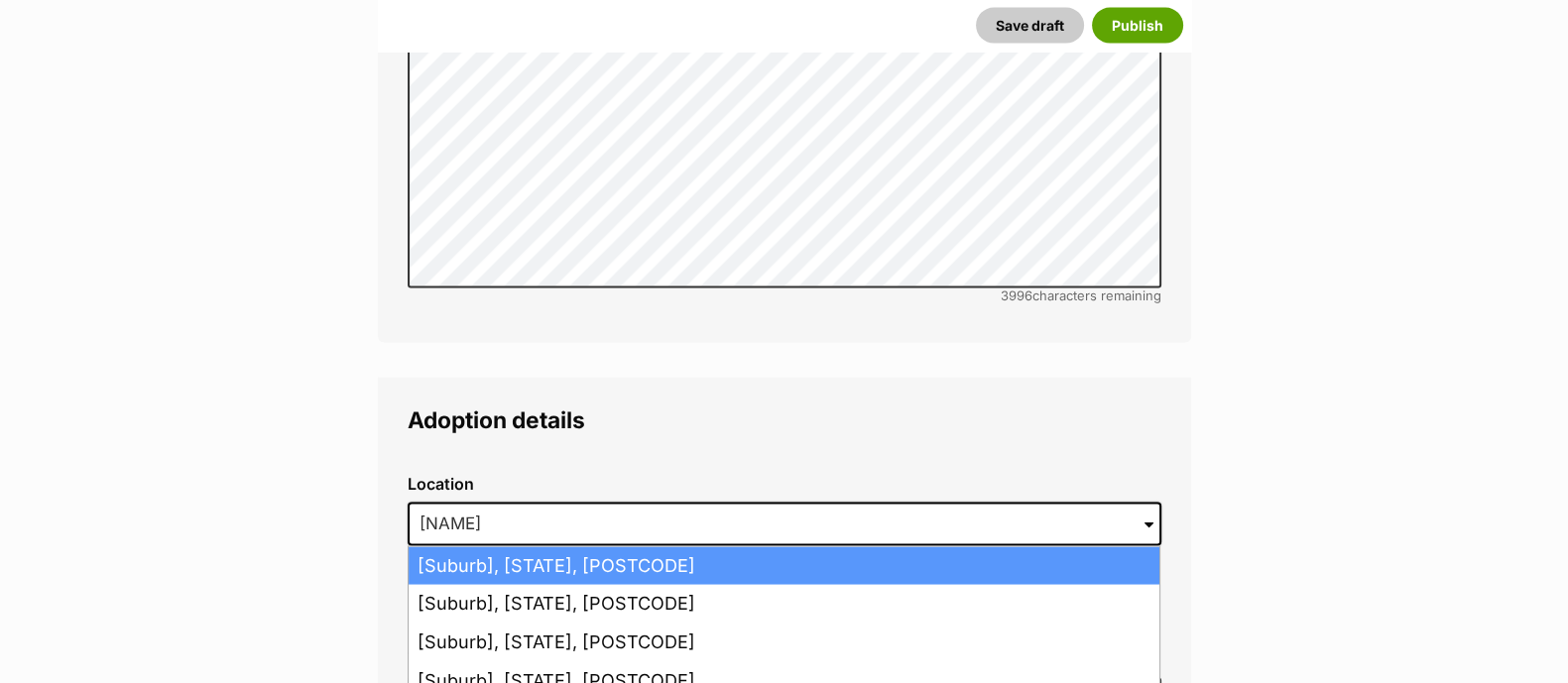 click on "Mansfield, Queensland, 4122" at bounding box center (784, 566) 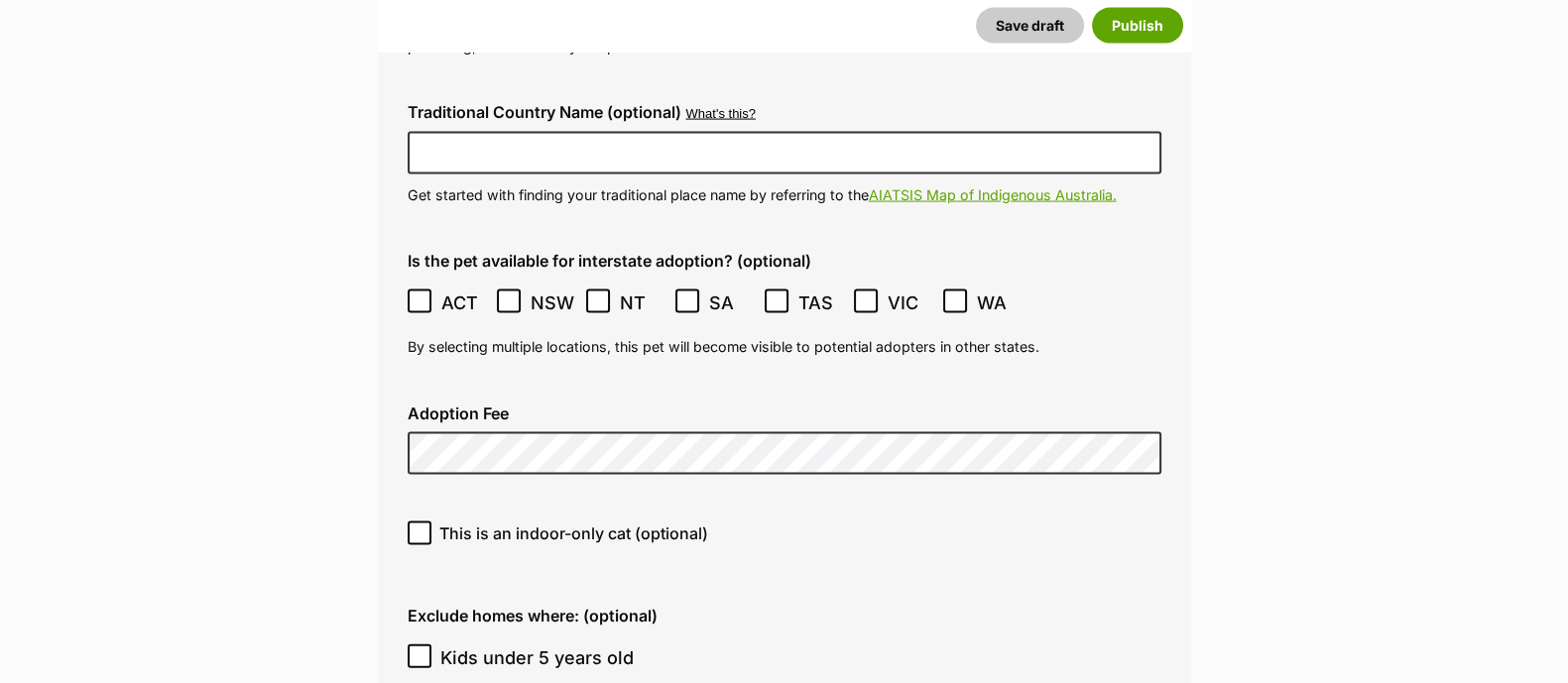 scroll, scrollTop: 5300, scrollLeft: 0, axis: vertical 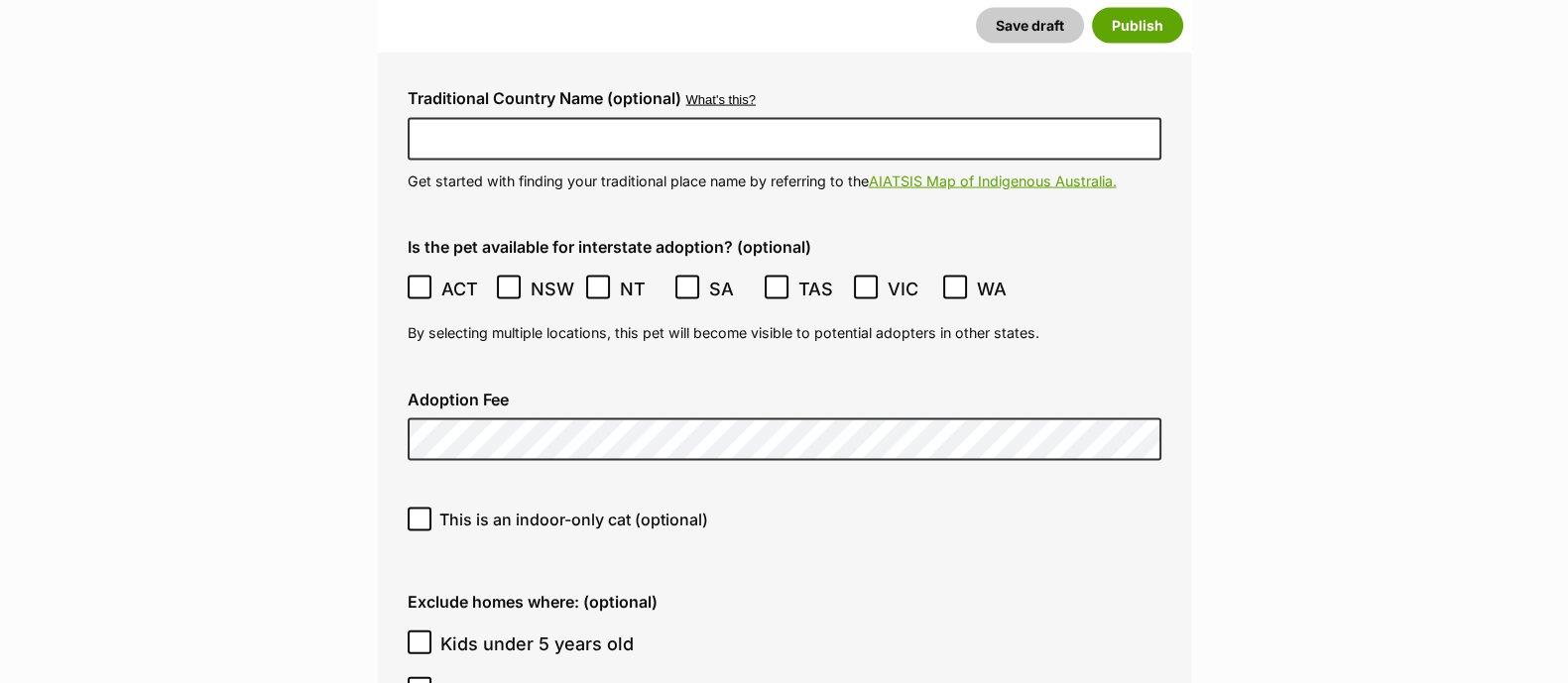 click on "Location
0 options available.
5884
Mansfield, Queensland, 4122
Mansfield, Queensland, 4122 Mansfield BC, Queensland, 4122 Mansfield DC, Queensland, 4122 Mansfield Park, South Australia, 5012 Mansfield, Victoria, 3722 Mansfield, Victoria, 3724
Enter the postcode, or start typing the suburb and select the relevant location. The location is displayed on the pet listing, and is used by our postcode search tool.
Traditional Country Name (optional)
What's this?
We recognise that Australia always was and always will be Aboriginal land. Our hope is that this addition continues the positive encouragement of our community to learn more about Indigenous culture, history and language. We recommend speaking to the Elders or lands council of a community for more information when confirming place names.
Get started with finding your traditional place name by referring to the  AIATSIS Map of Indigenous Australia.
ACT
NSW" at bounding box center [784, 754] 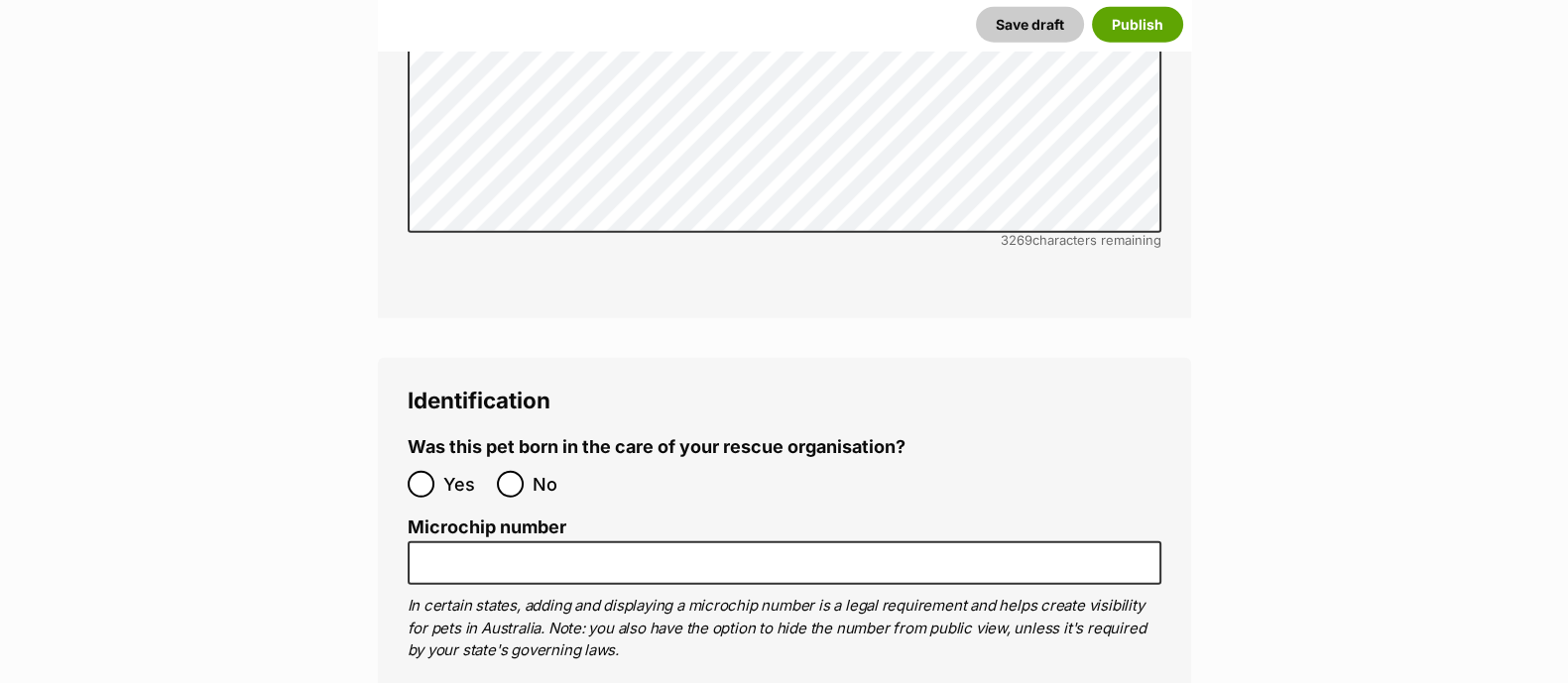 scroll, scrollTop: 6693, scrollLeft: 0, axis: vertical 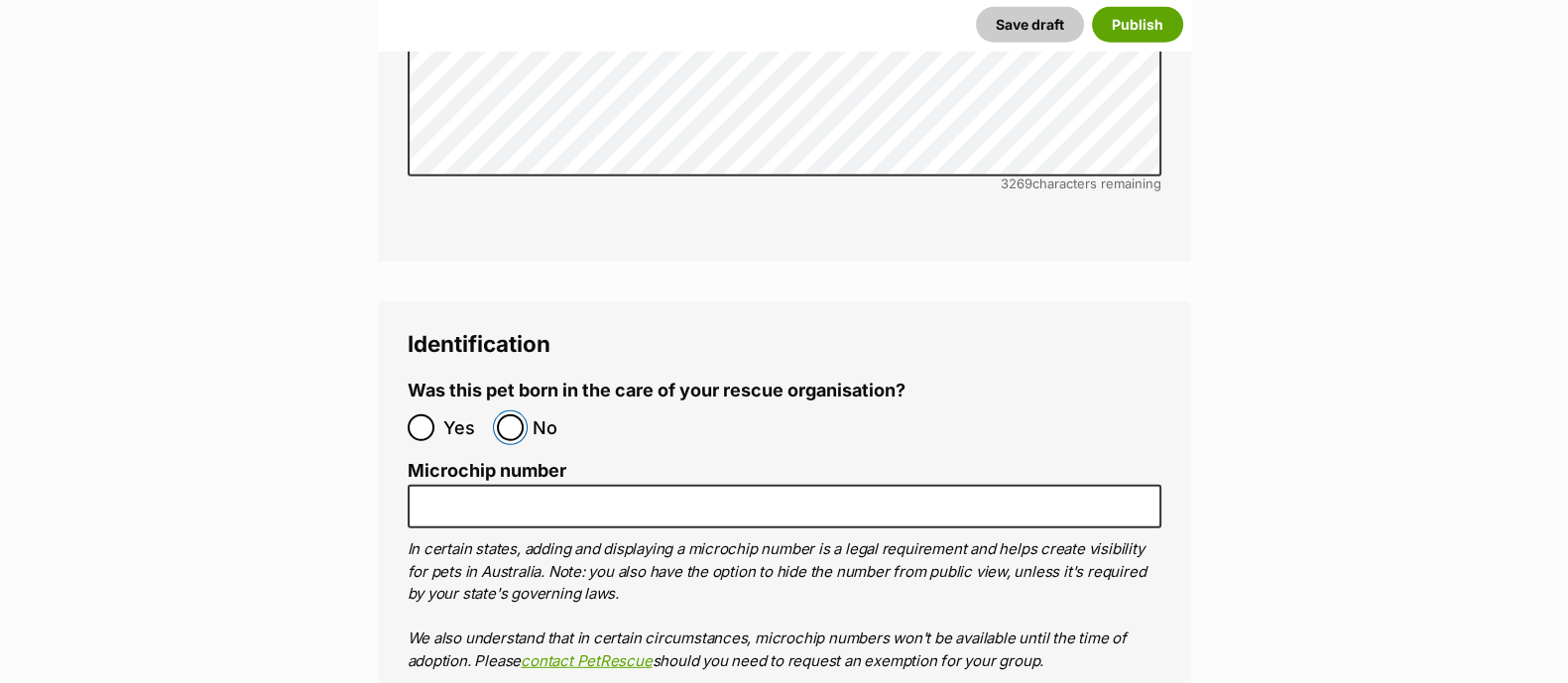 click on "No" at bounding box center [510, 427] 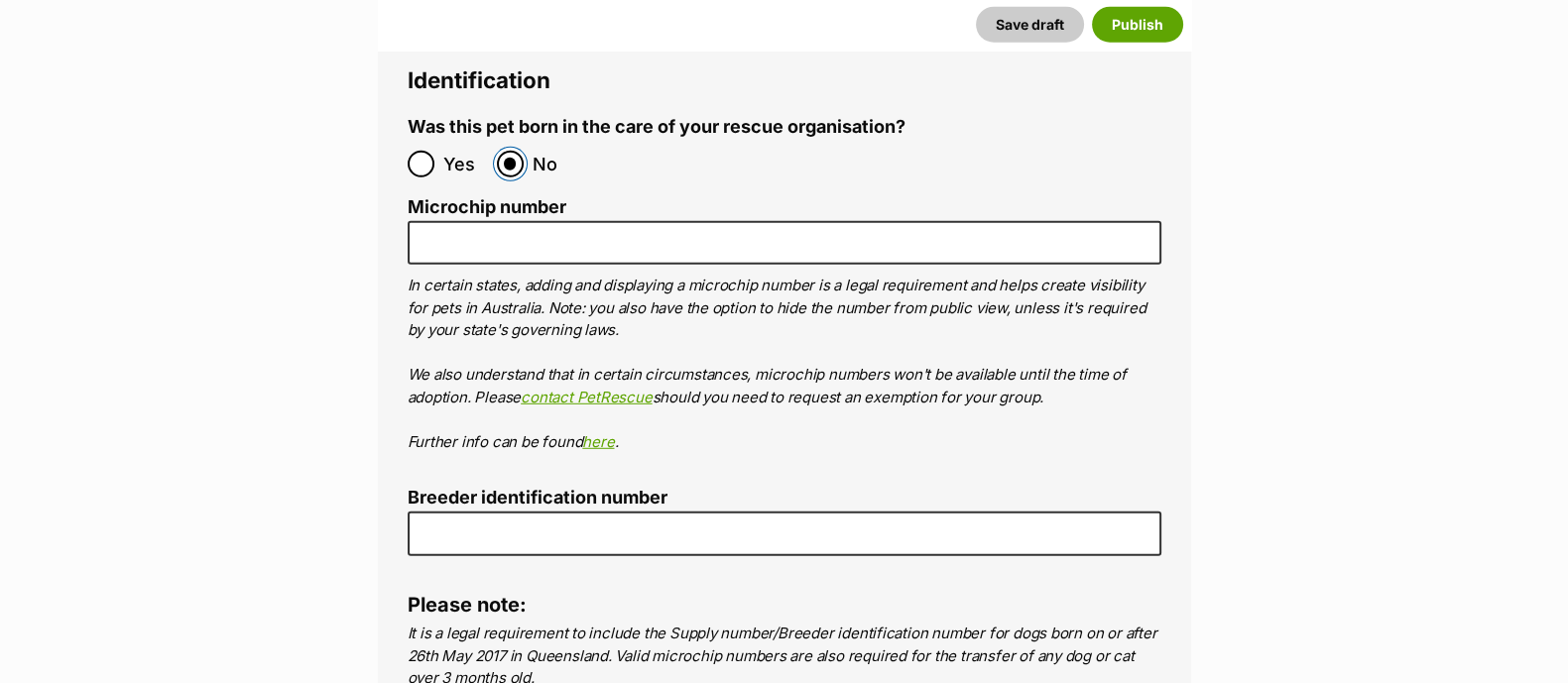scroll, scrollTop: 6958, scrollLeft: 0, axis: vertical 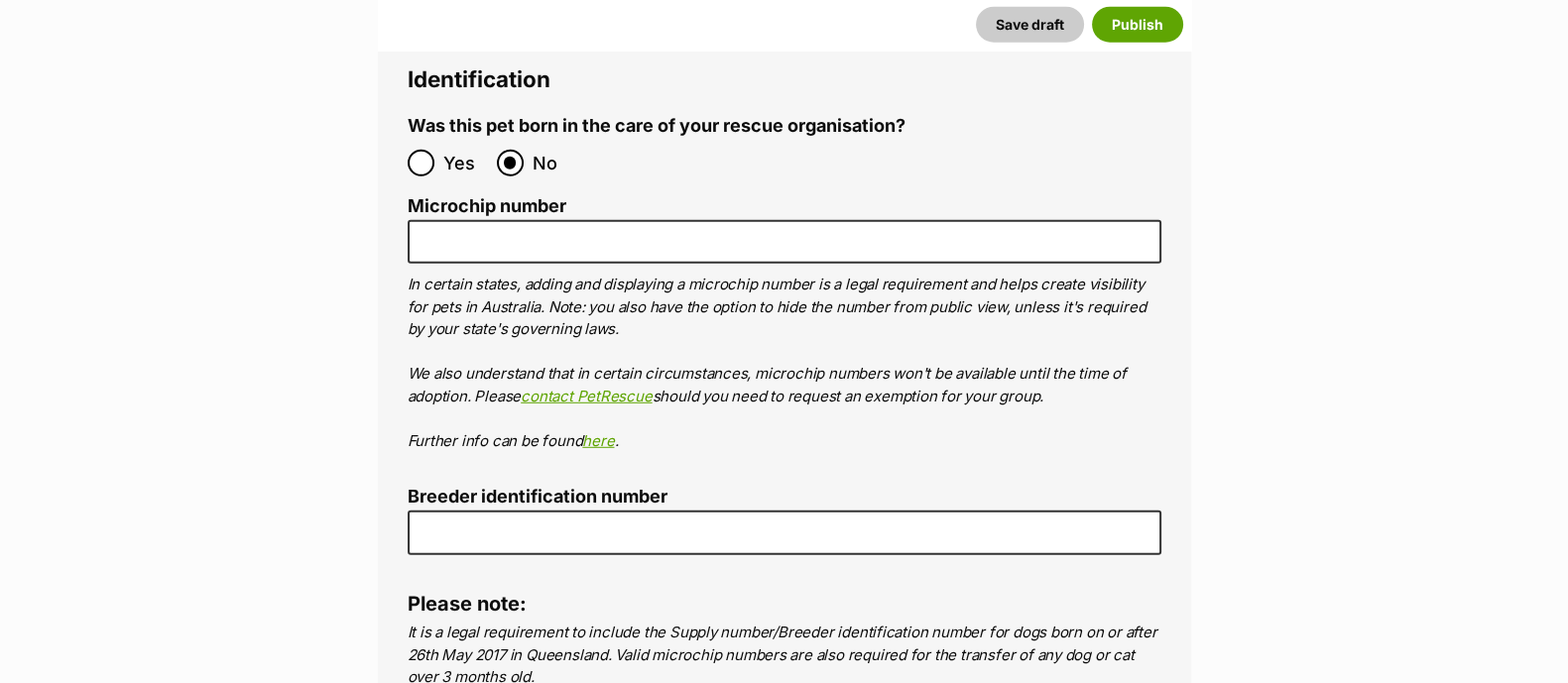 click on "In certain states, adding and displaying a microchip number is a legal requirement and helps create visibility for pets in Australia. Note: you also have the option to hide the number from public view, unless it's required by your state's governing laws. We also understand that in certain circumstances, microchip numbers won't be available until the time of adoption. Please  contact PetRescue  should you need to request an exemption for your group. Further info can be found  here ." at bounding box center (784, 363) 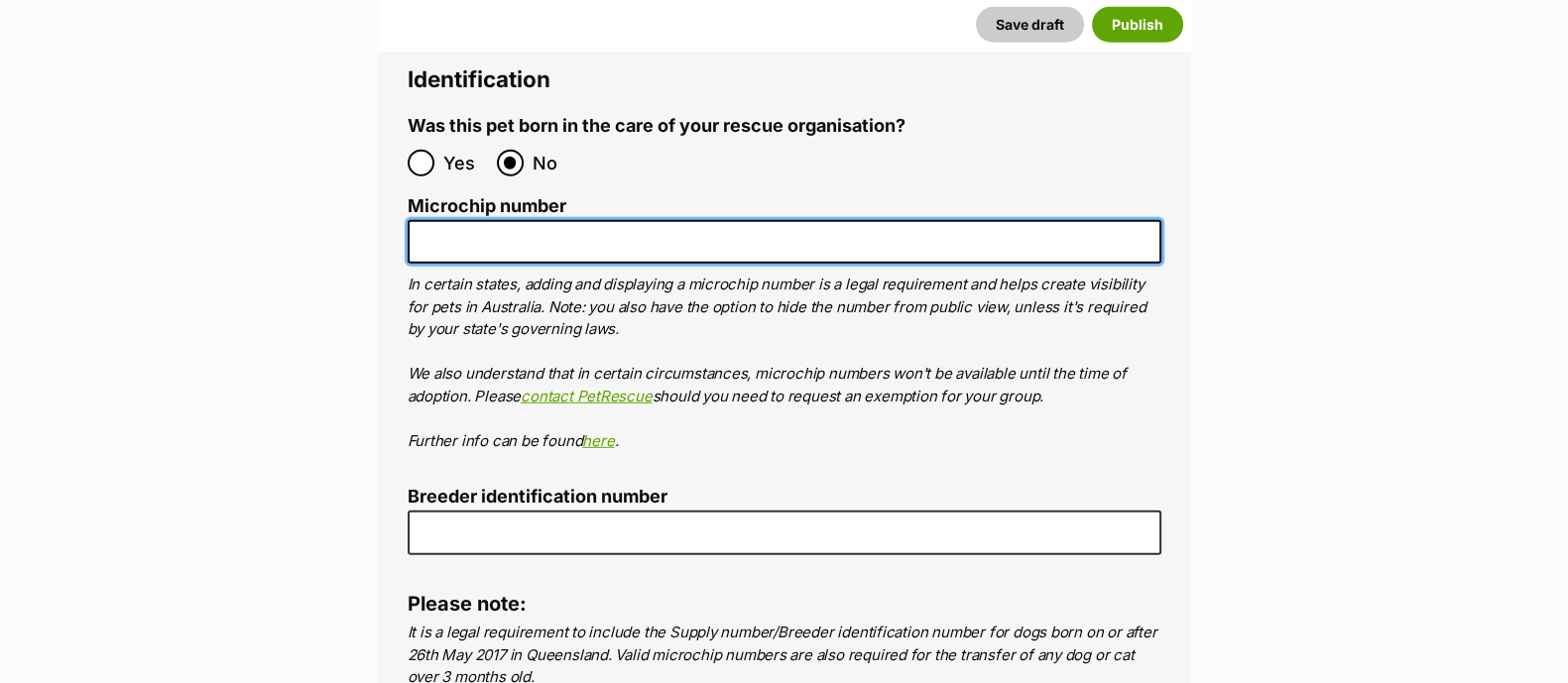 click on "Microchip number" at bounding box center [784, 242] 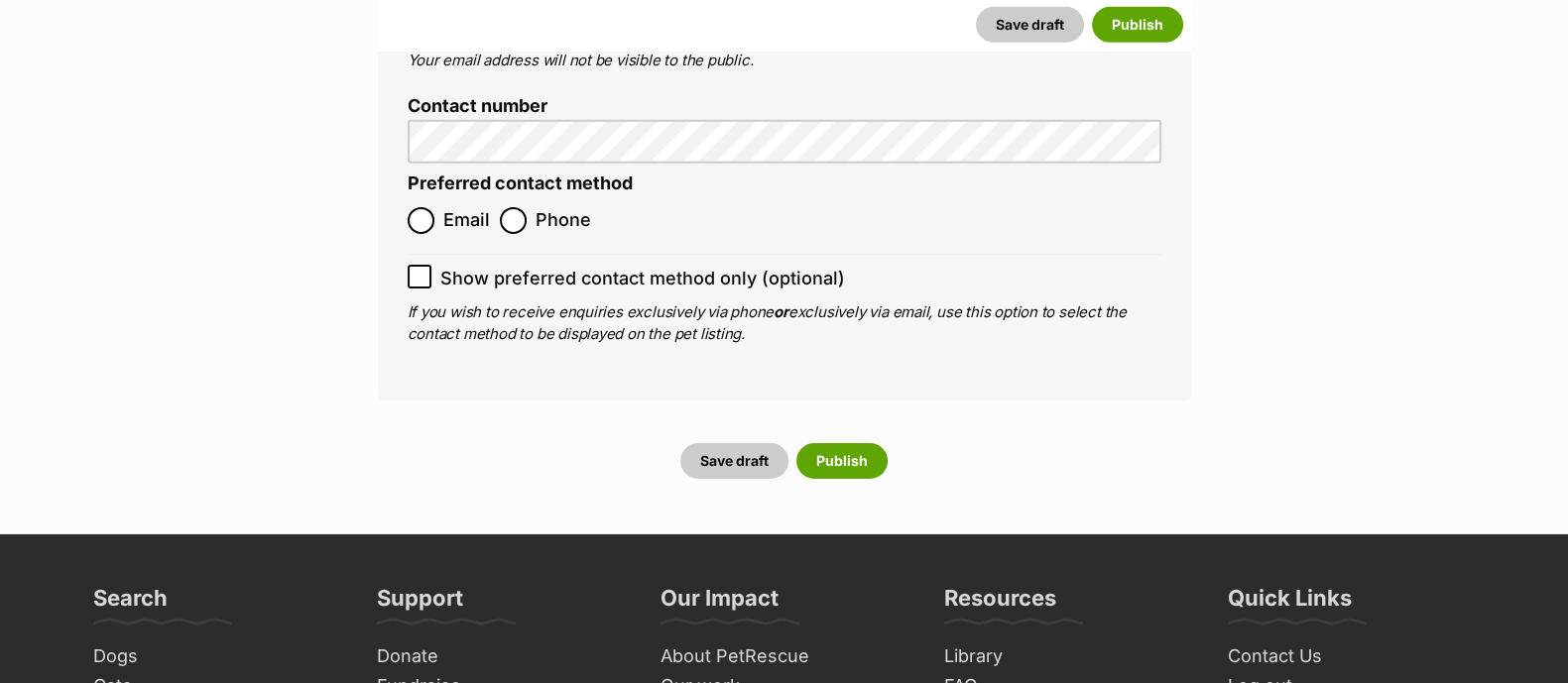 scroll, scrollTop: 8029, scrollLeft: 0, axis: vertical 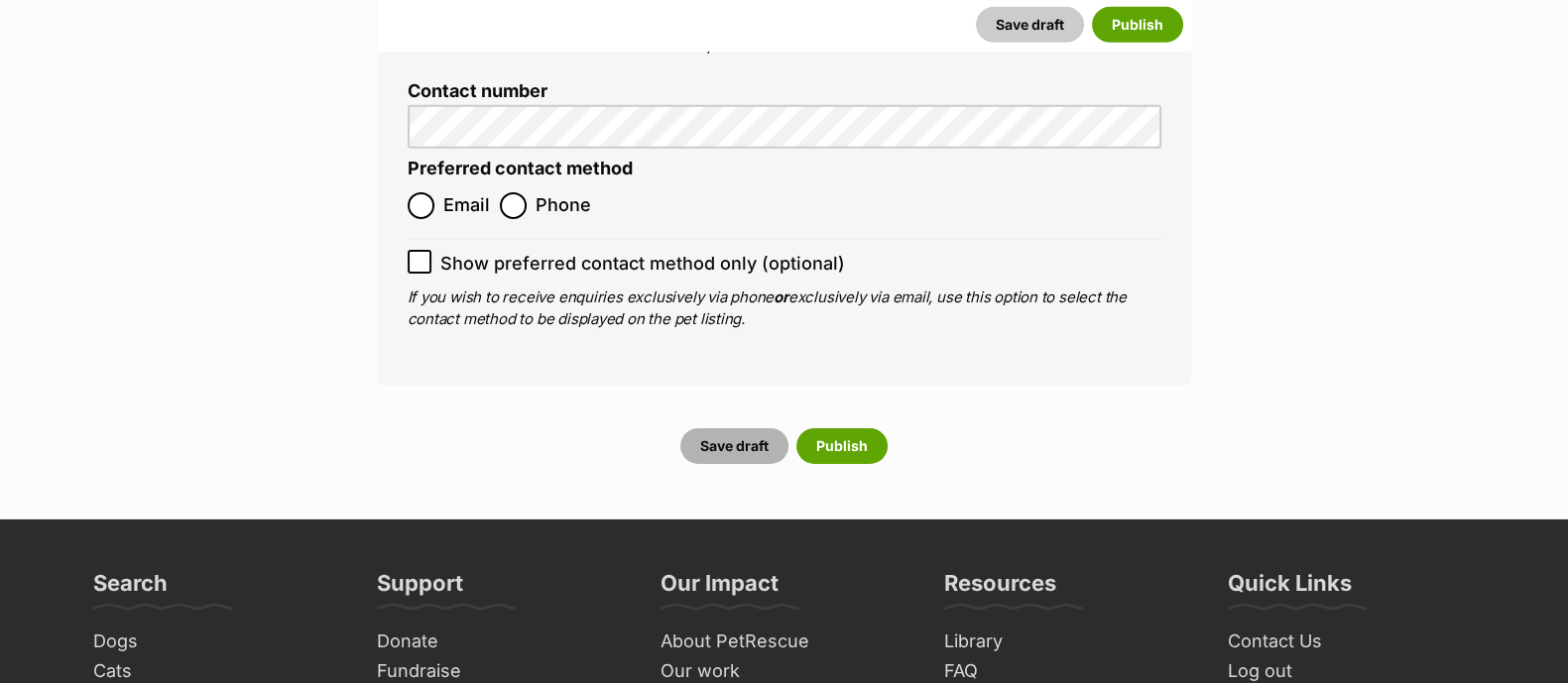 type on "991003002934813" 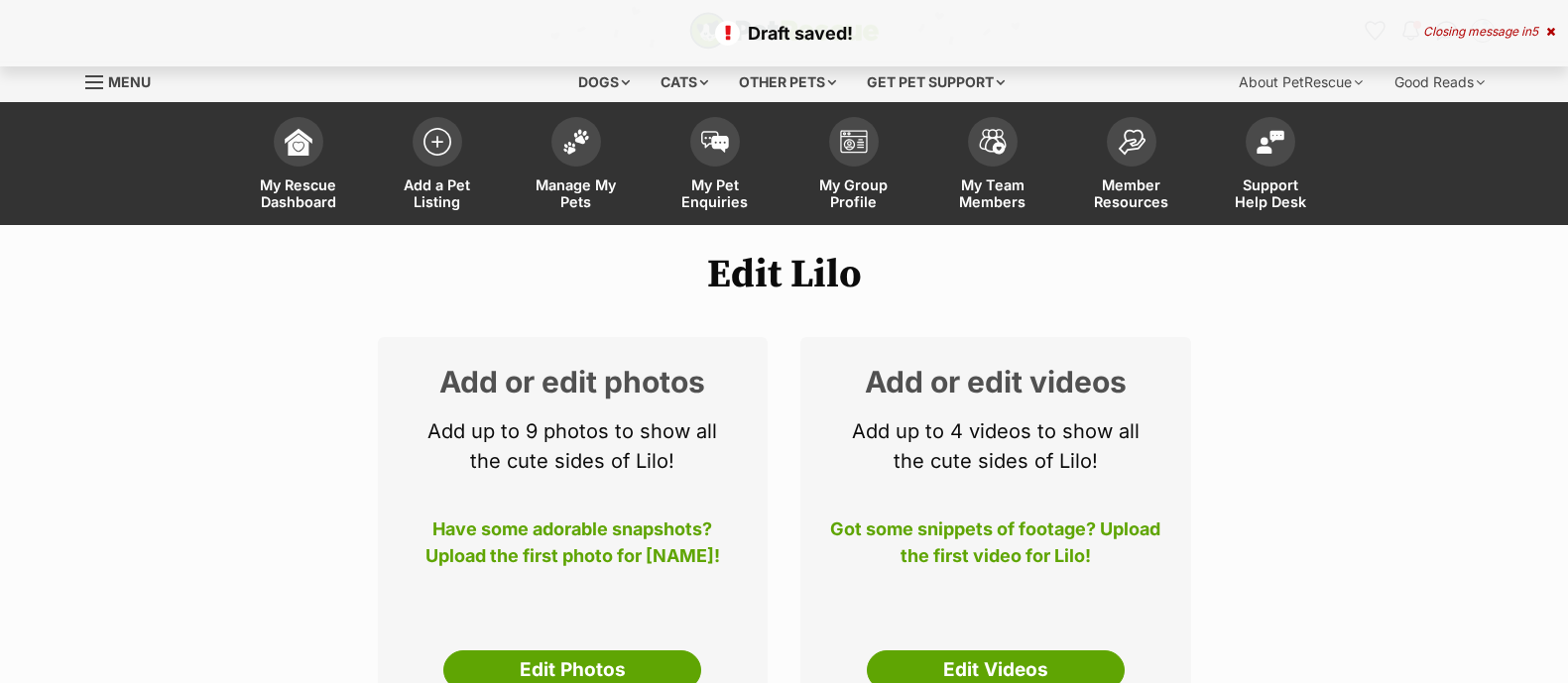 scroll, scrollTop: 161, scrollLeft: 0, axis: vertical 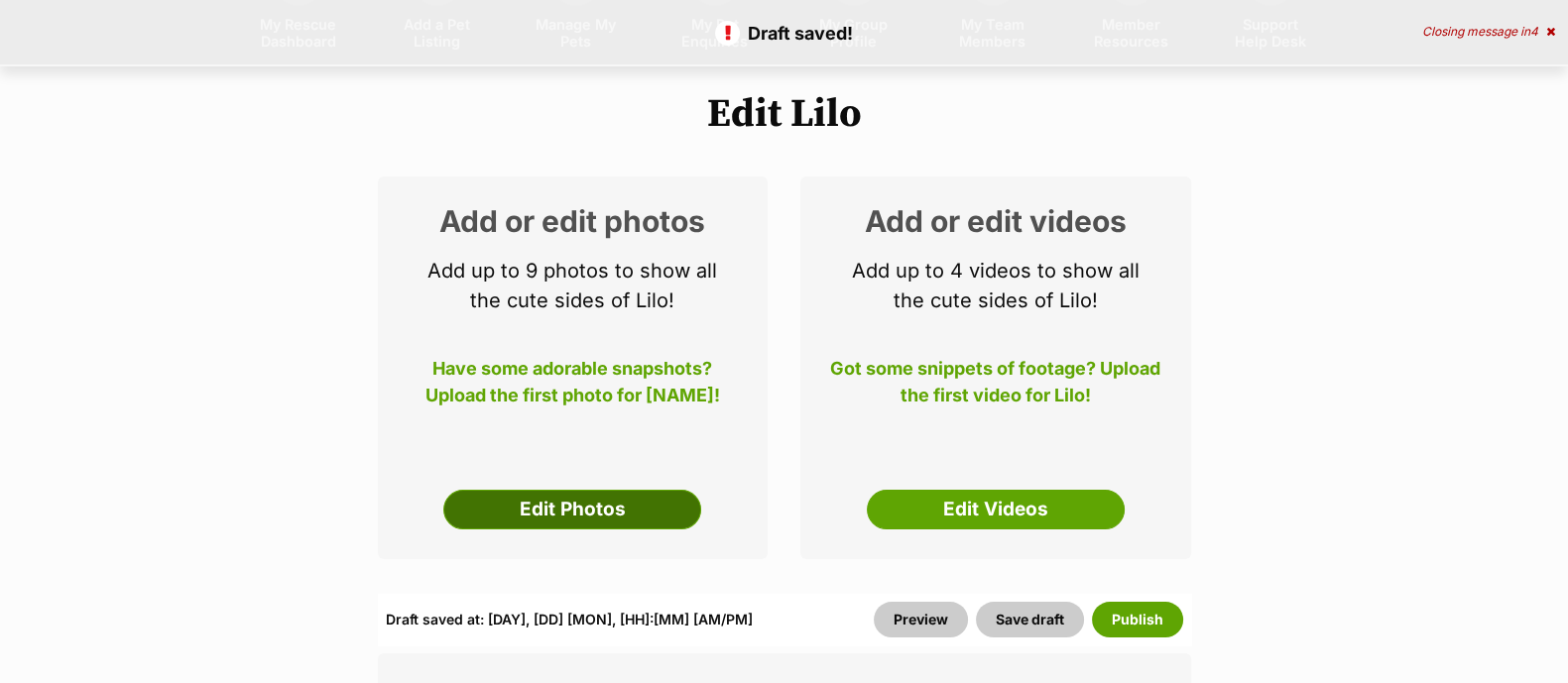 click on "Edit Photos" at bounding box center (572, 510) 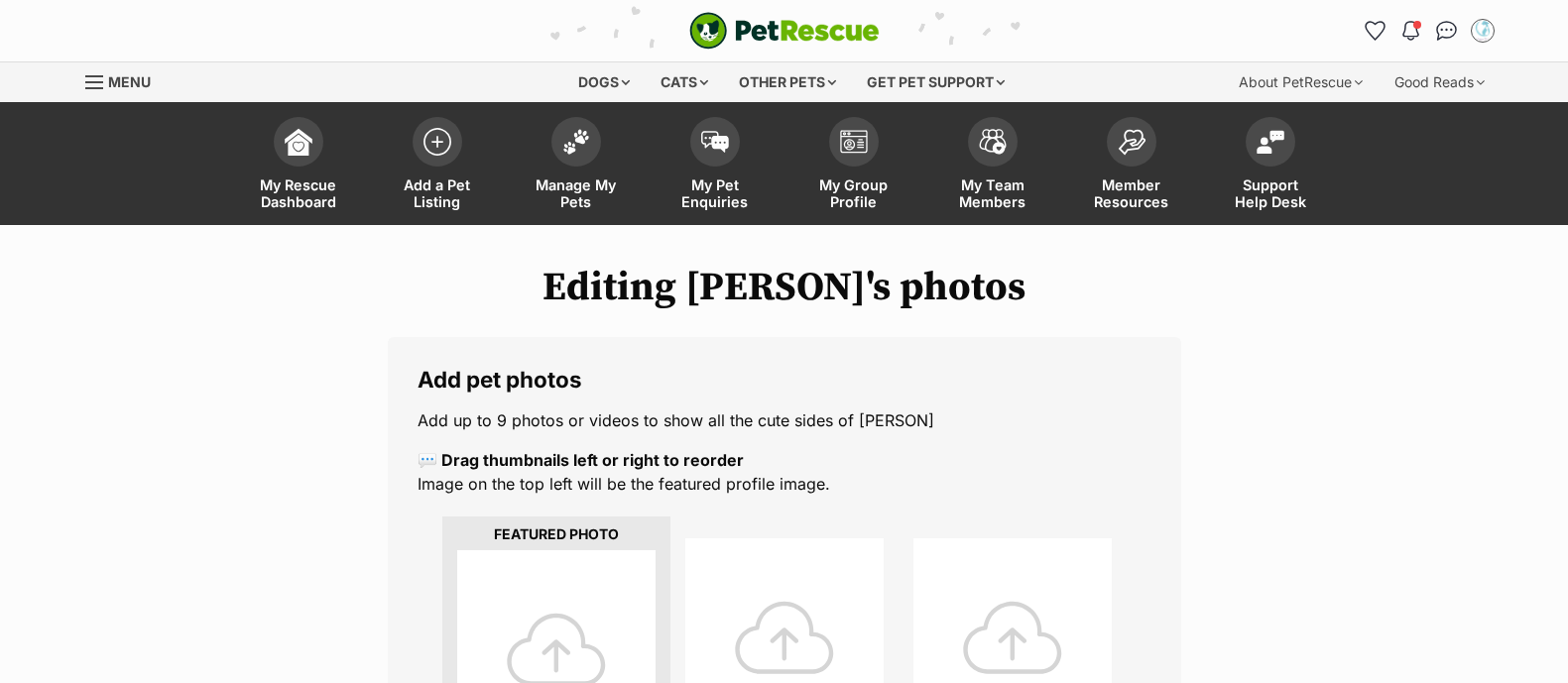 scroll, scrollTop: 0, scrollLeft: 0, axis: both 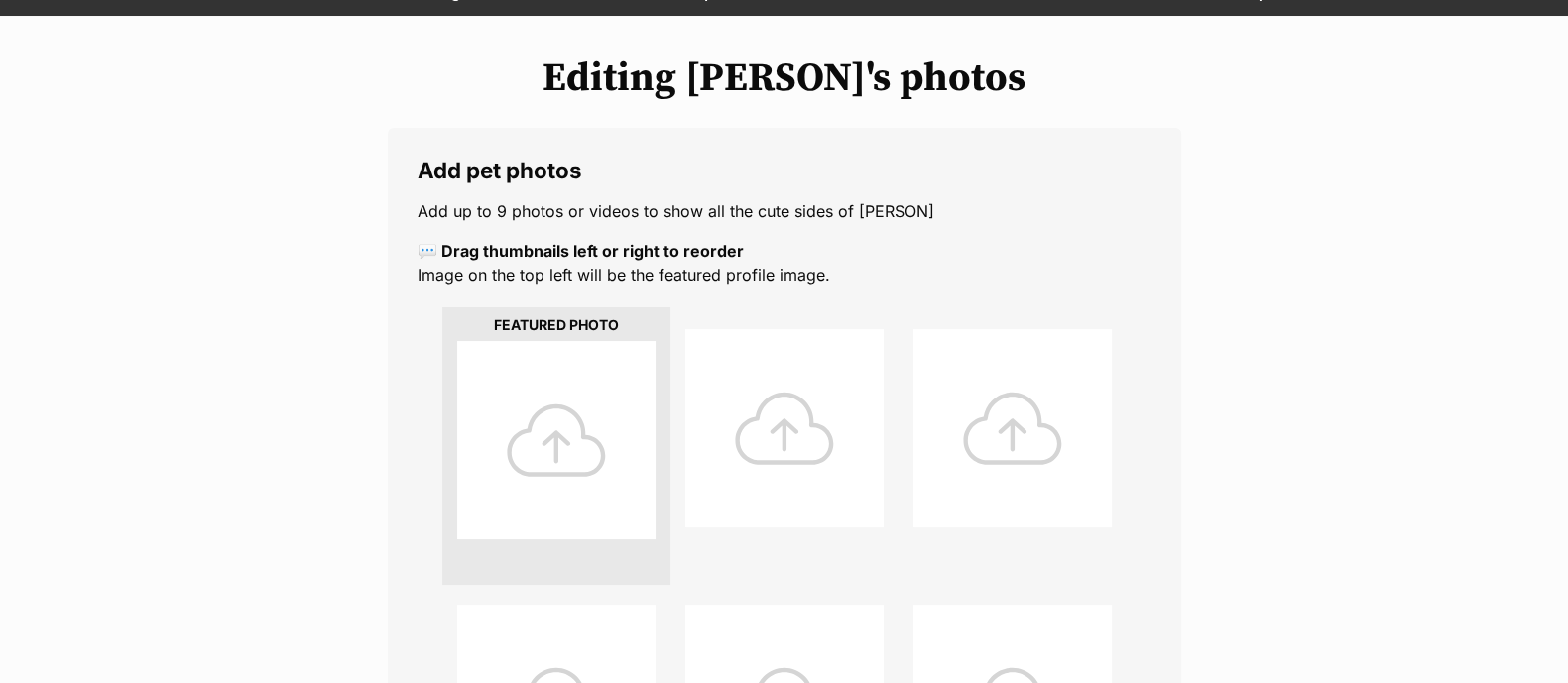 click at bounding box center [556, 440] 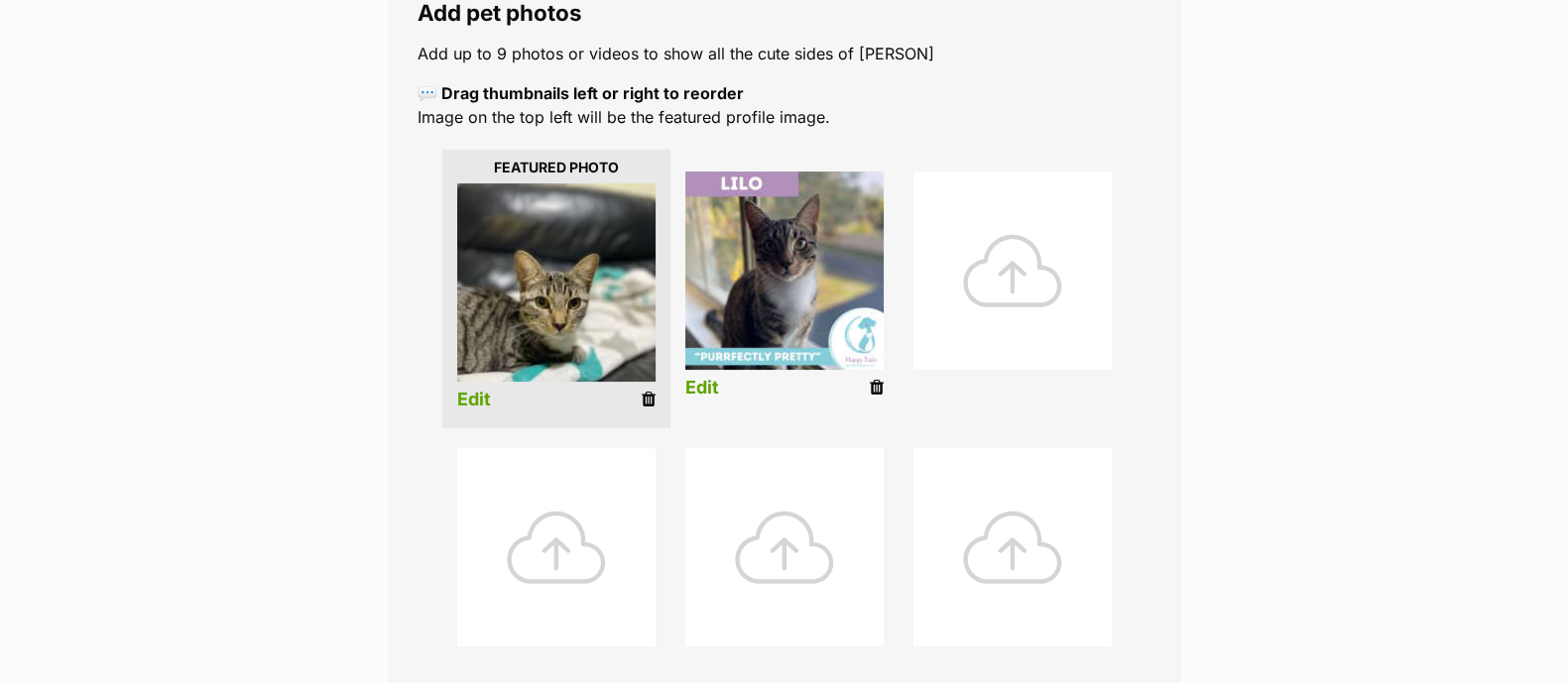 scroll, scrollTop: 362, scrollLeft: 0, axis: vertical 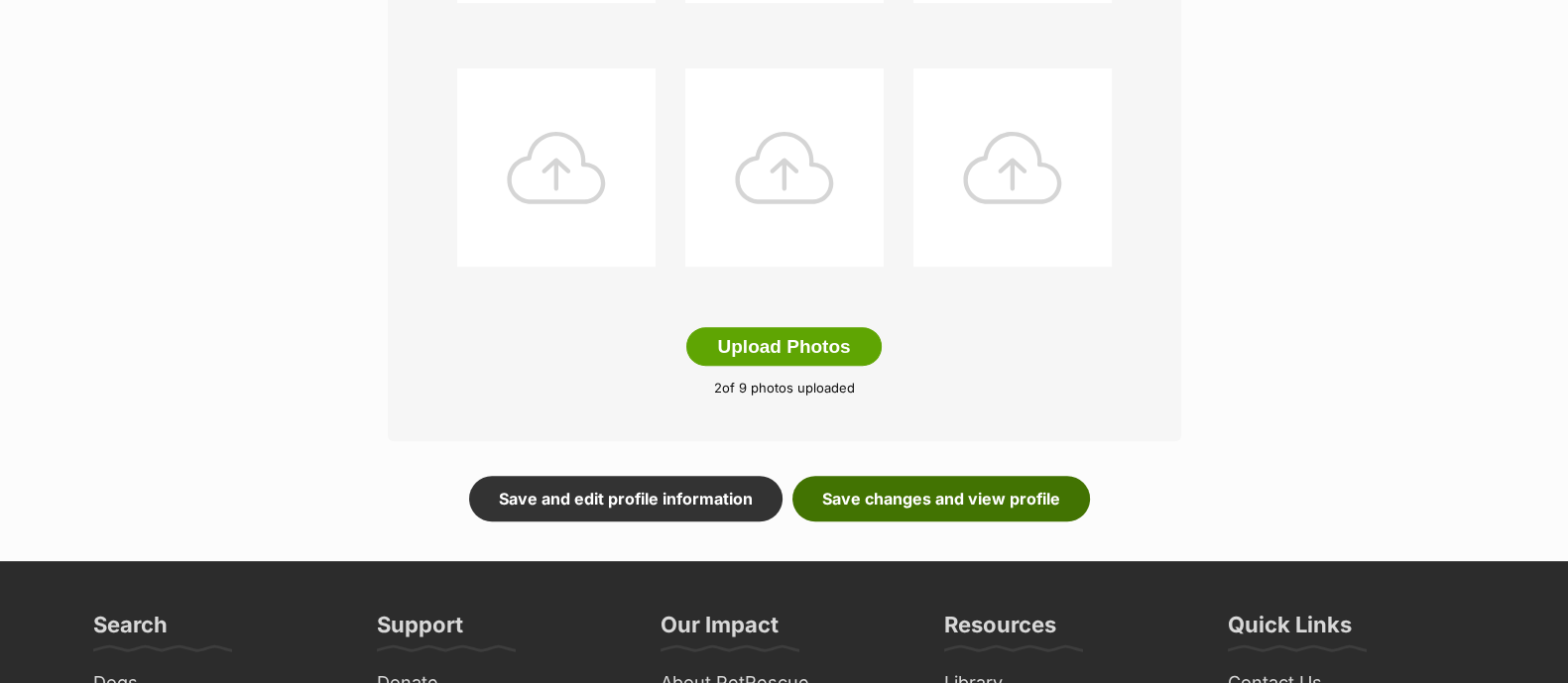 click on "Save changes and view profile" at bounding box center (941, 499) 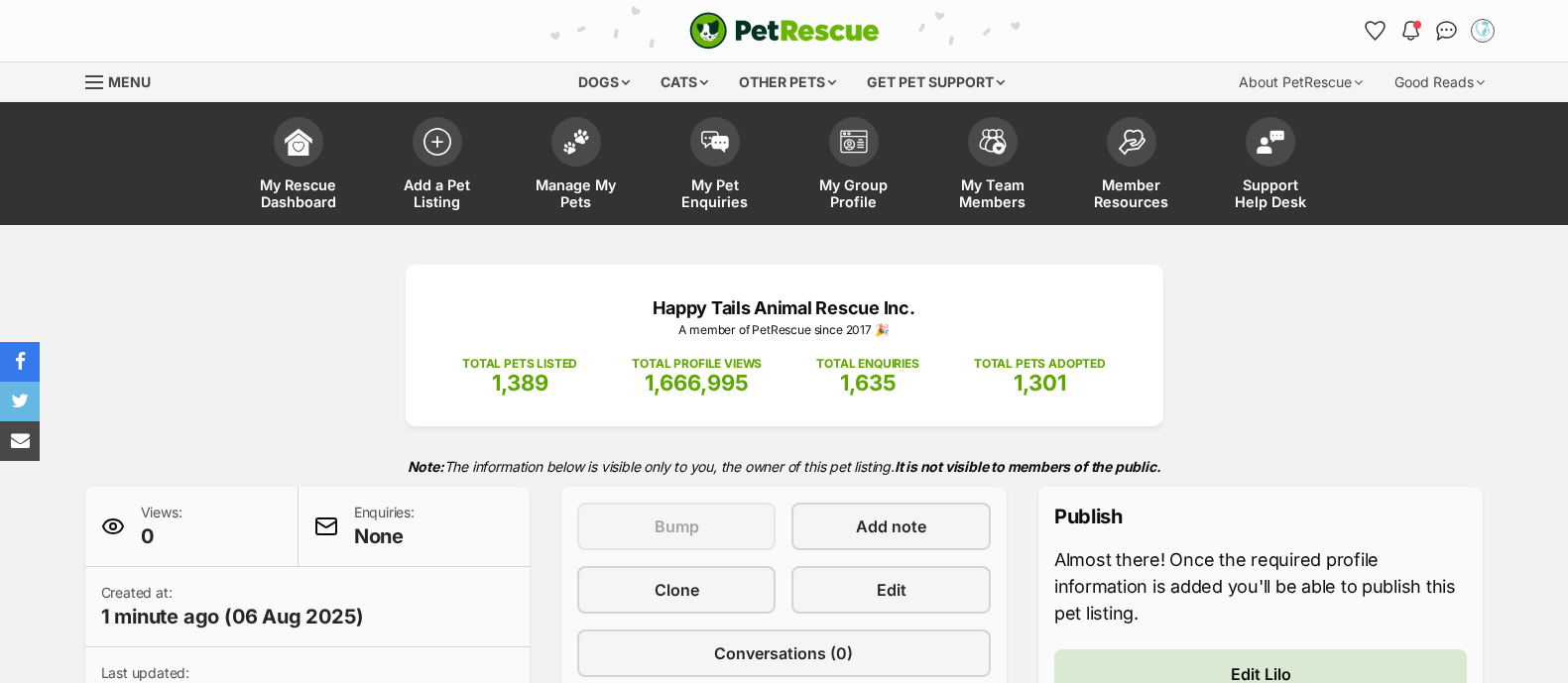 scroll, scrollTop: 0, scrollLeft: 0, axis: both 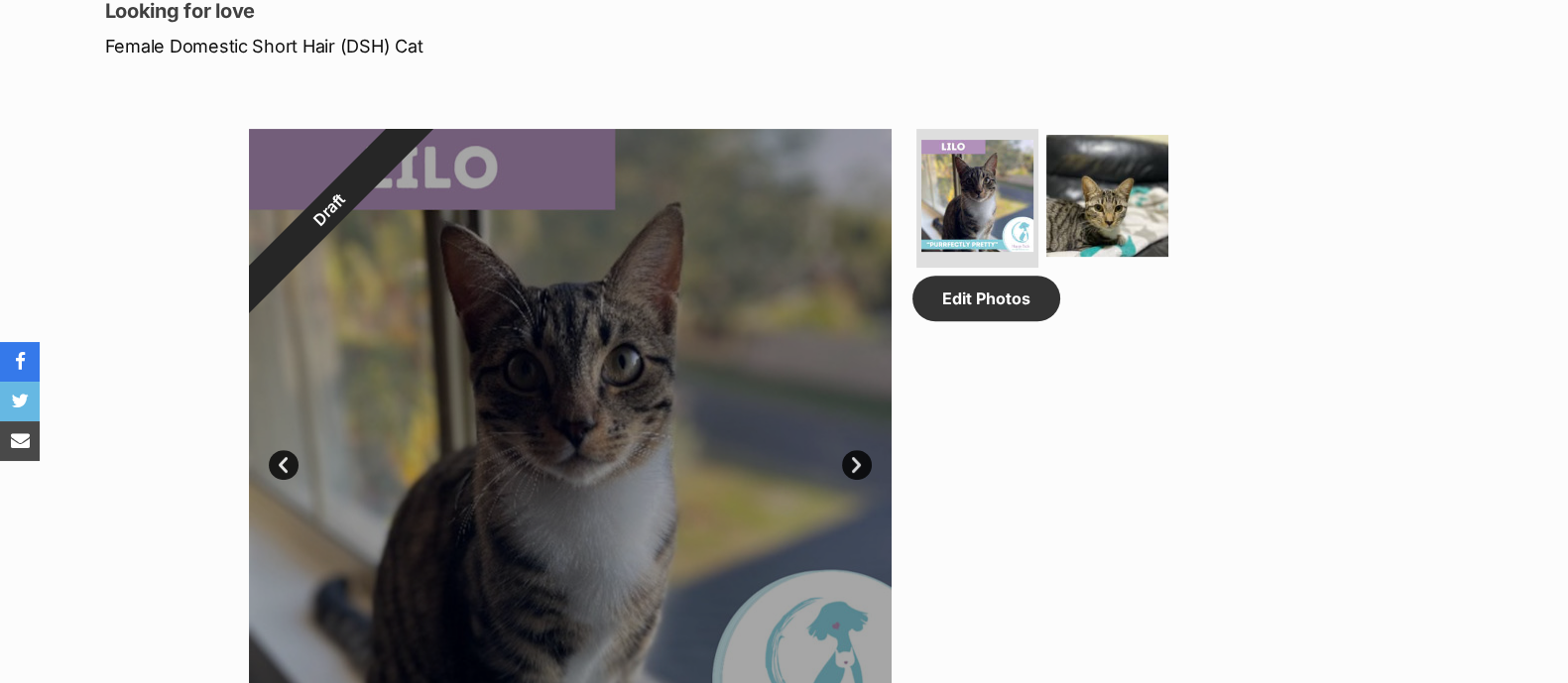 click on "Edit Photos" at bounding box center (1116, 450) 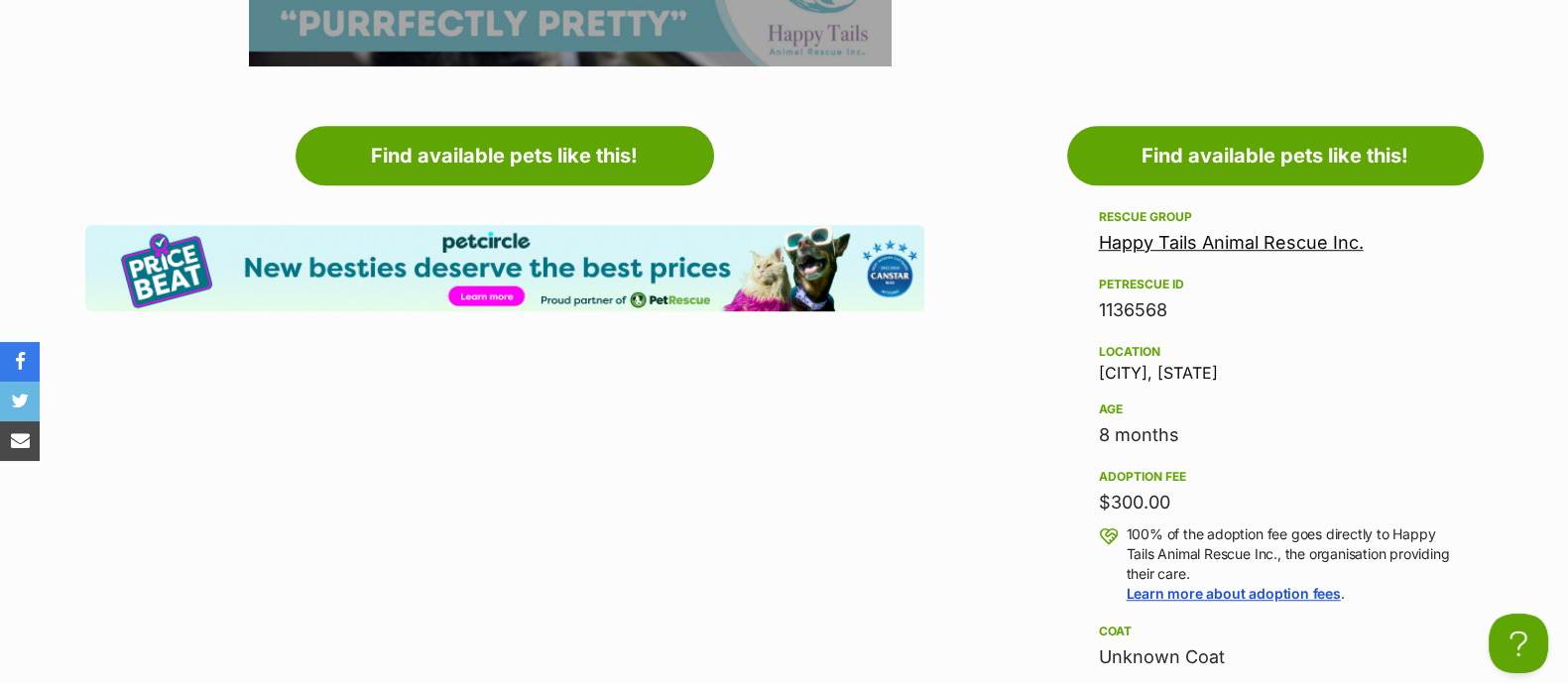 scroll, scrollTop: 0, scrollLeft: 0, axis: both 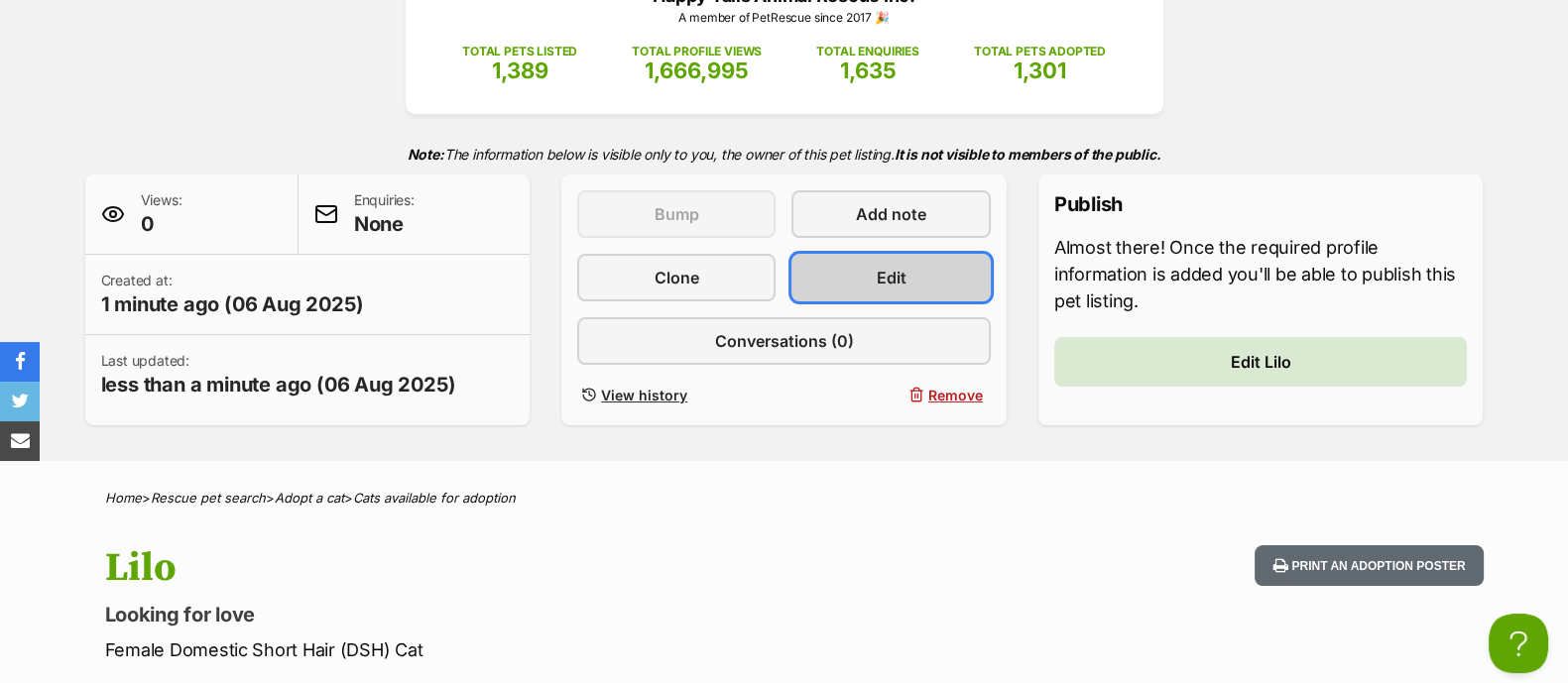 click on "Edit" at bounding box center (891, 278) 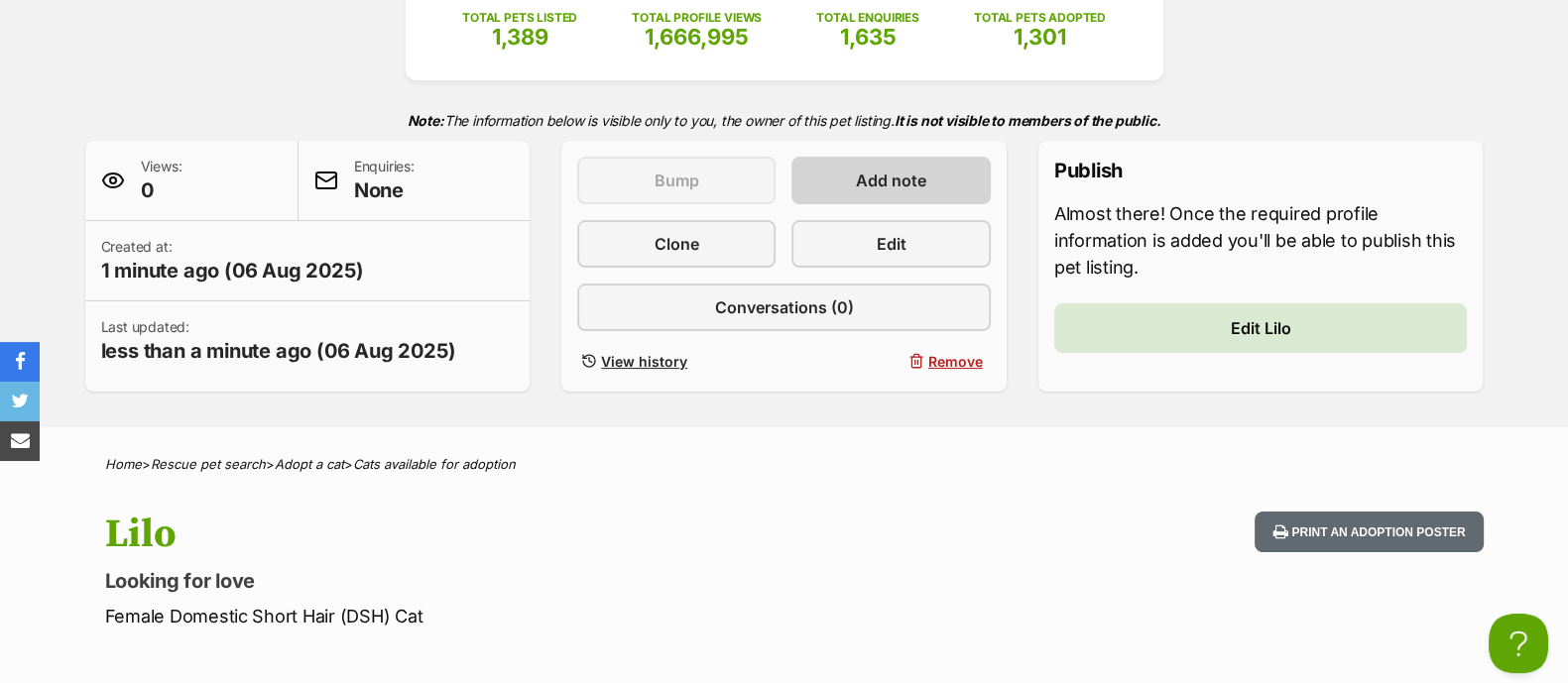 scroll, scrollTop: 342, scrollLeft: 0, axis: vertical 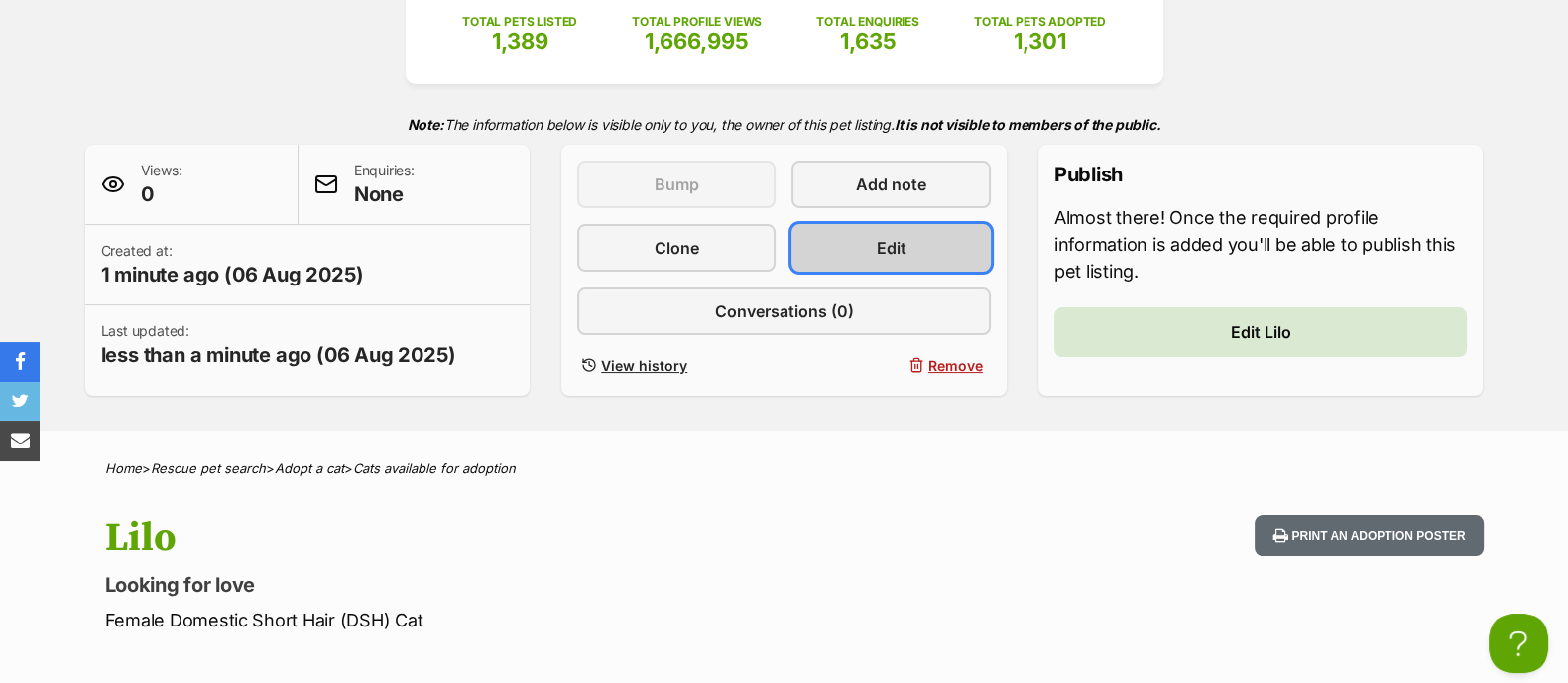 click on "Edit" at bounding box center (891, 248) 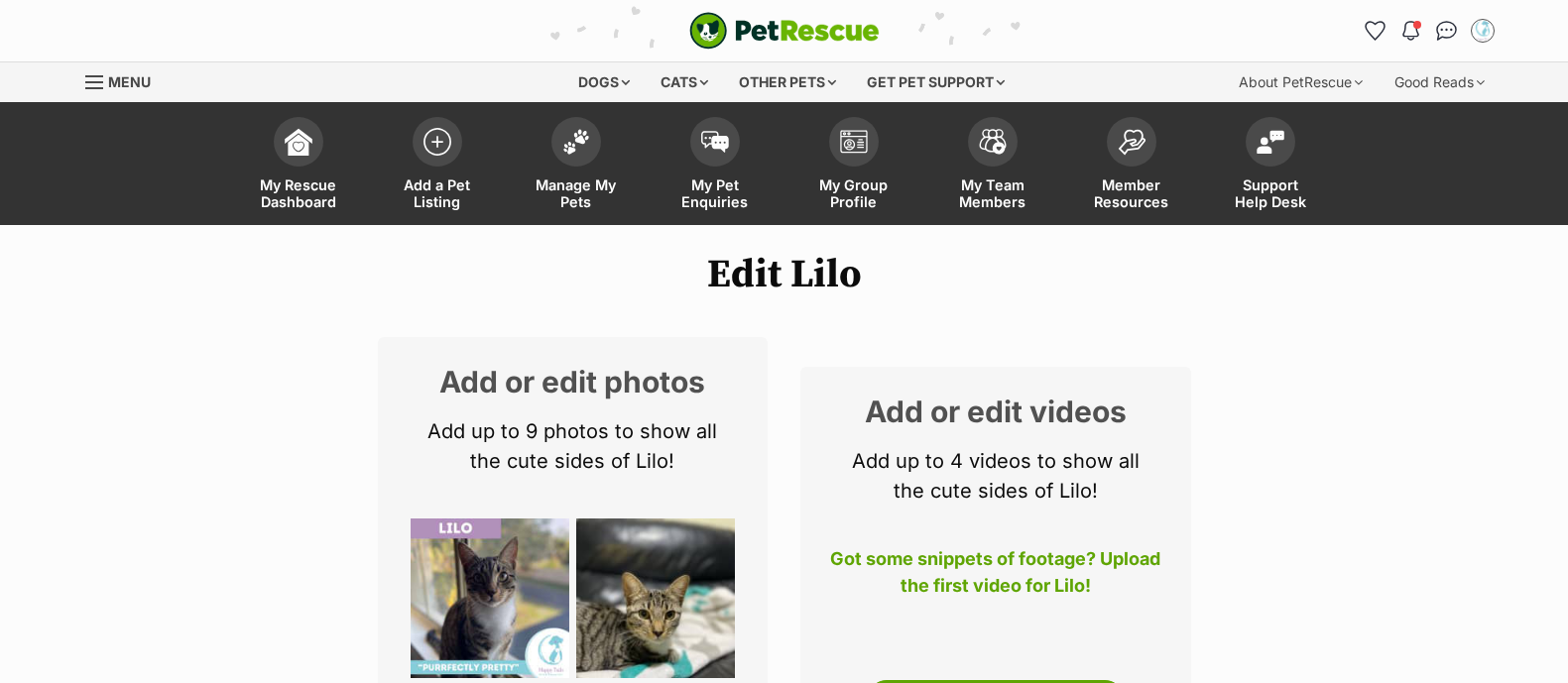 scroll, scrollTop: 1026, scrollLeft: 0, axis: vertical 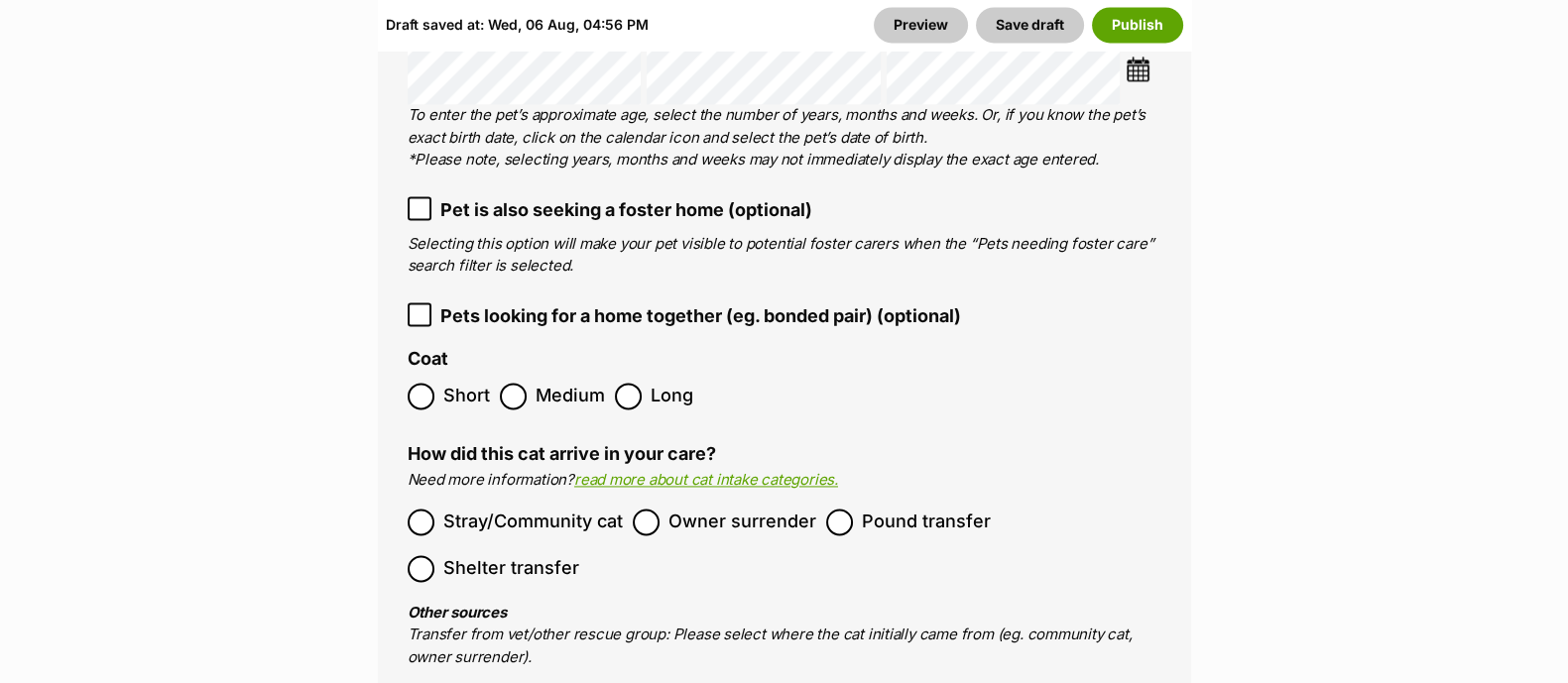 click on "Short" at bounding box center (448, 396) 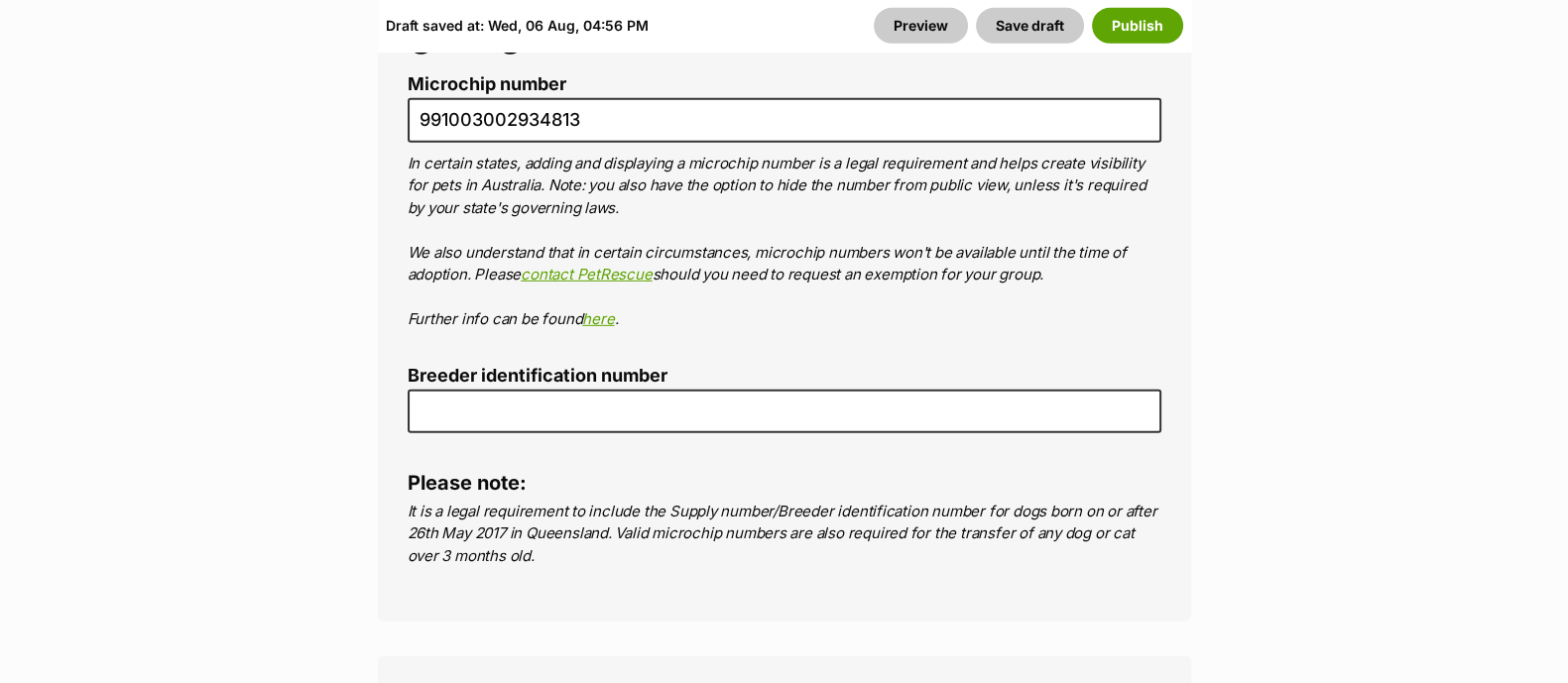 scroll, scrollTop: 7994, scrollLeft: 0, axis: vertical 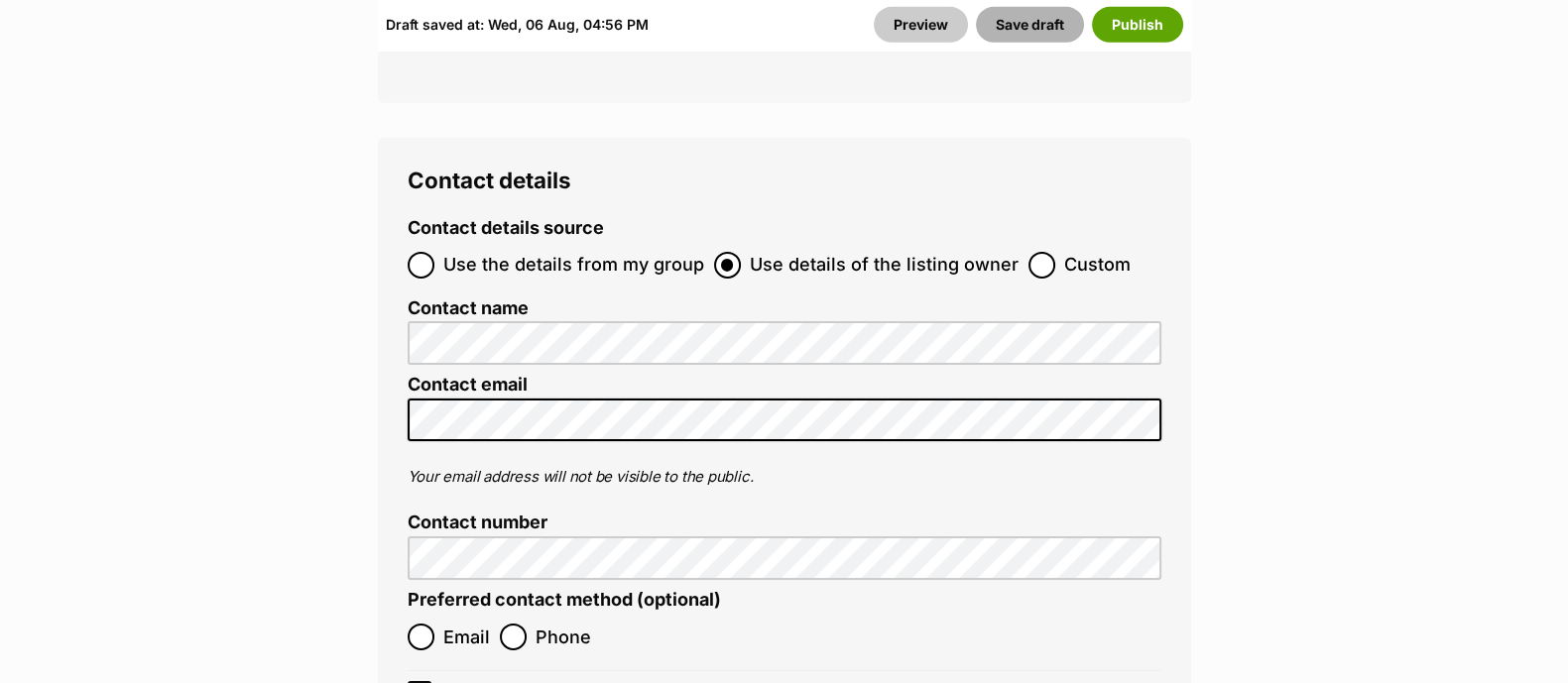 click on "Save draft" at bounding box center [1029, 25] 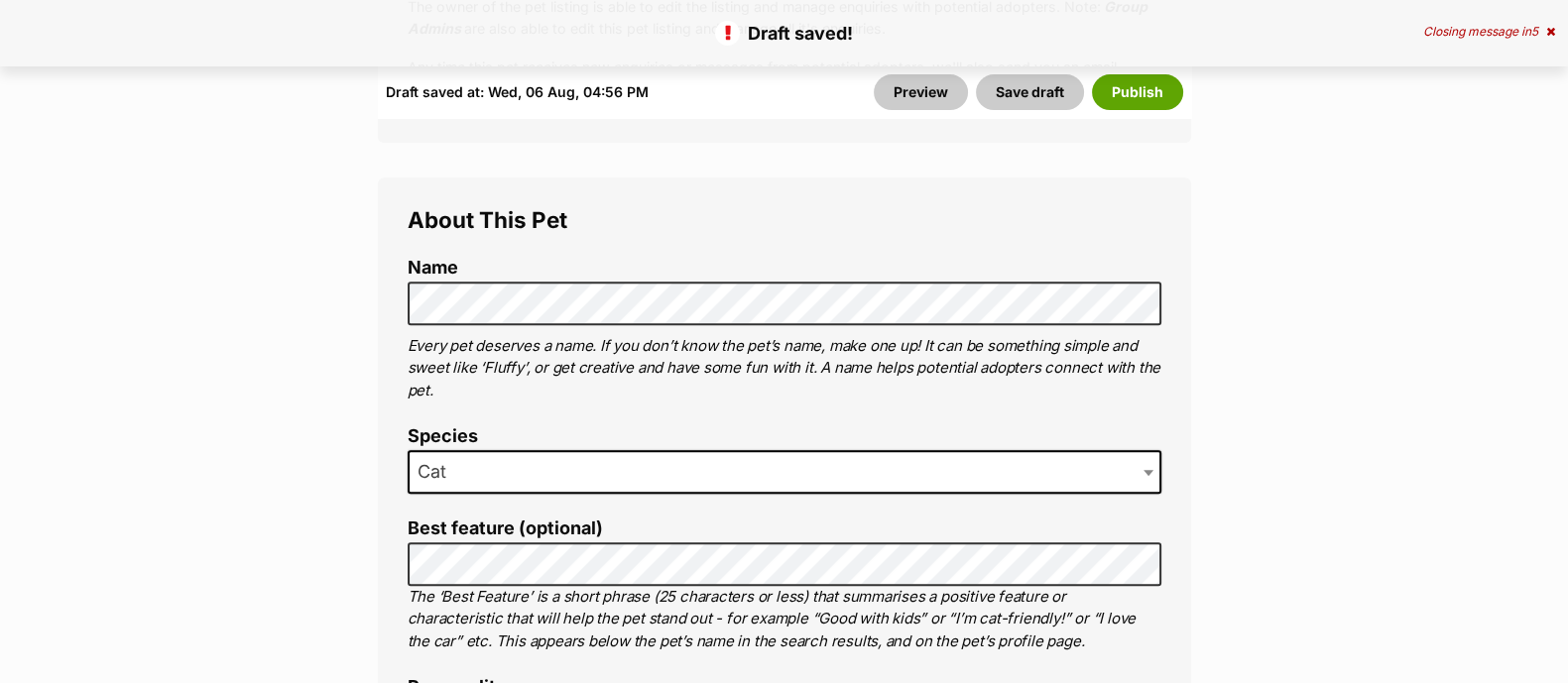 scroll, scrollTop: 0, scrollLeft: 0, axis: both 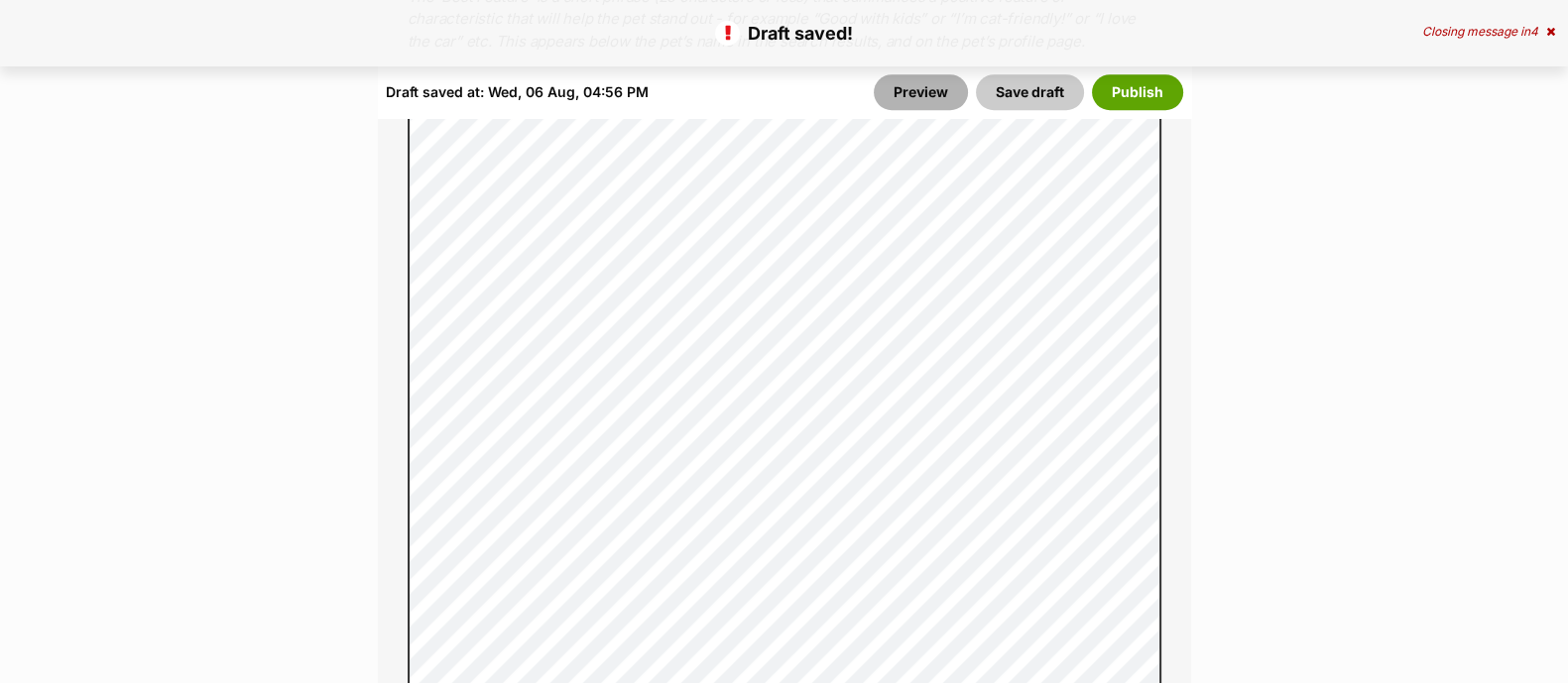 click on "Preview" at bounding box center (920, 92) 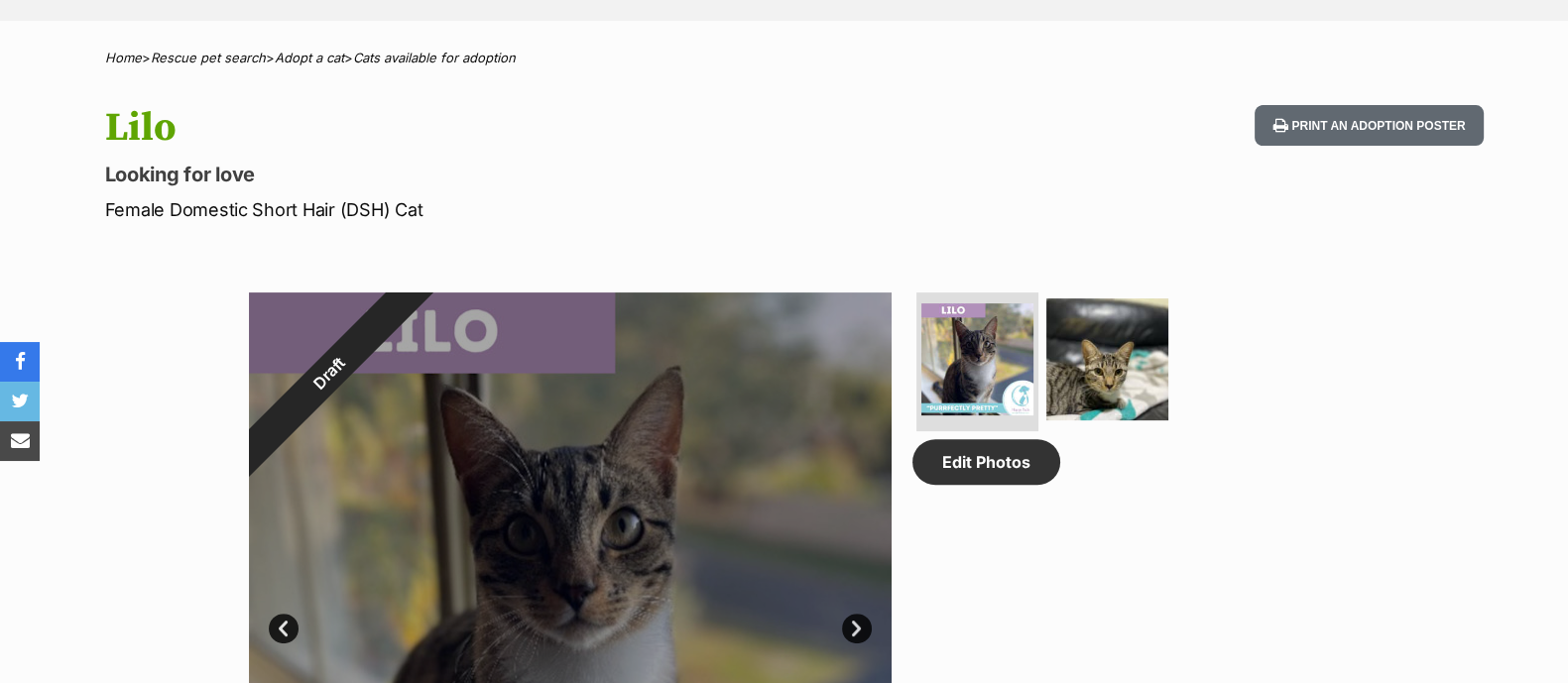 scroll, scrollTop: 1020, scrollLeft: 0, axis: vertical 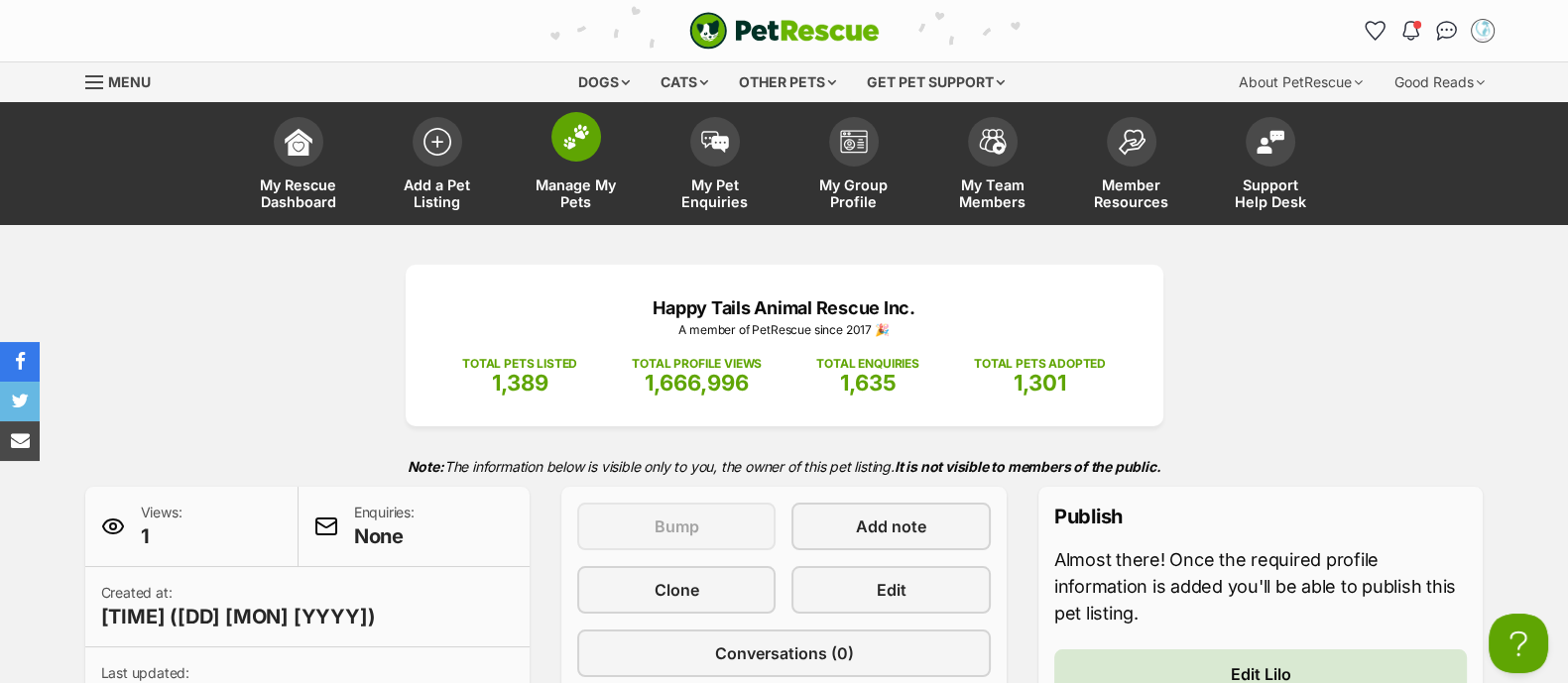 click at bounding box center (576, 137) 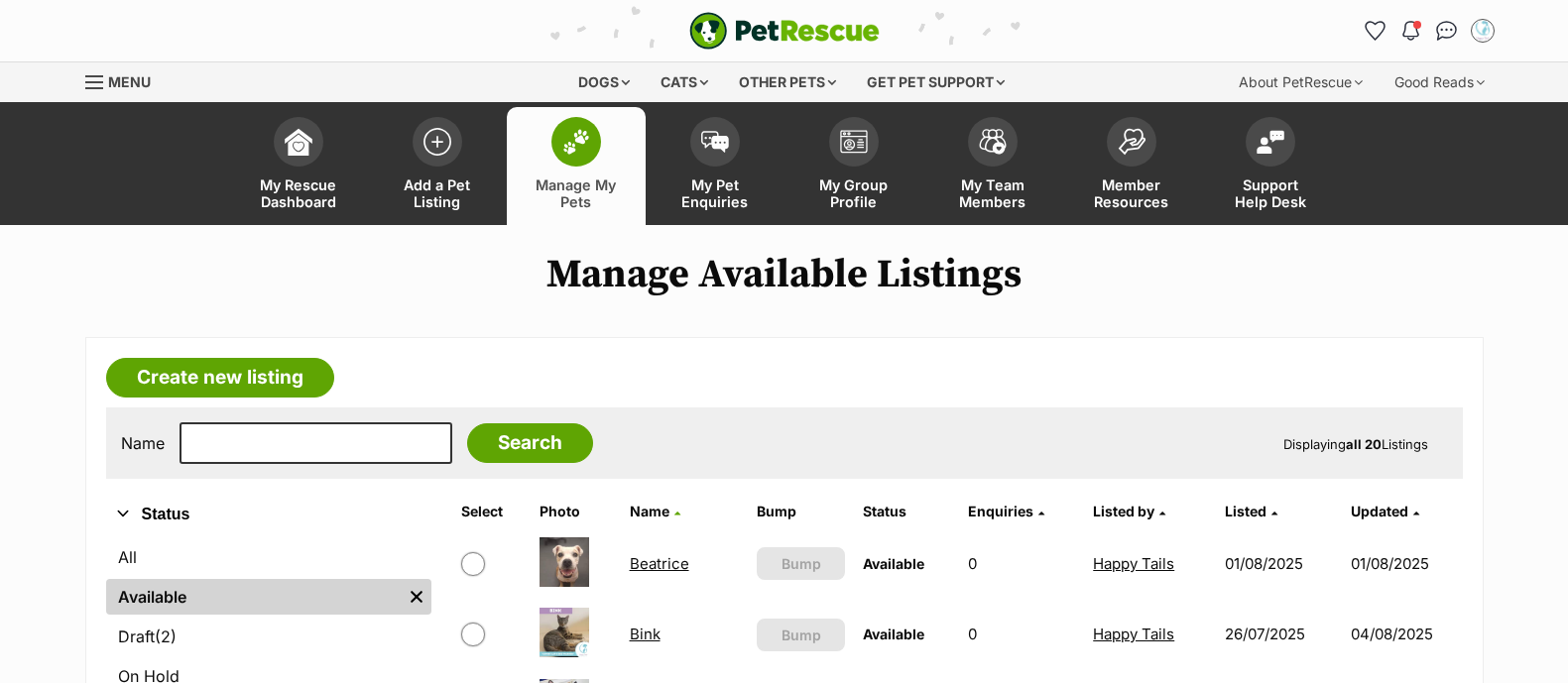 scroll, scrollTop: 0, scrollLeft: 0, axis: both 